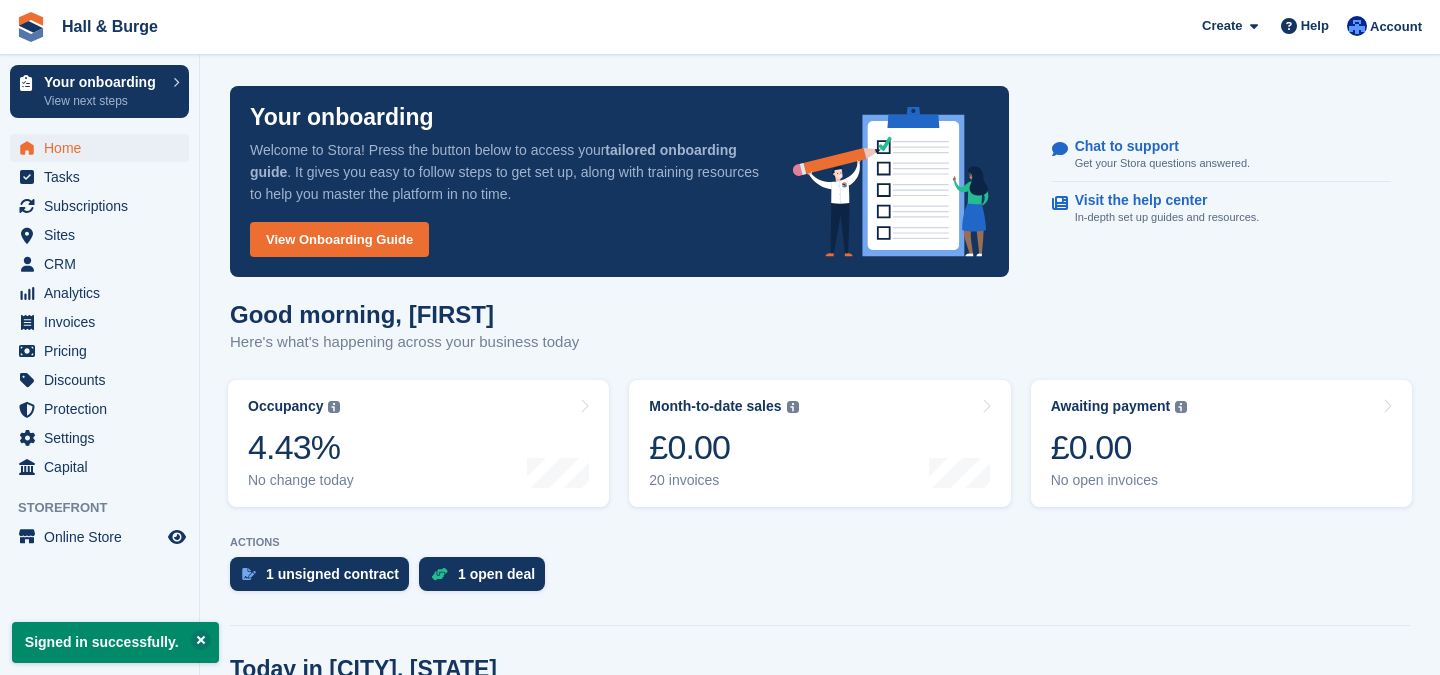 scroll, scrollTop: 0, scrollLeft: 0, axis: both 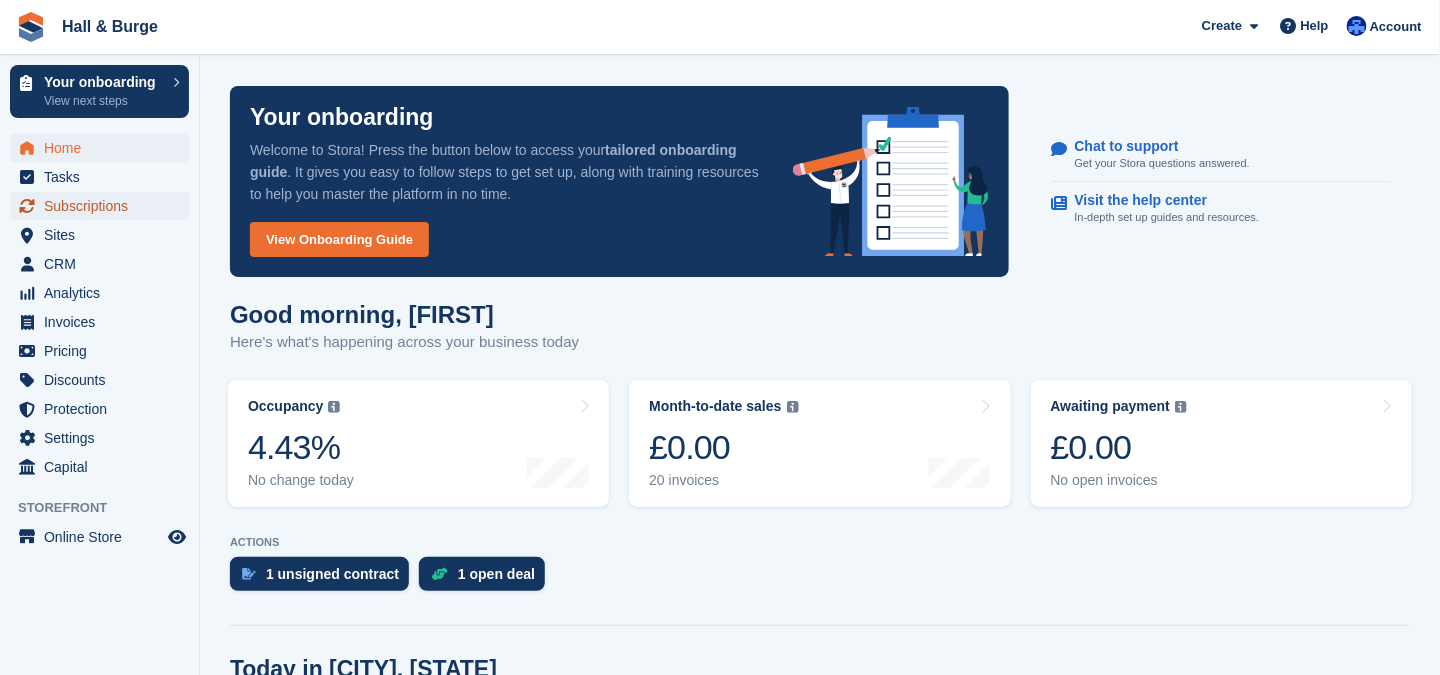 click on "Subscriptions" at bounding box center [104, 206] 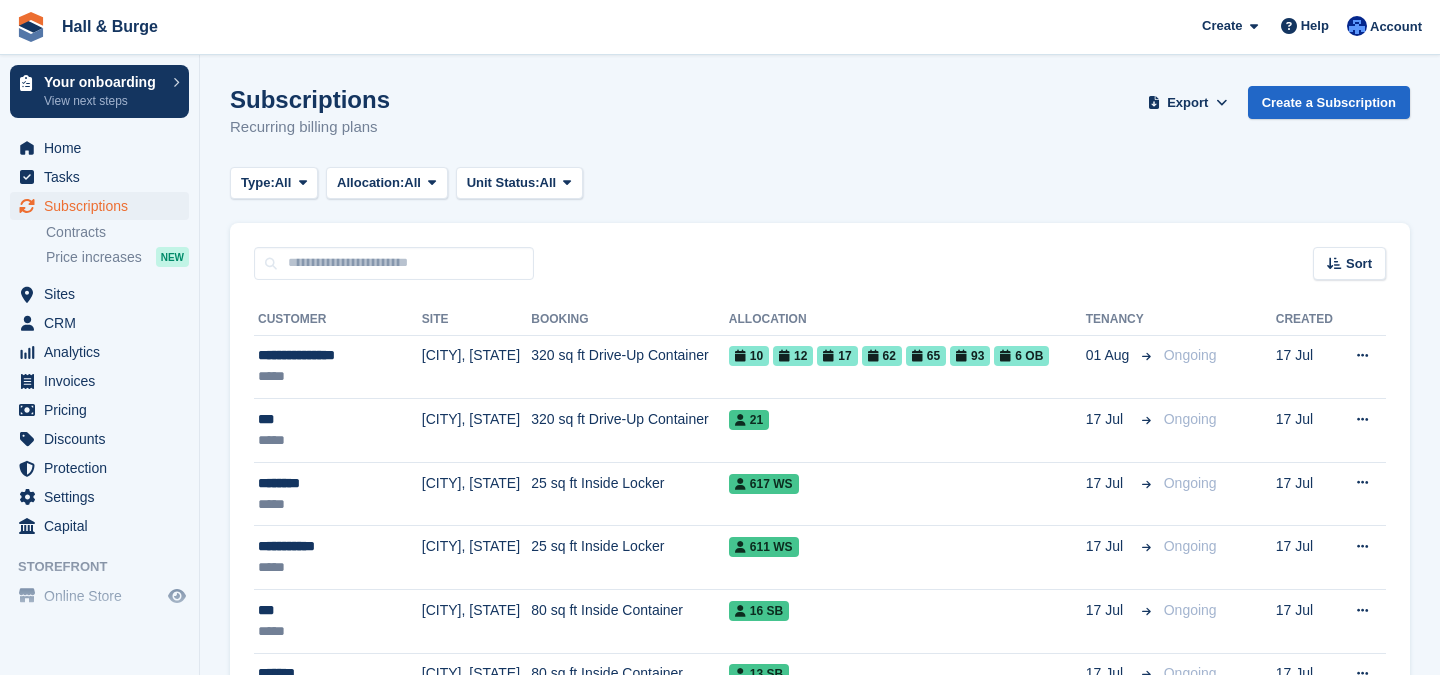scroll, scrollTop: 0, scrollLeft: 0, axis: both 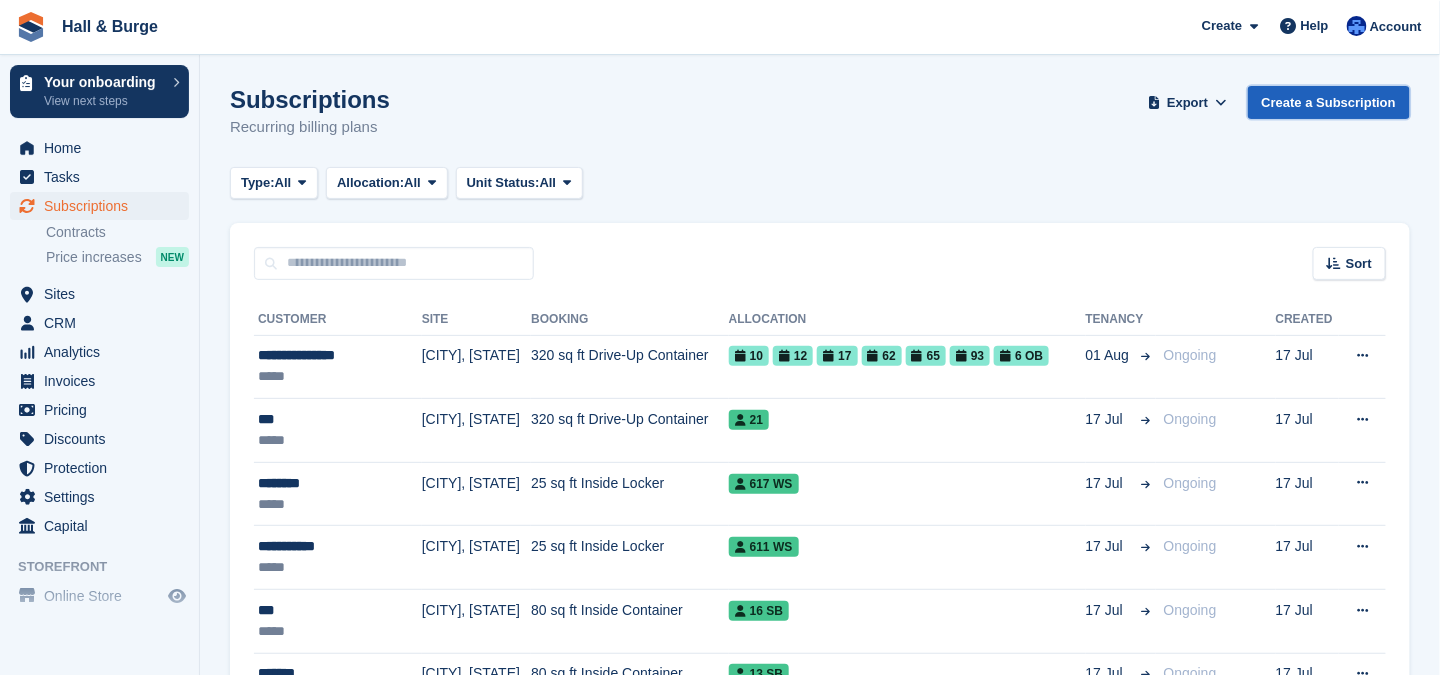click on "Create a Subscription" at bounding box center [1329, 102] 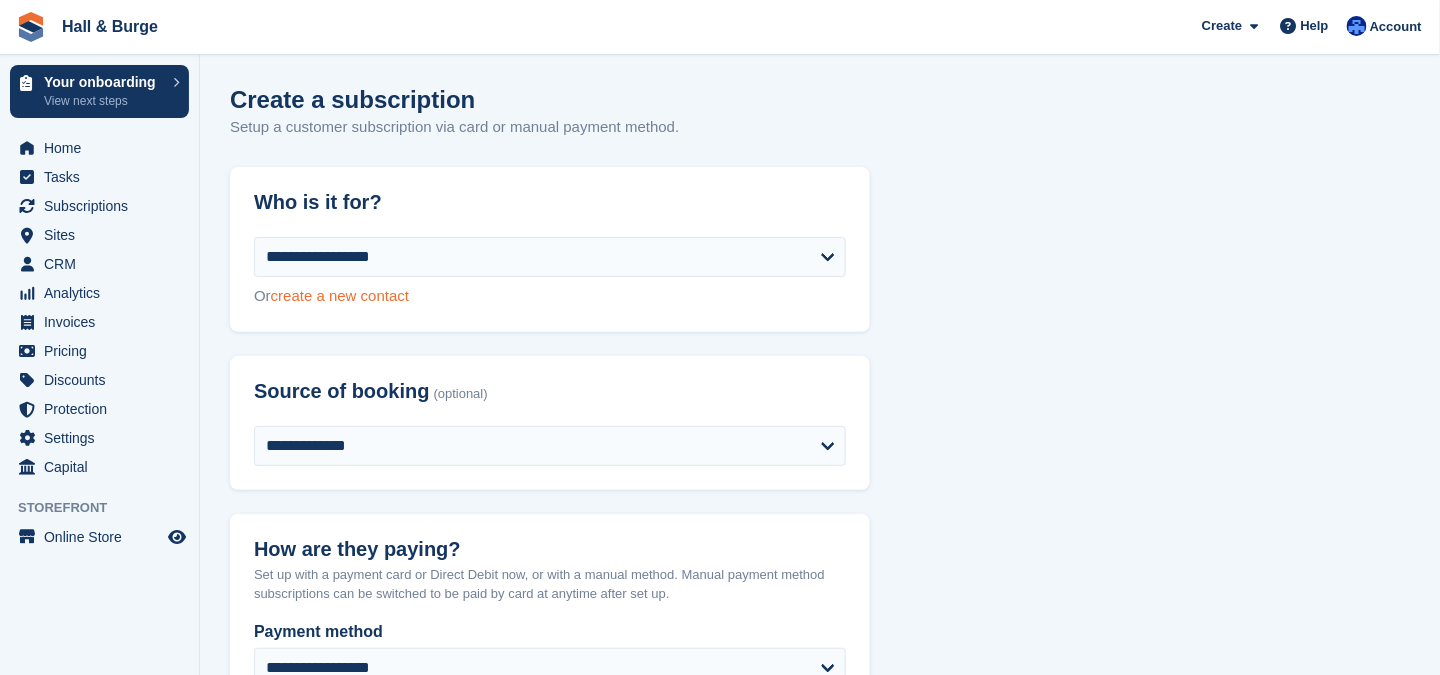 click on "create a new contact" at bounding box center (340, 295) 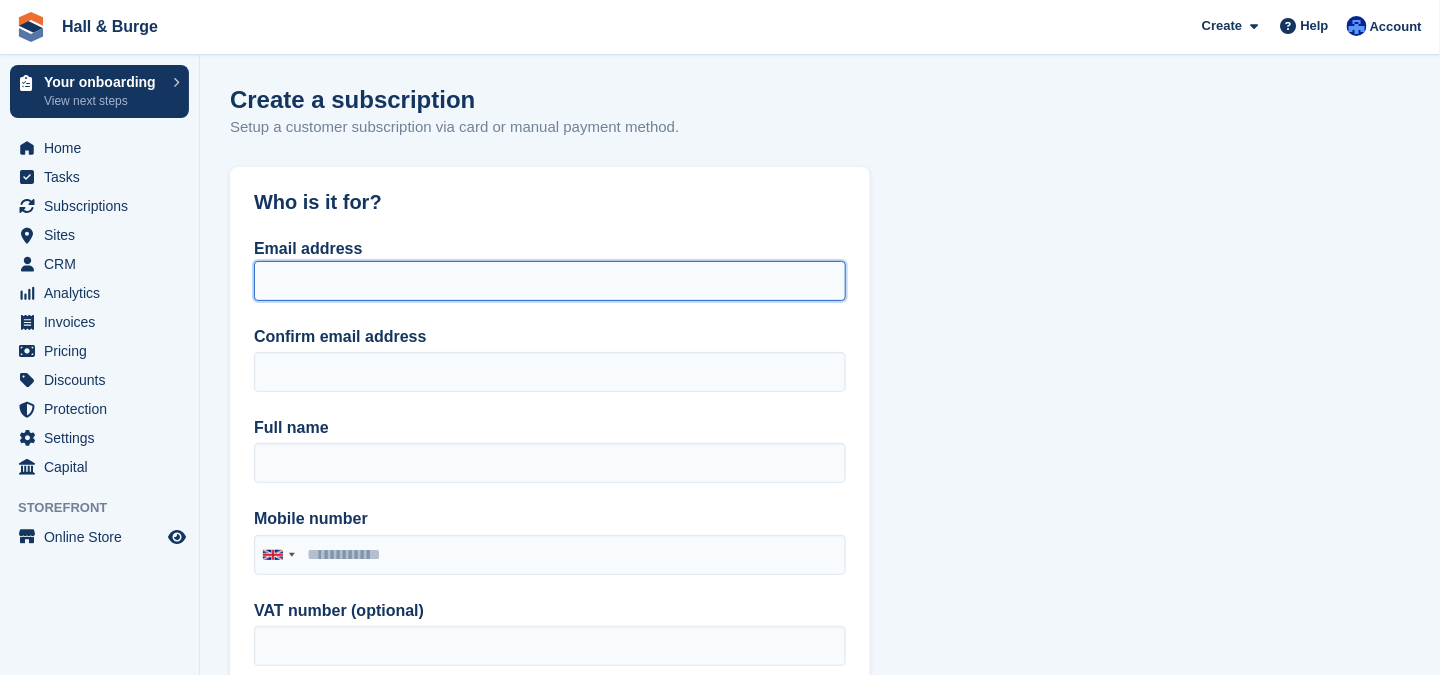 click on "Email address" at bounding box center (550, 281) 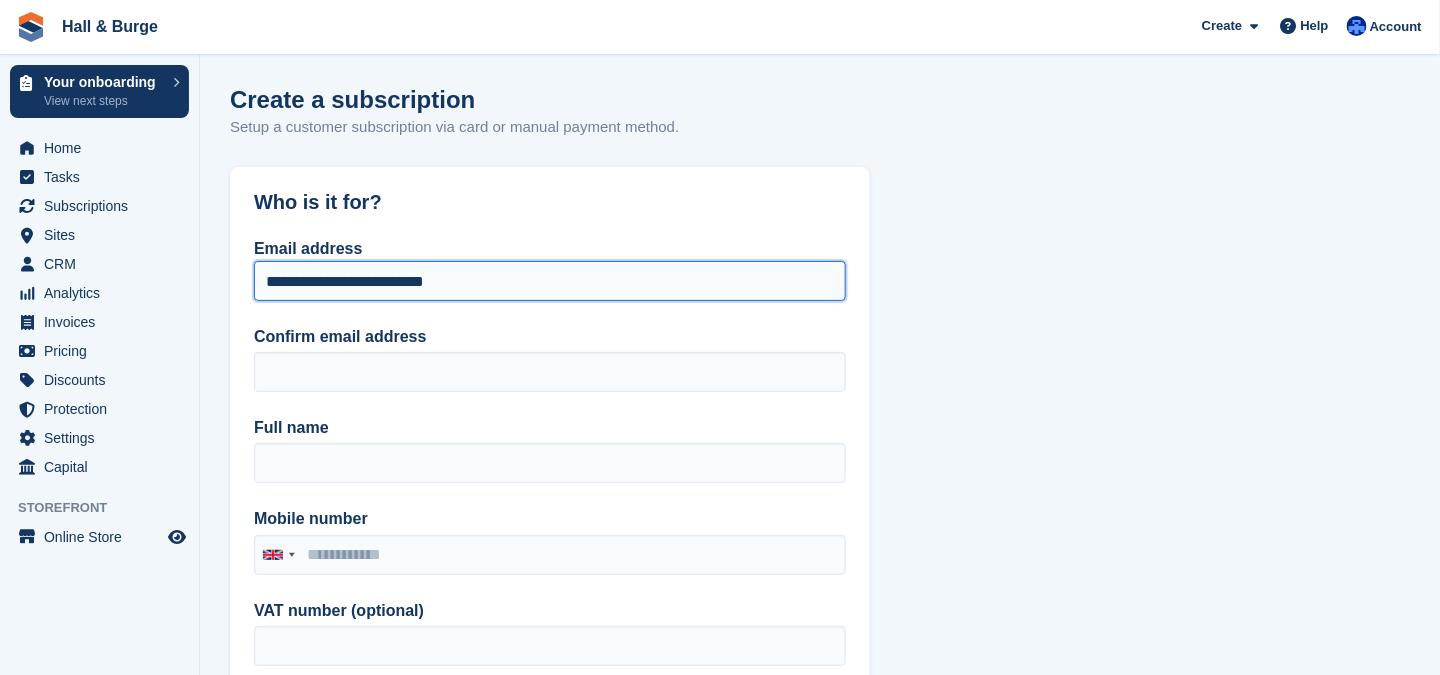 drag, startPoint x: 472, startPoint y: 284, endPoint x: 232, endPoint y: 269, distance: 240.46829 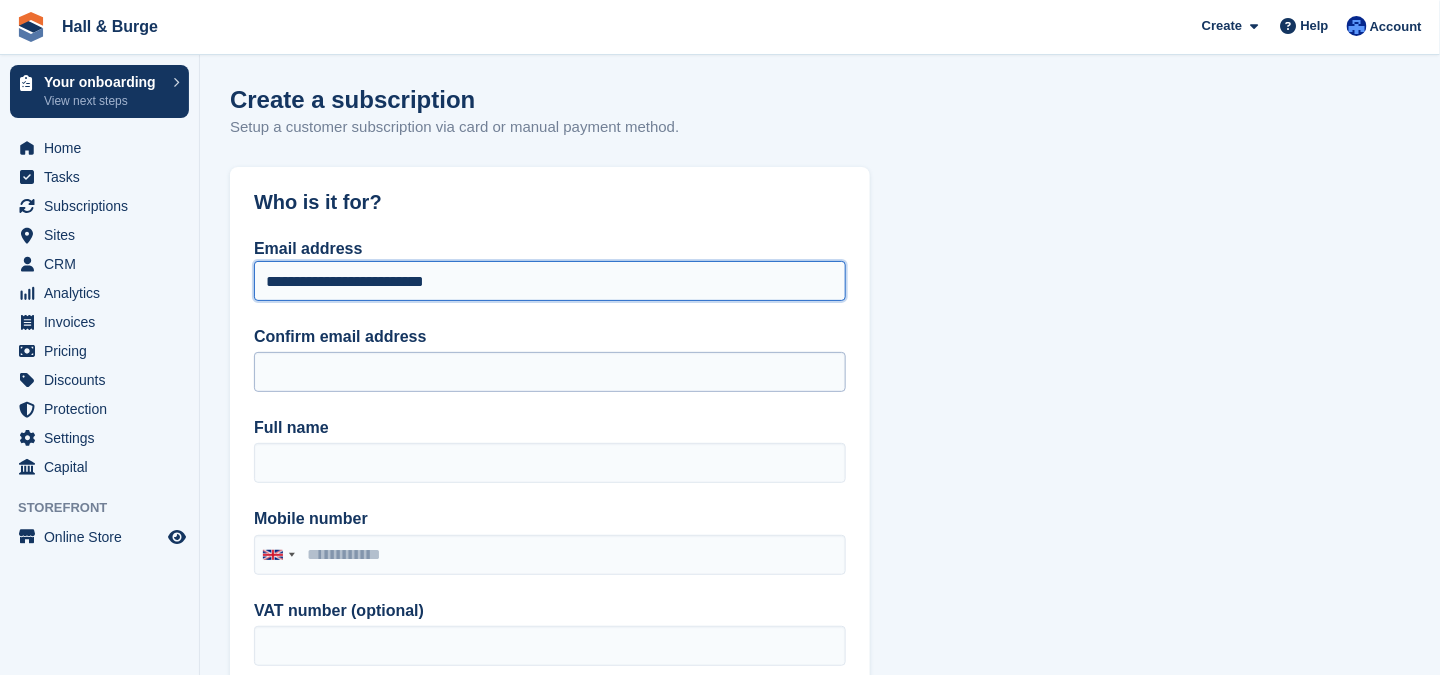 type on "**********" 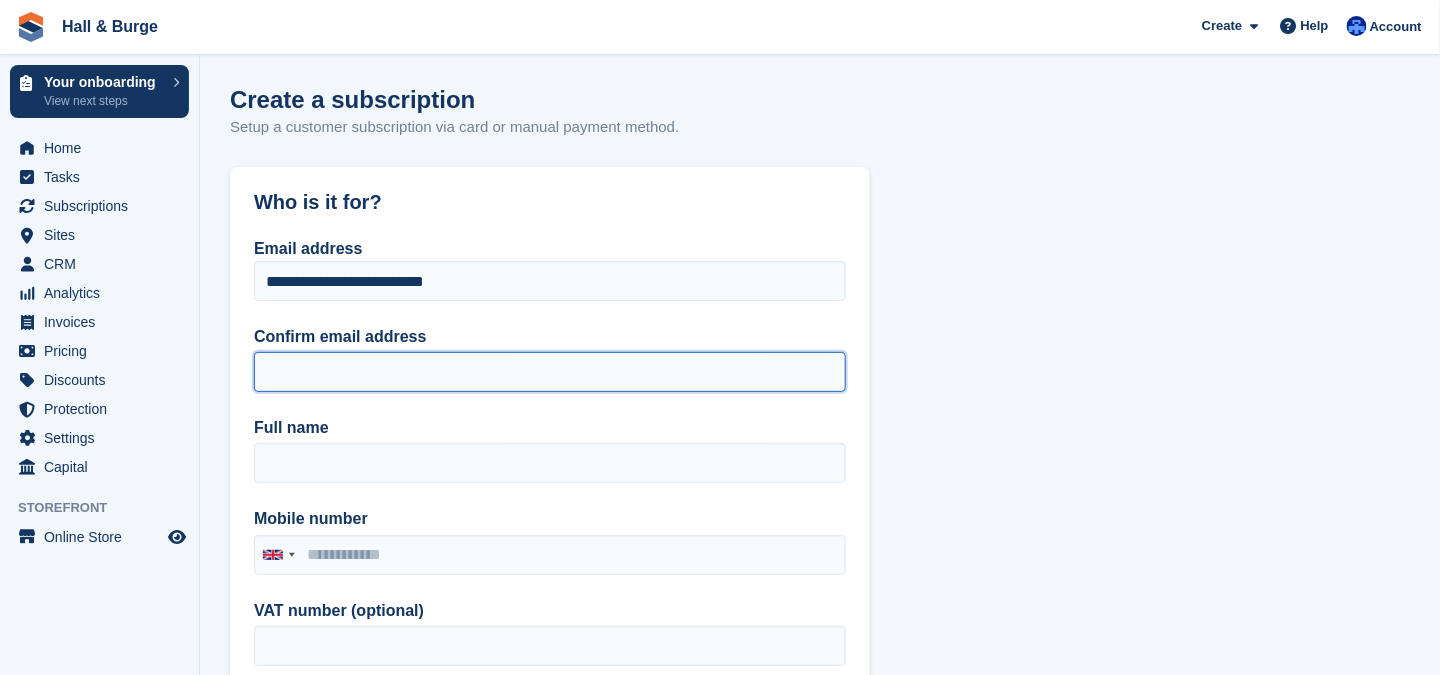 click on "Confirm email address" at bounding box center [550, 372] 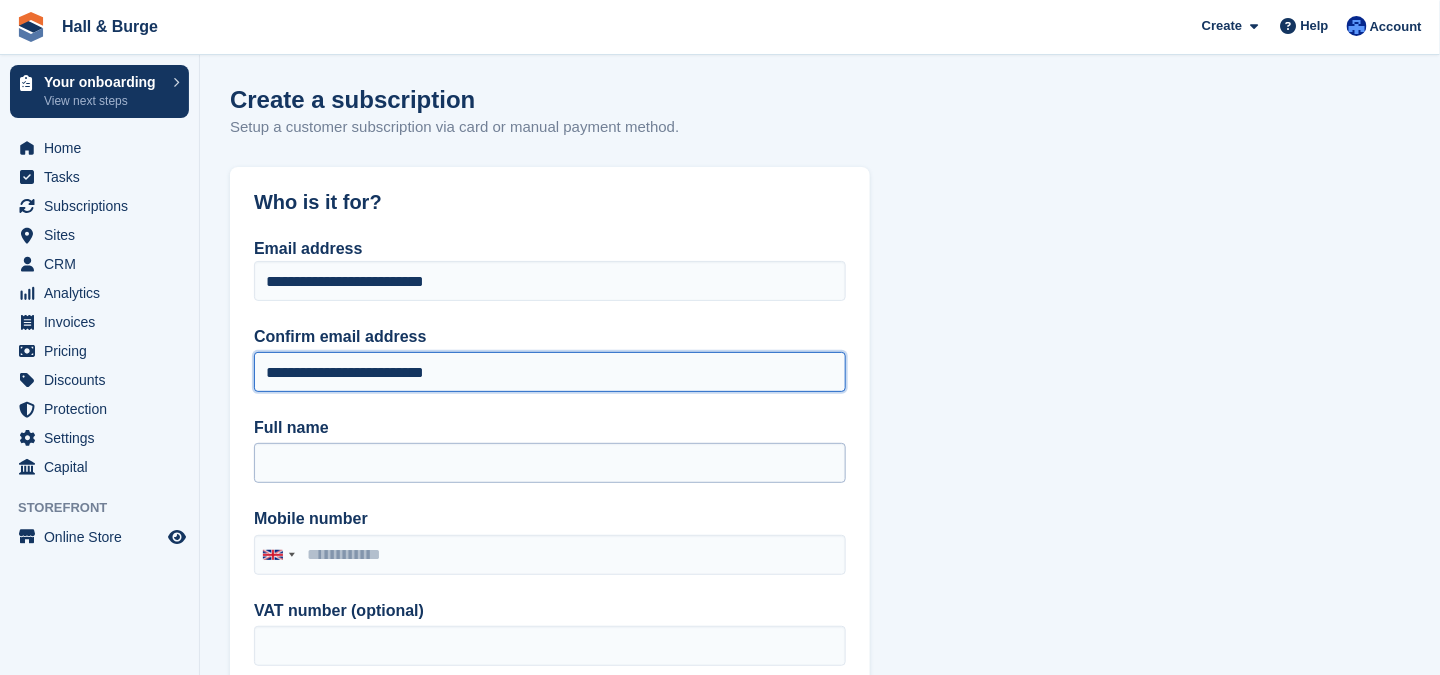 type on "**********" 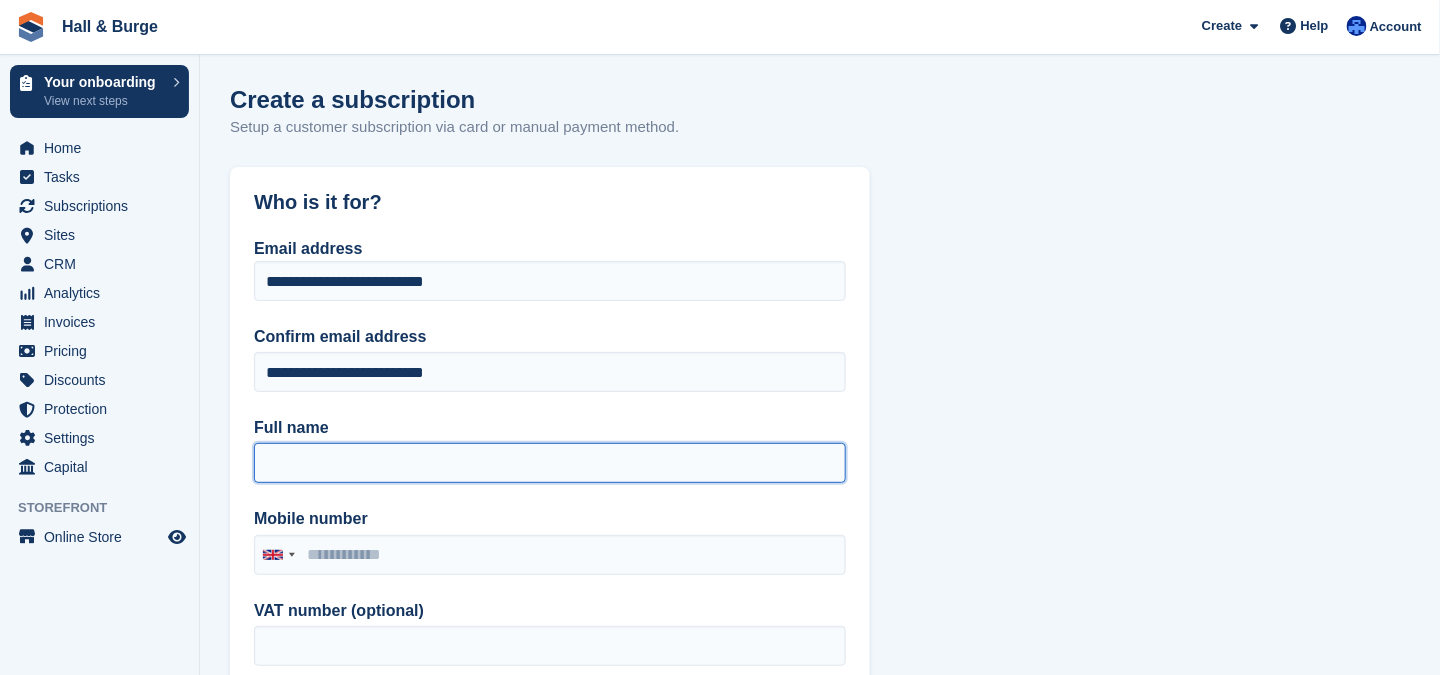 click on "Full name" at bounding box center (550, 463) 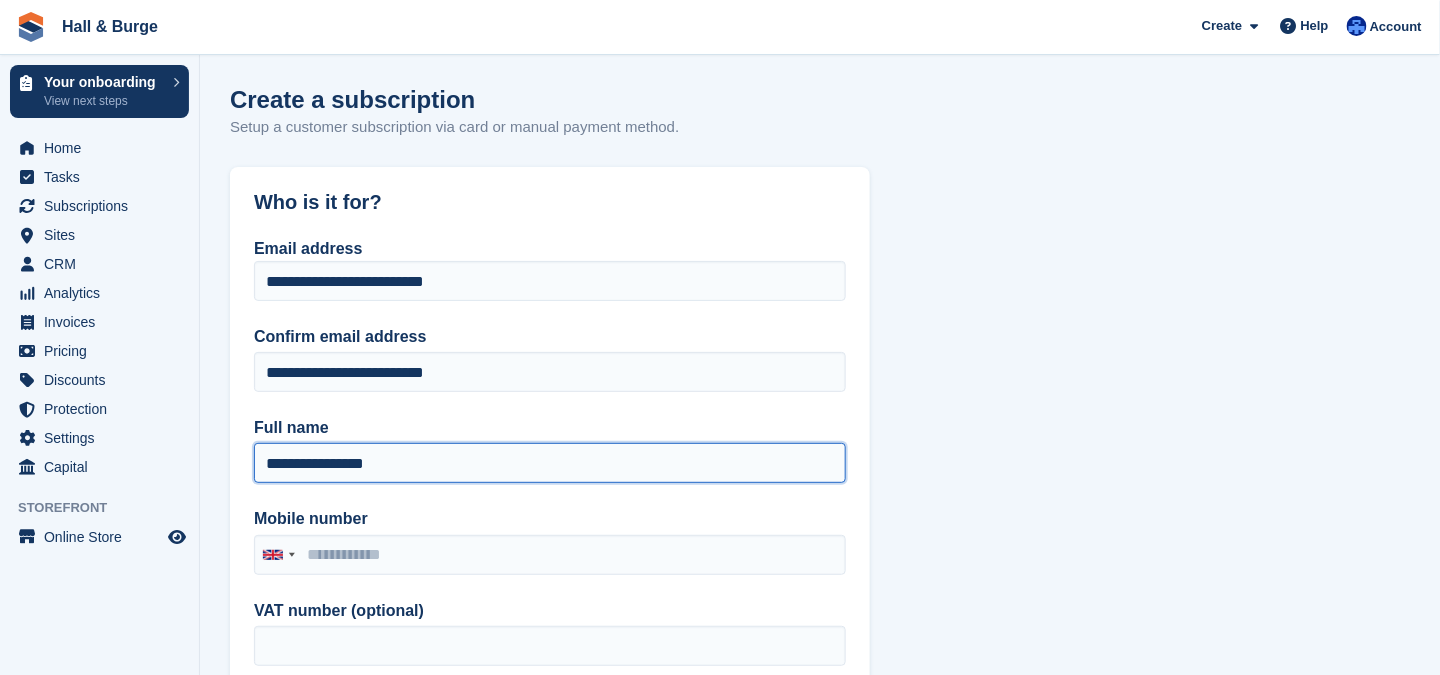 scroll, scrollTop: 100, scrollLeft: 0, axis: vertical 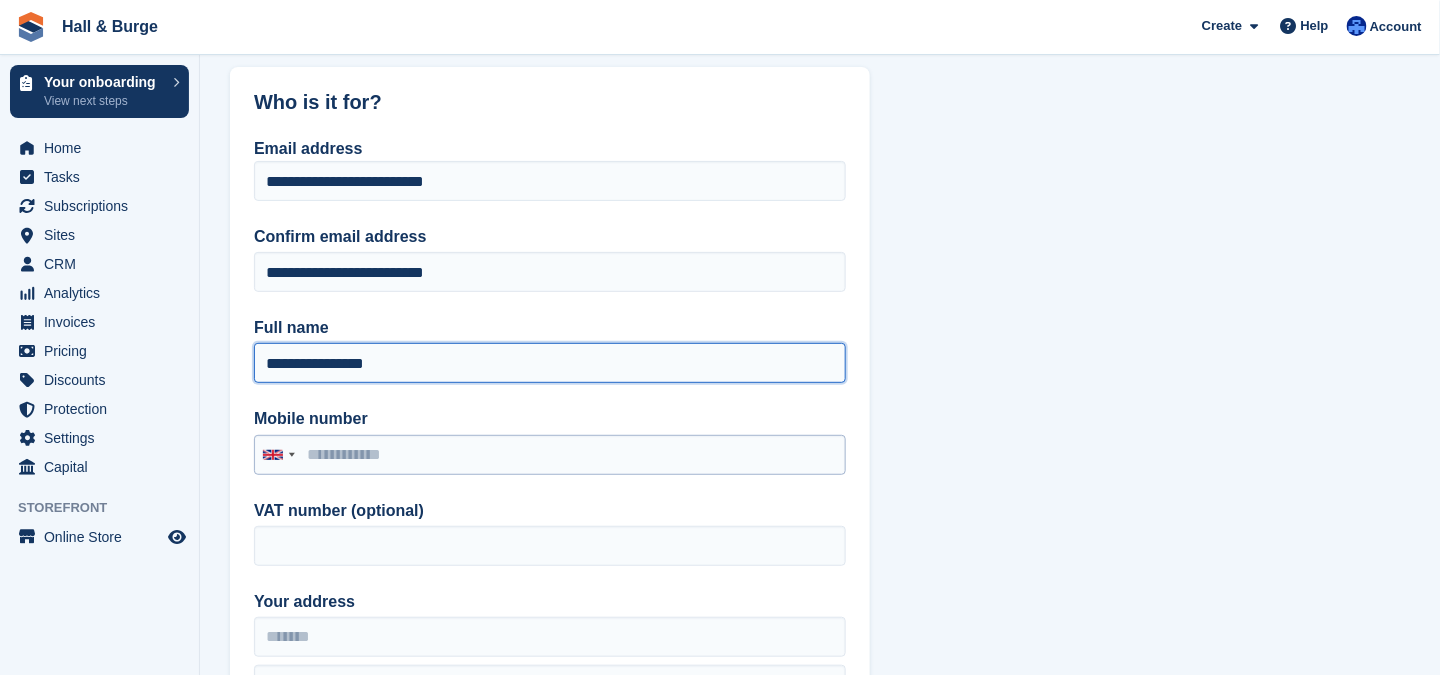 type on "**********" 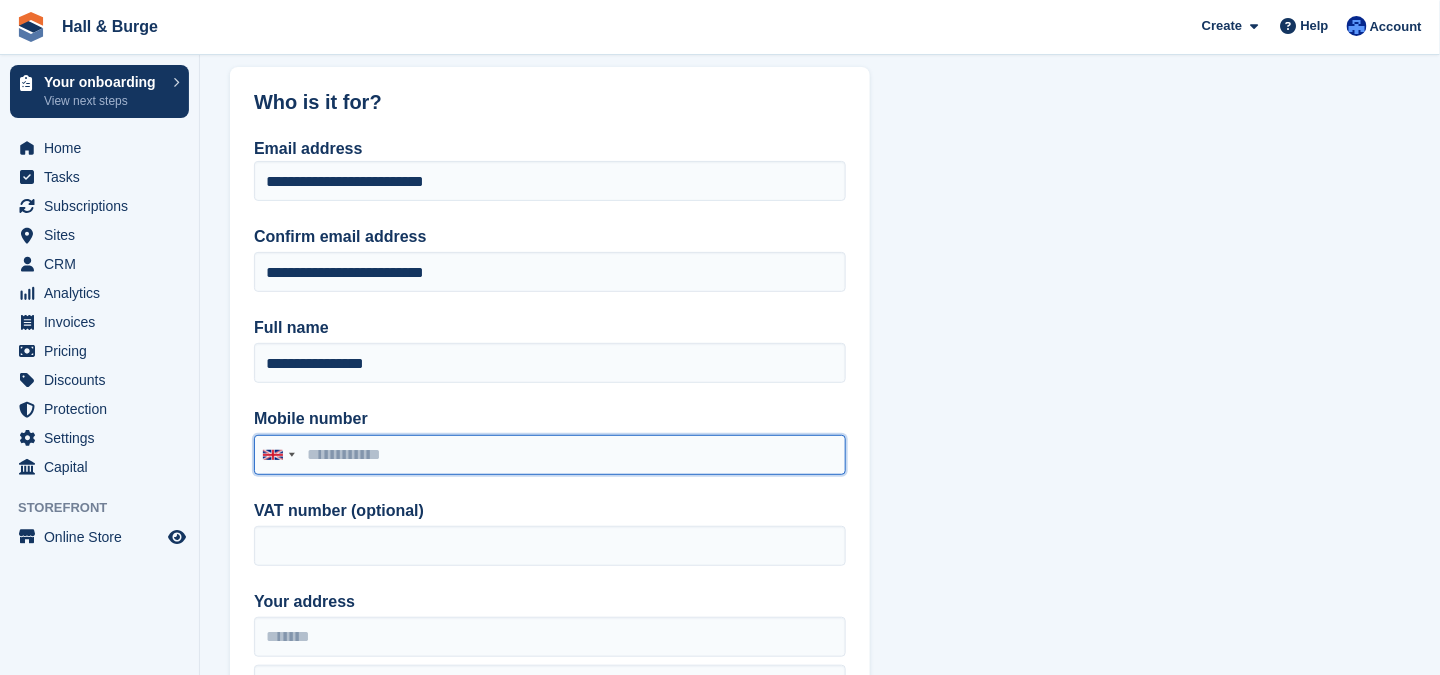 click on "Mobile number" at bounding box center (550, 455) 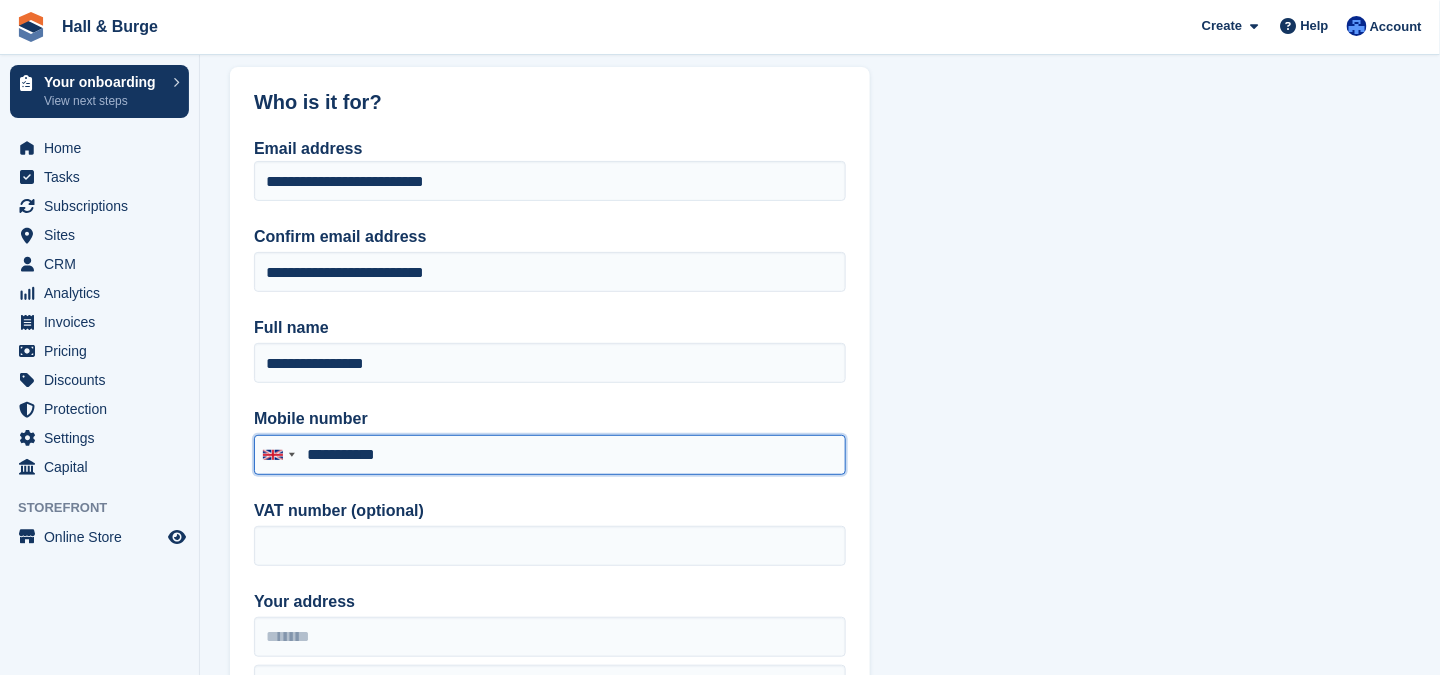 scroll, scrollTop: 300, scrollLeft: 0, axis: vertical 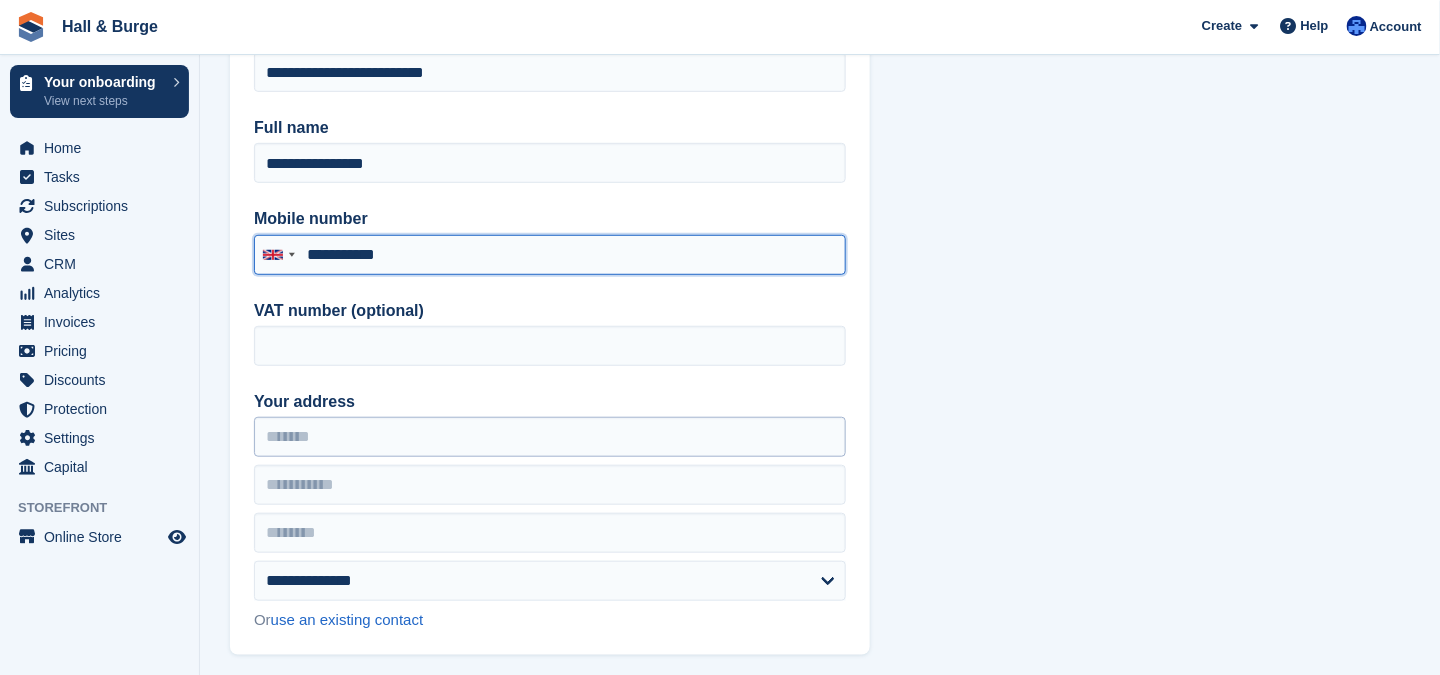 type on "**********" 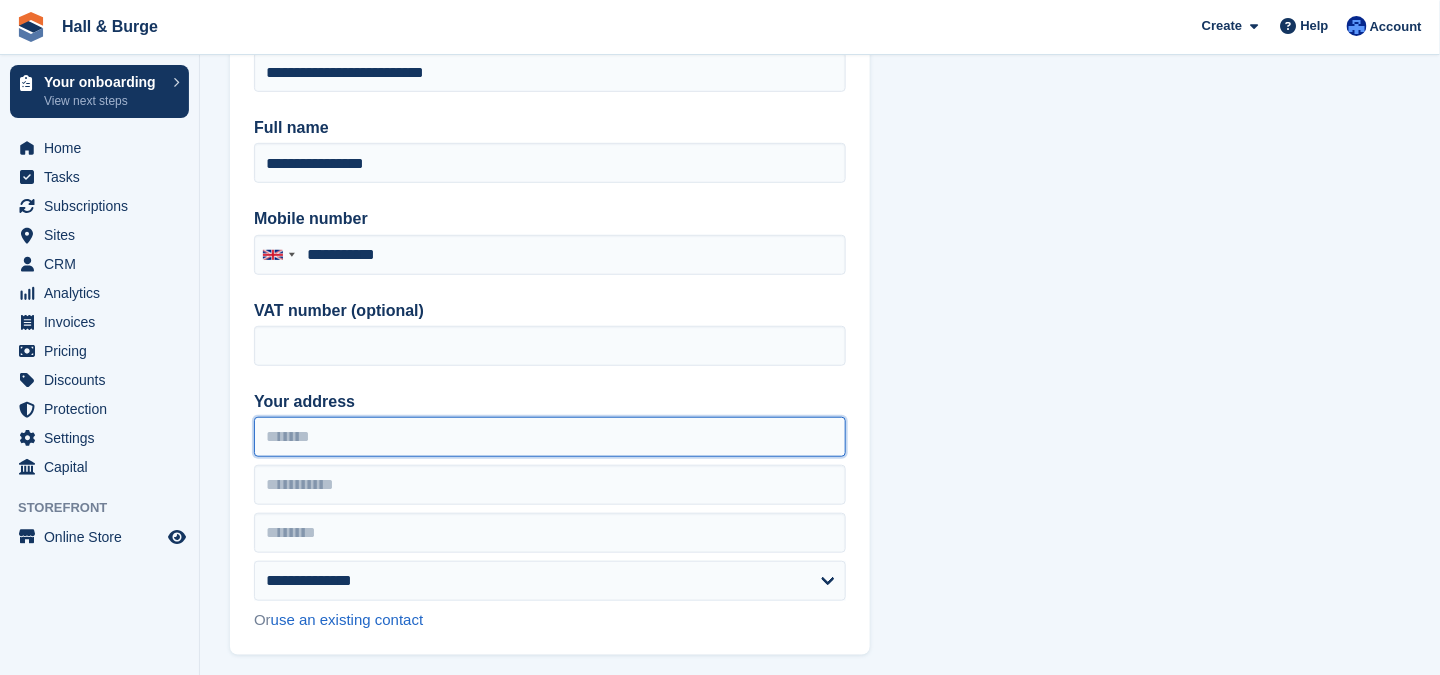 click on "Your address" at bounding box center (550, 437) 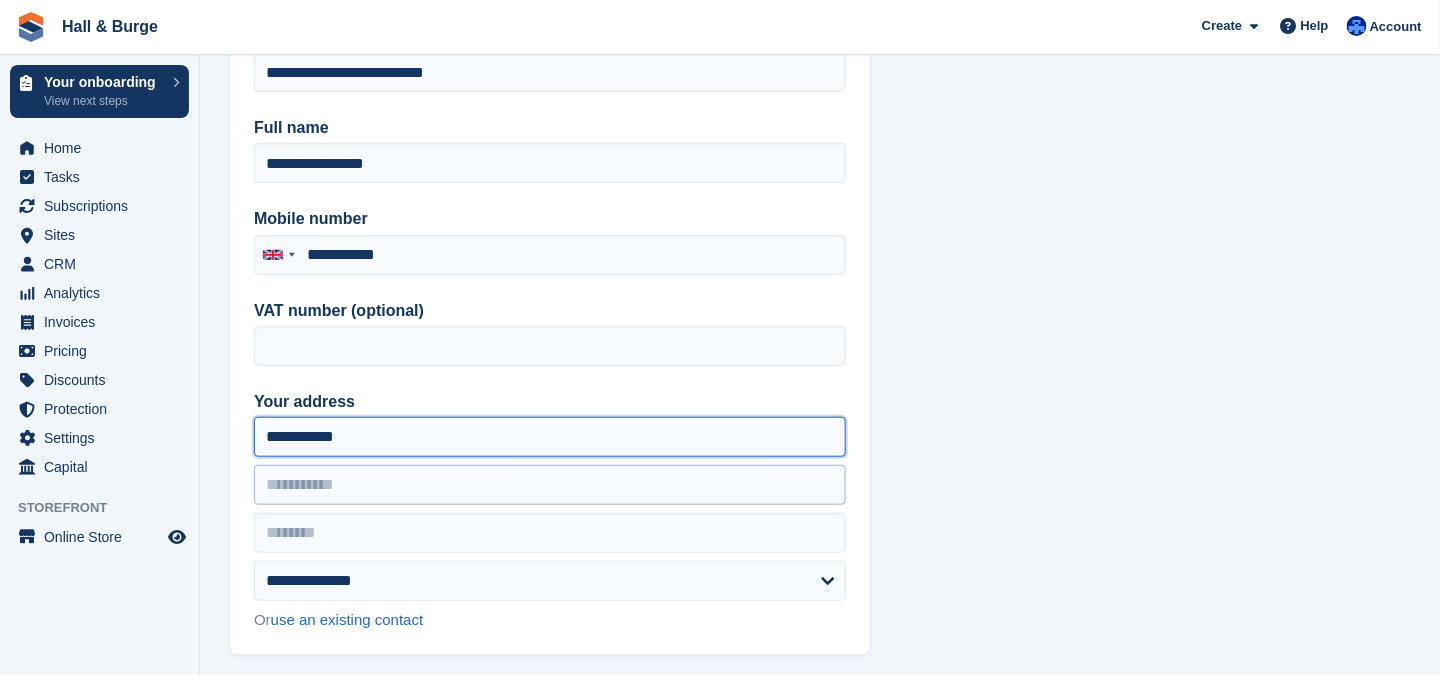type on "**********" 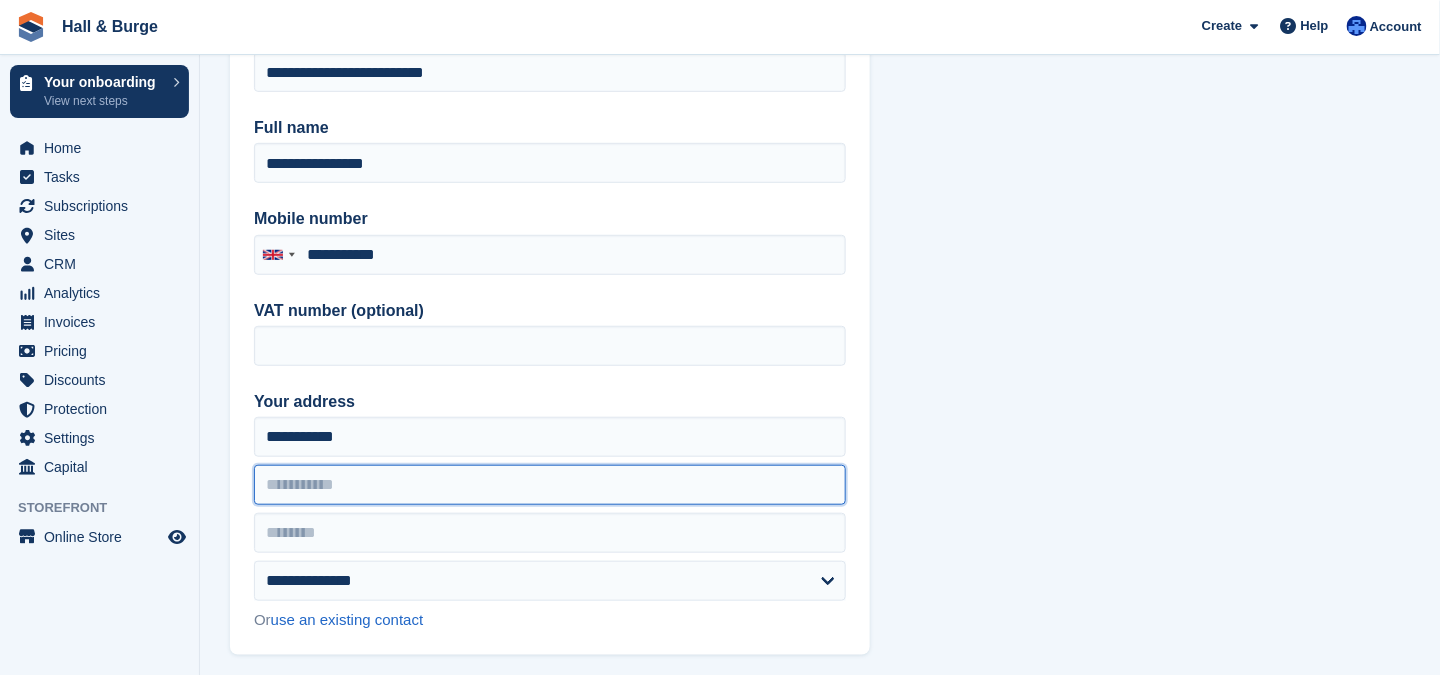 click at bounding box center (550, 485) 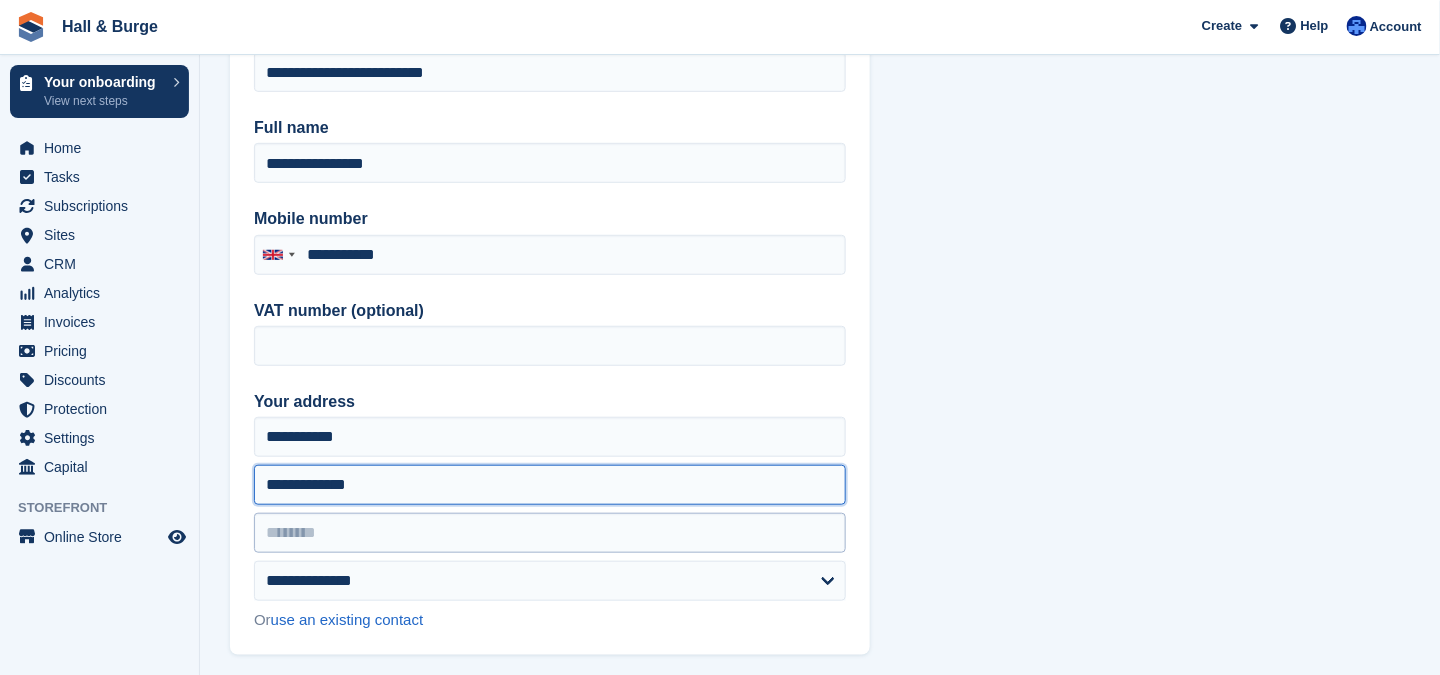 type on "**********" 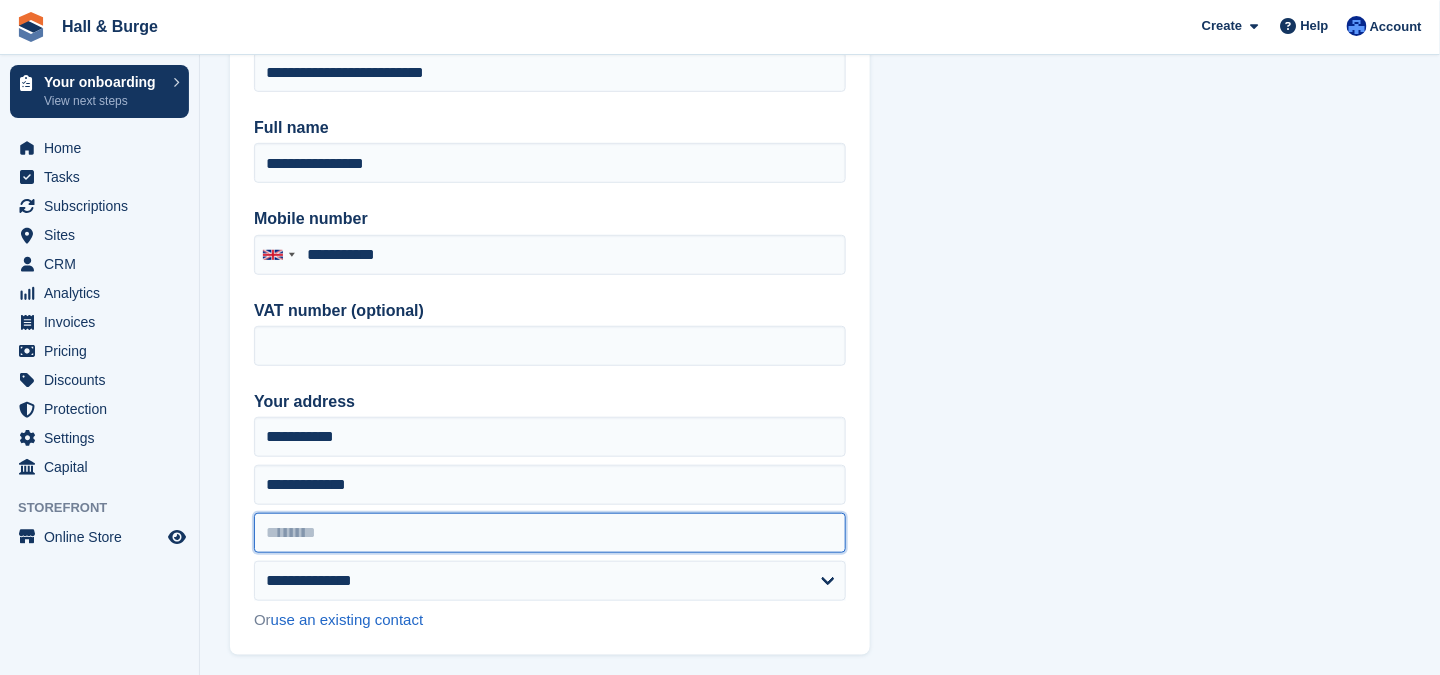 click at bounding box center [550, 533] 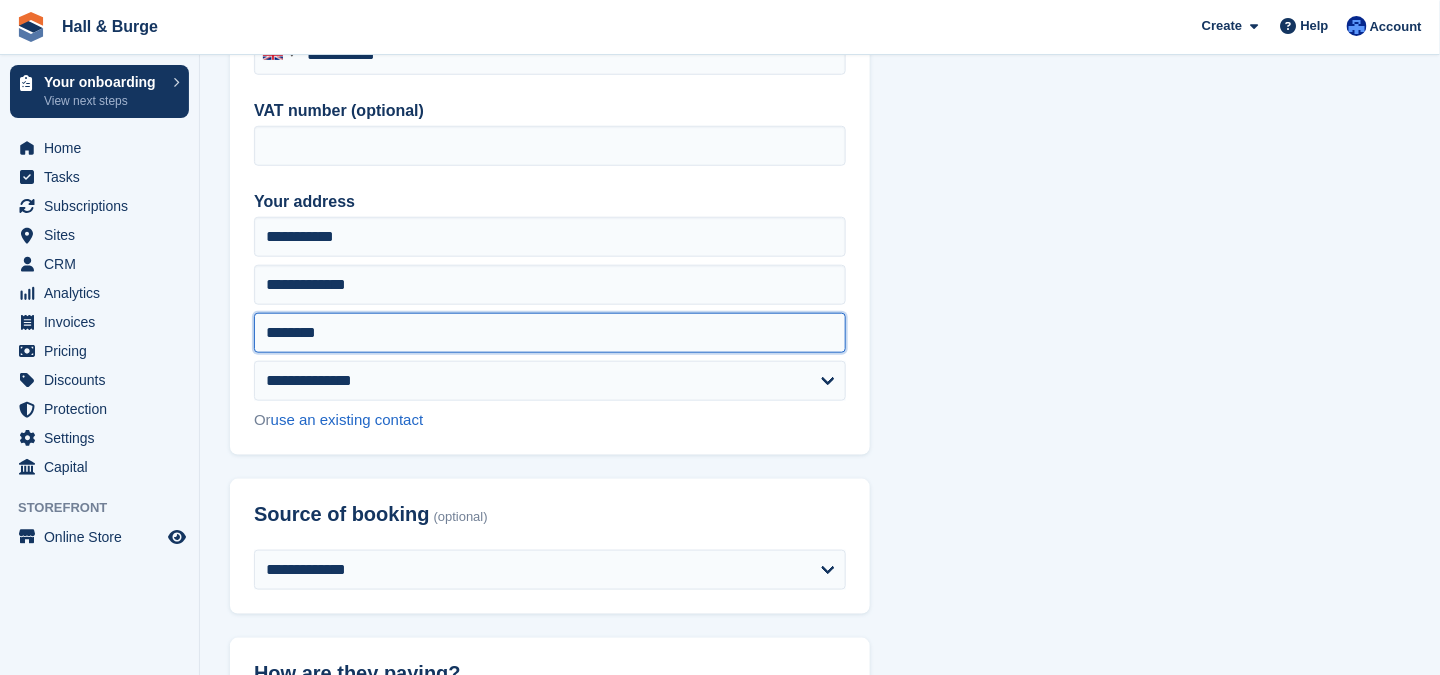 scroll, scrollTop: 600, scrollLeft: 0, axis: vertical 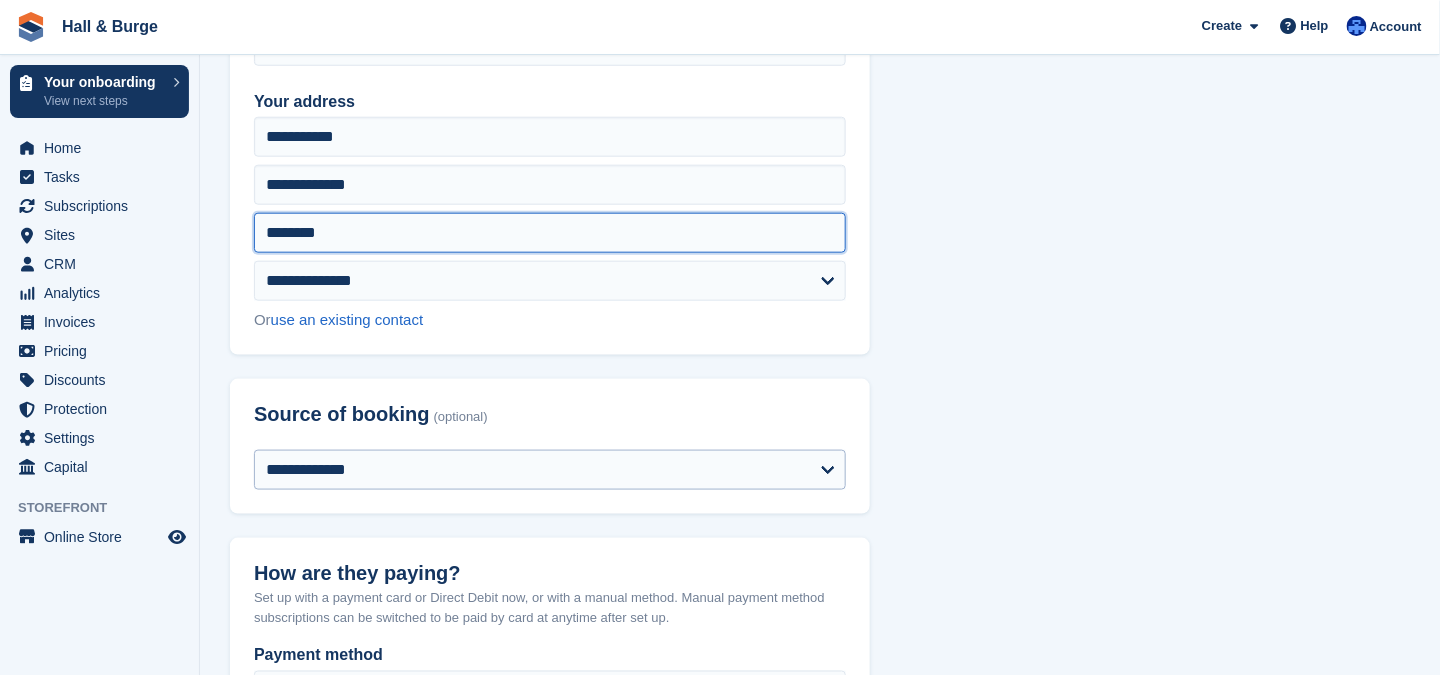 type on "********" 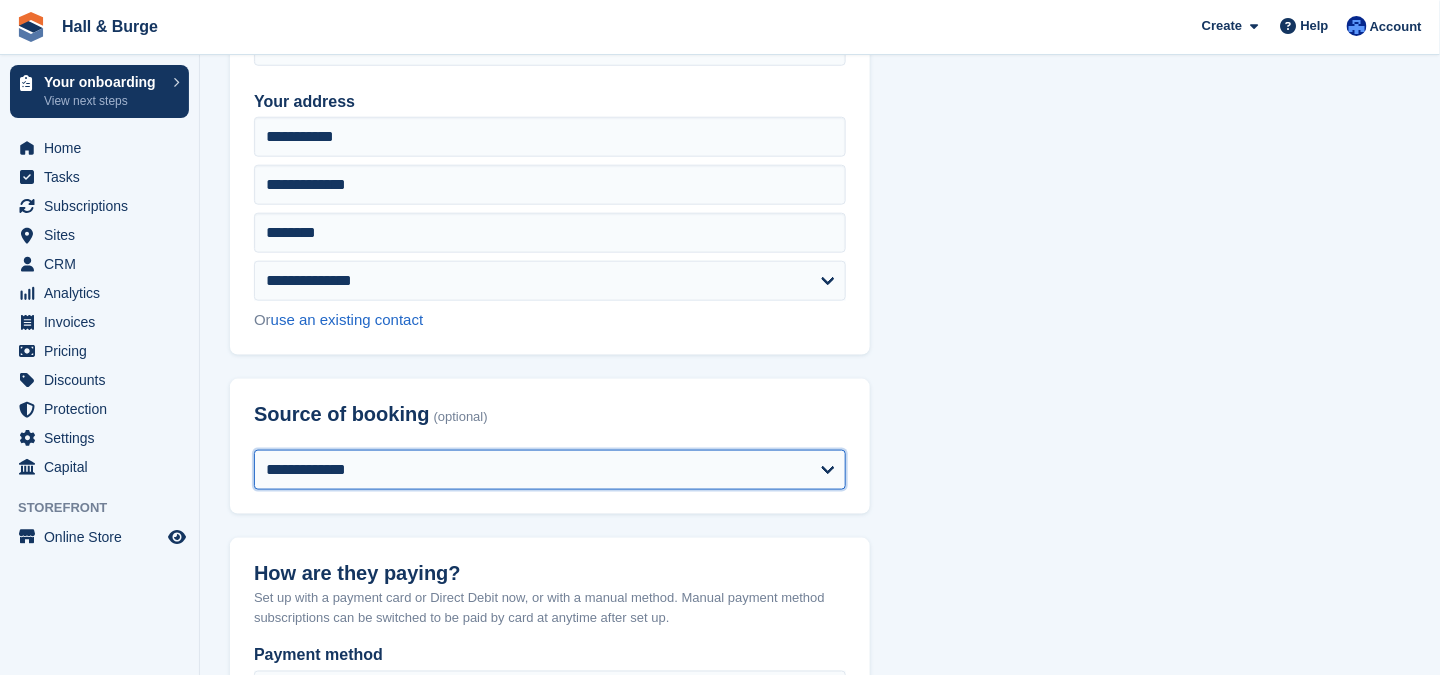 click on "**********" at bounding box center [550, 470] 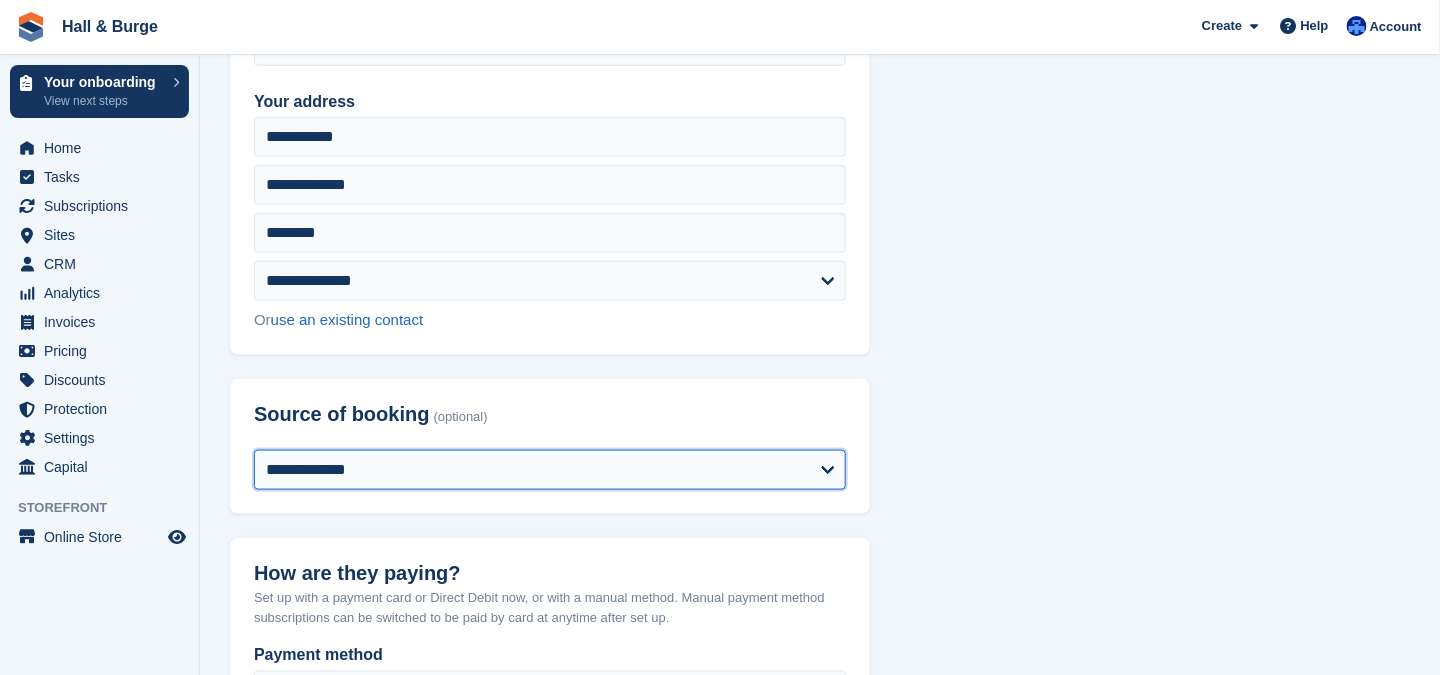 select on "*****" 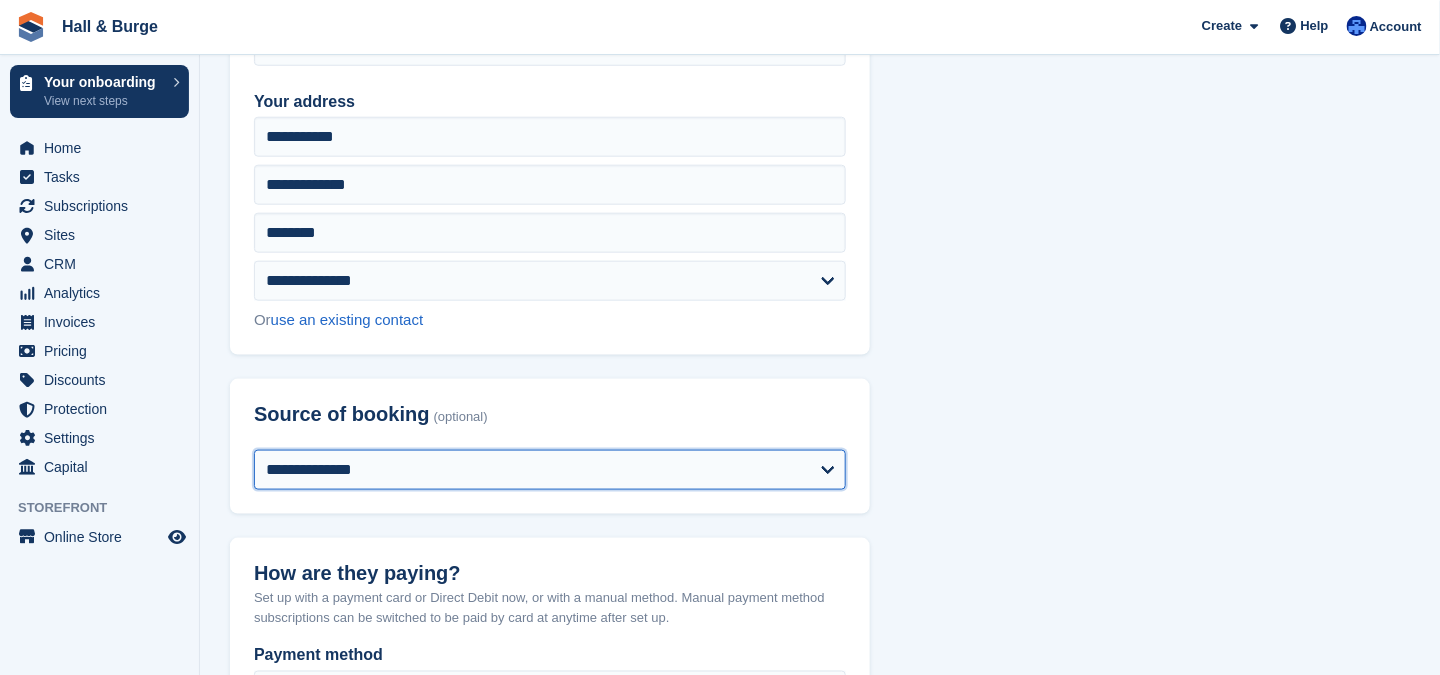click on "**********" at bounding box center (550, 470) 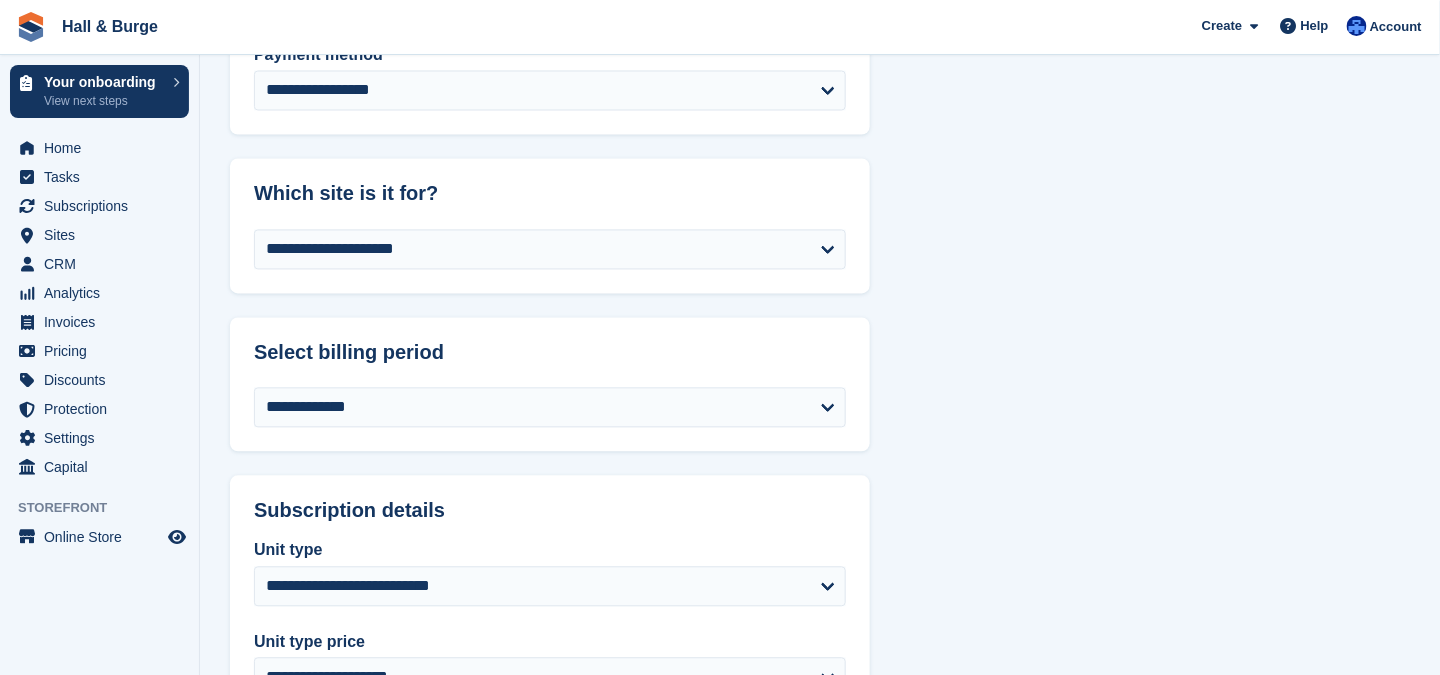 scroll, scrollTop: 1400, scrollLeft: 0, axis: vertical 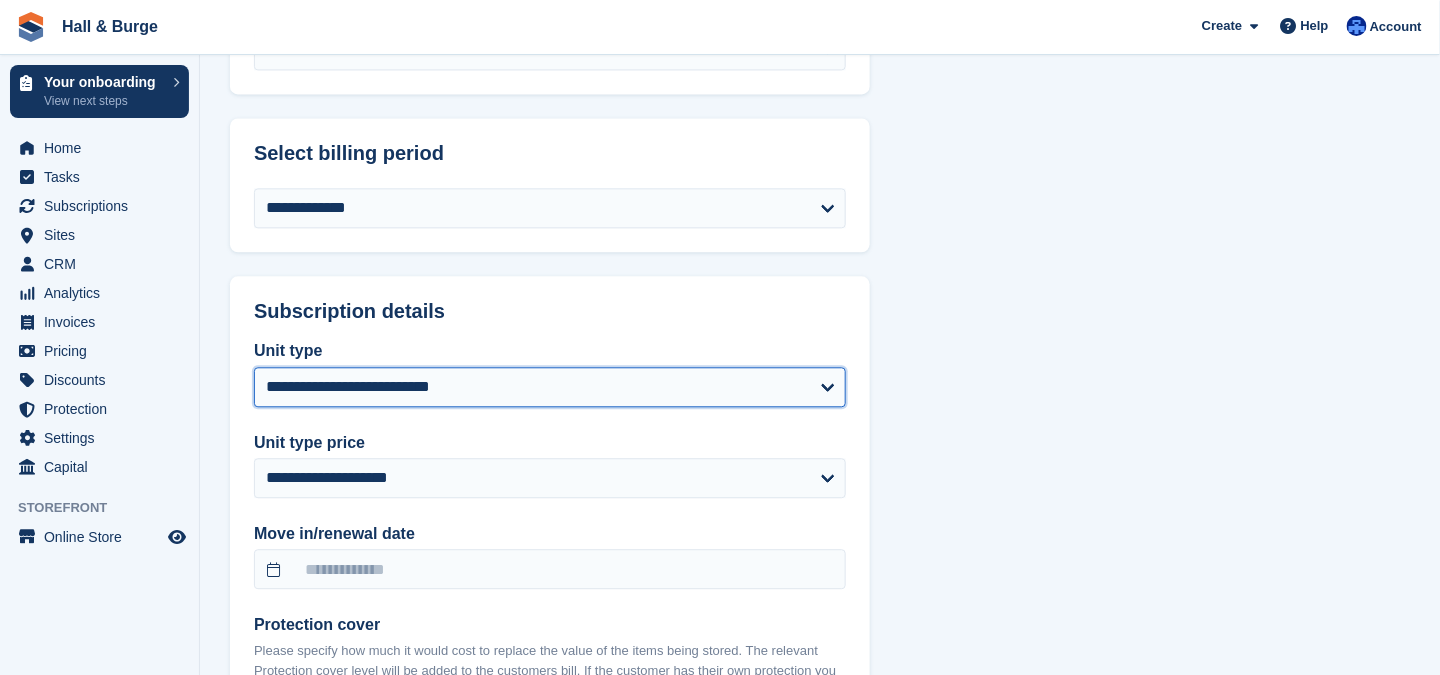 click on "**********" at bounding box center (550, 387) 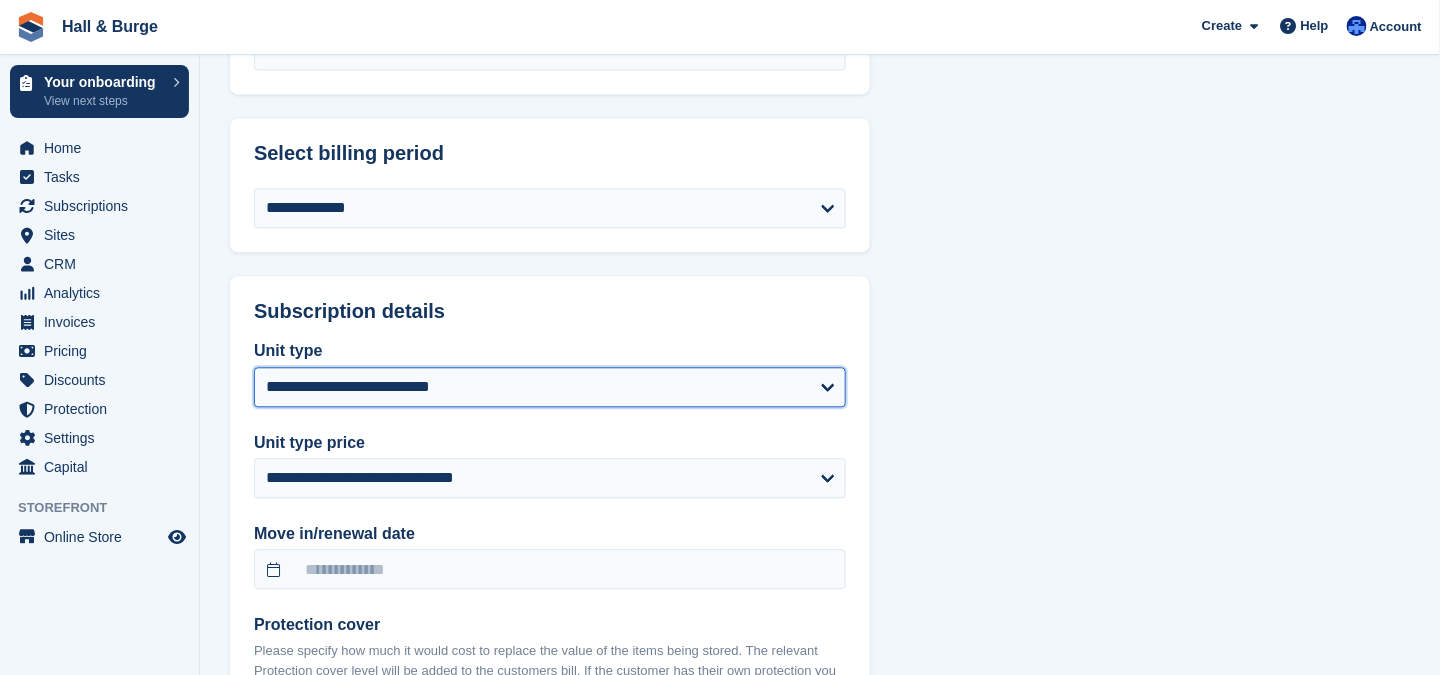 scroll, scrollTop: 1500, scrollLeft: 0, axis: vertical 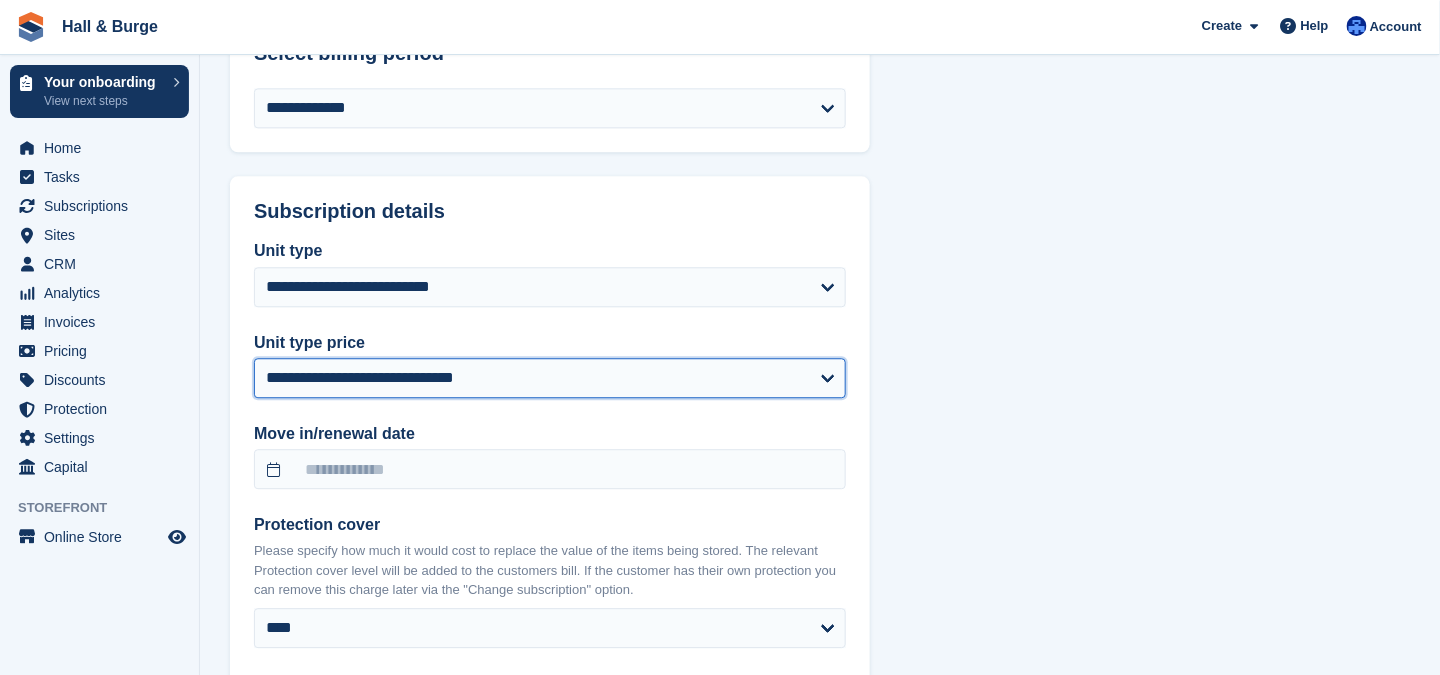 click on "**********" at bounding box center (550, 378) 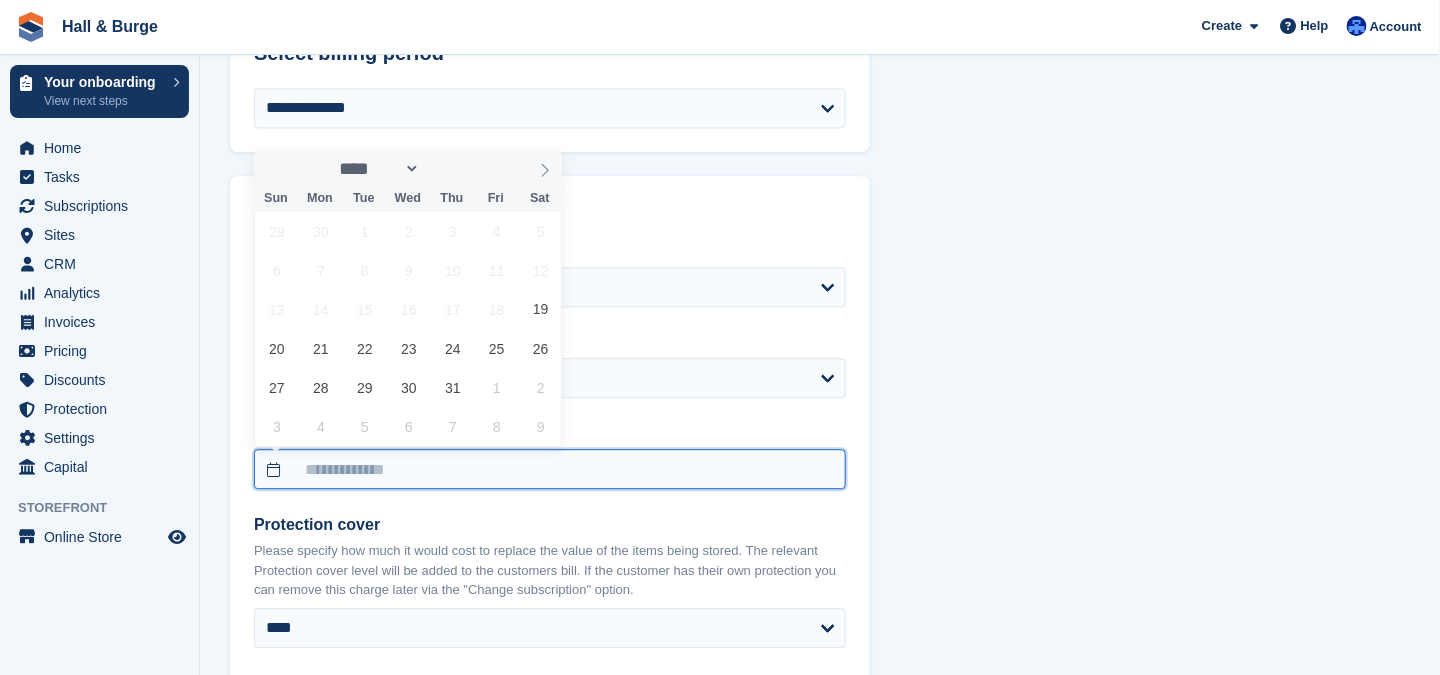 click at bounding box center (550, 469) 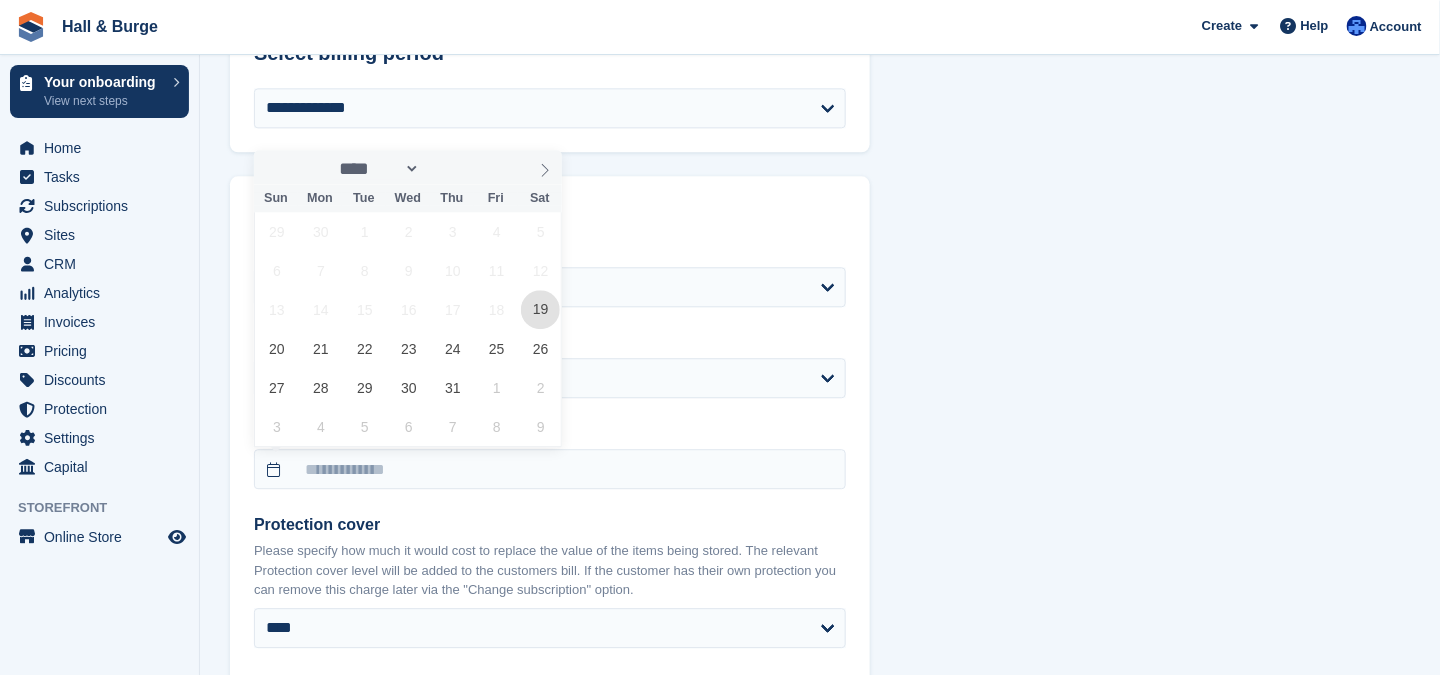 click on "19" at bounding box center (540, 309) 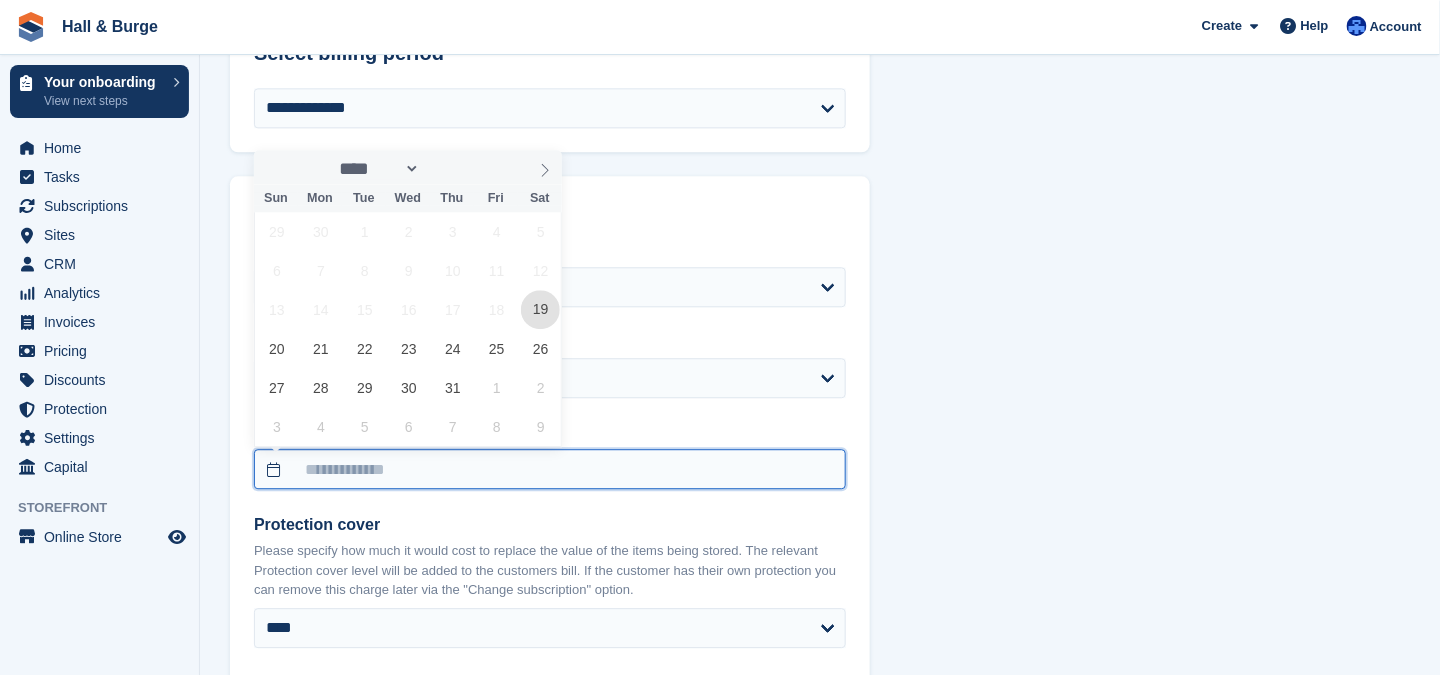 type on "**********" 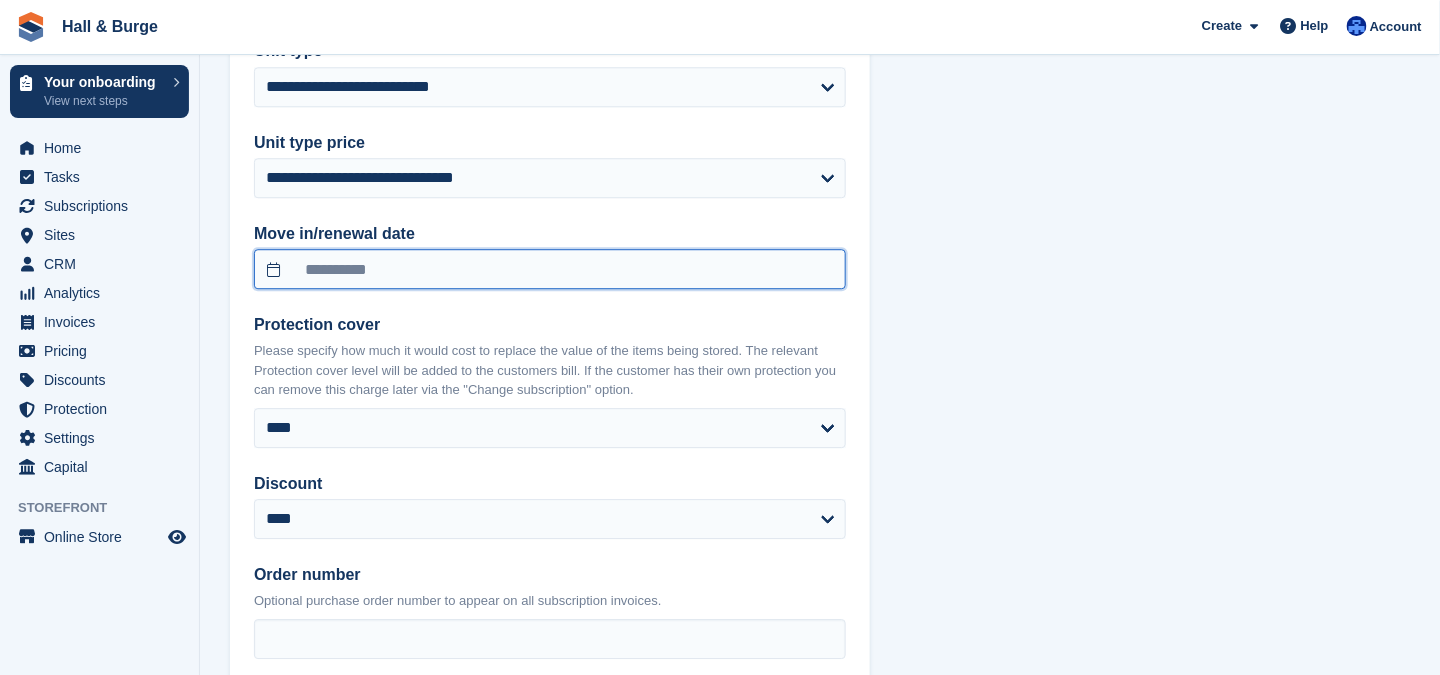 scroll, scrollTop: 1800, scrollLeft: 0, axis: vertical 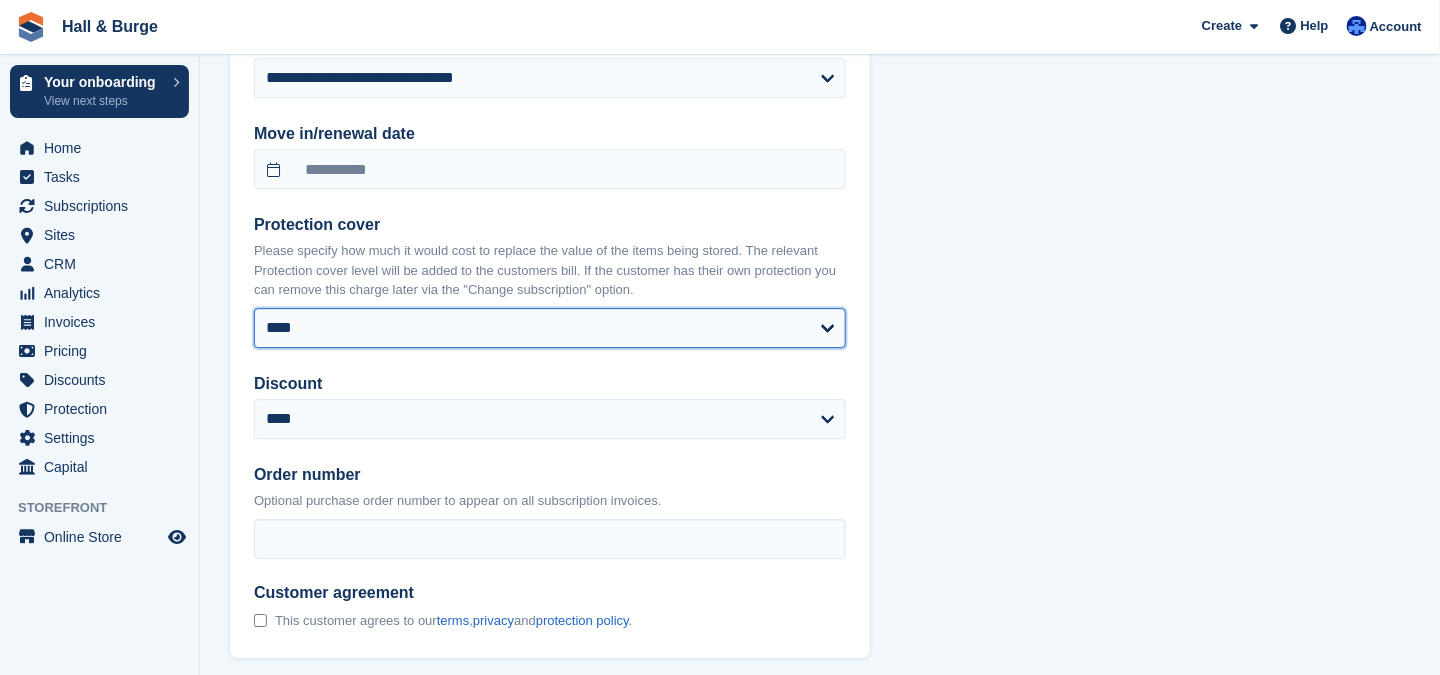 click on "****
******
******
******
******
******
******
******
******
*******
*******
*******
*******
*******
*******
*******" at bounding box center (550, 328) 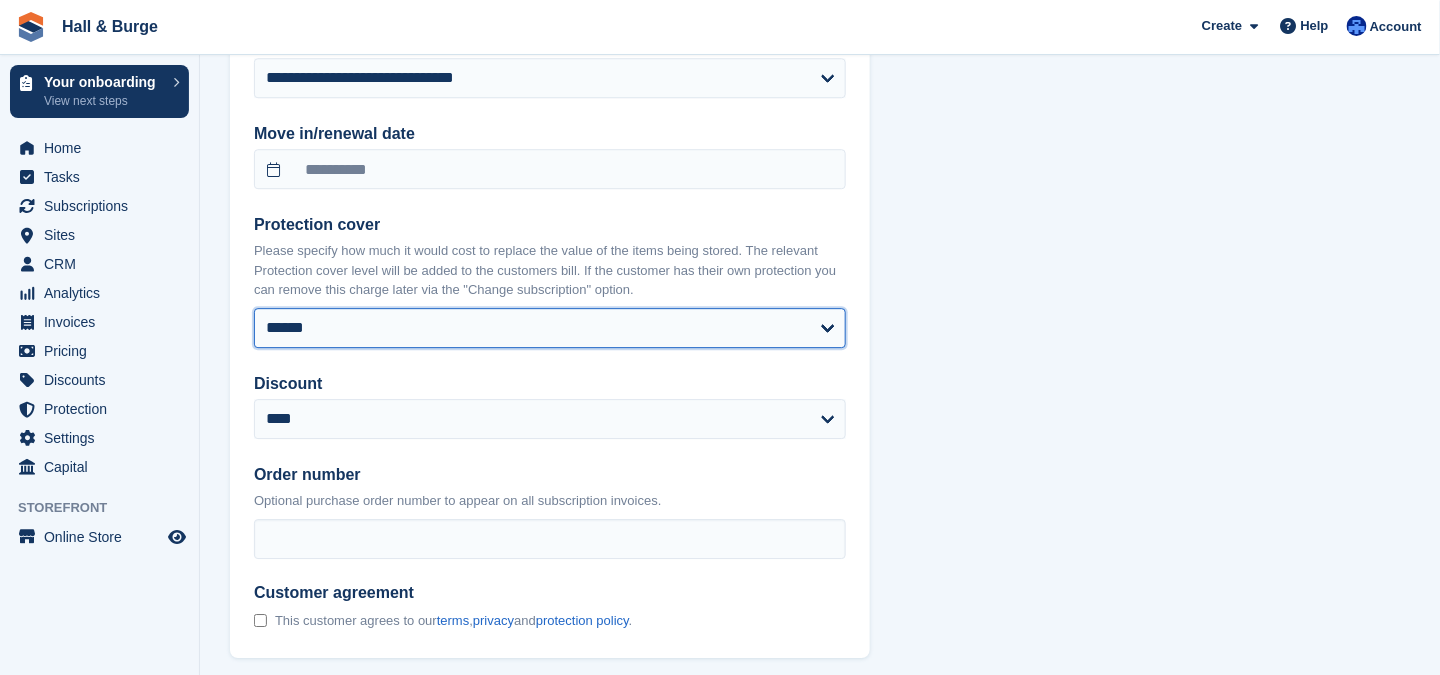 click on "****
******
******
******
******
******
******
******
******
*******
*******
*******
*******
*******
*******
*******" at bounding box center (550, 328) 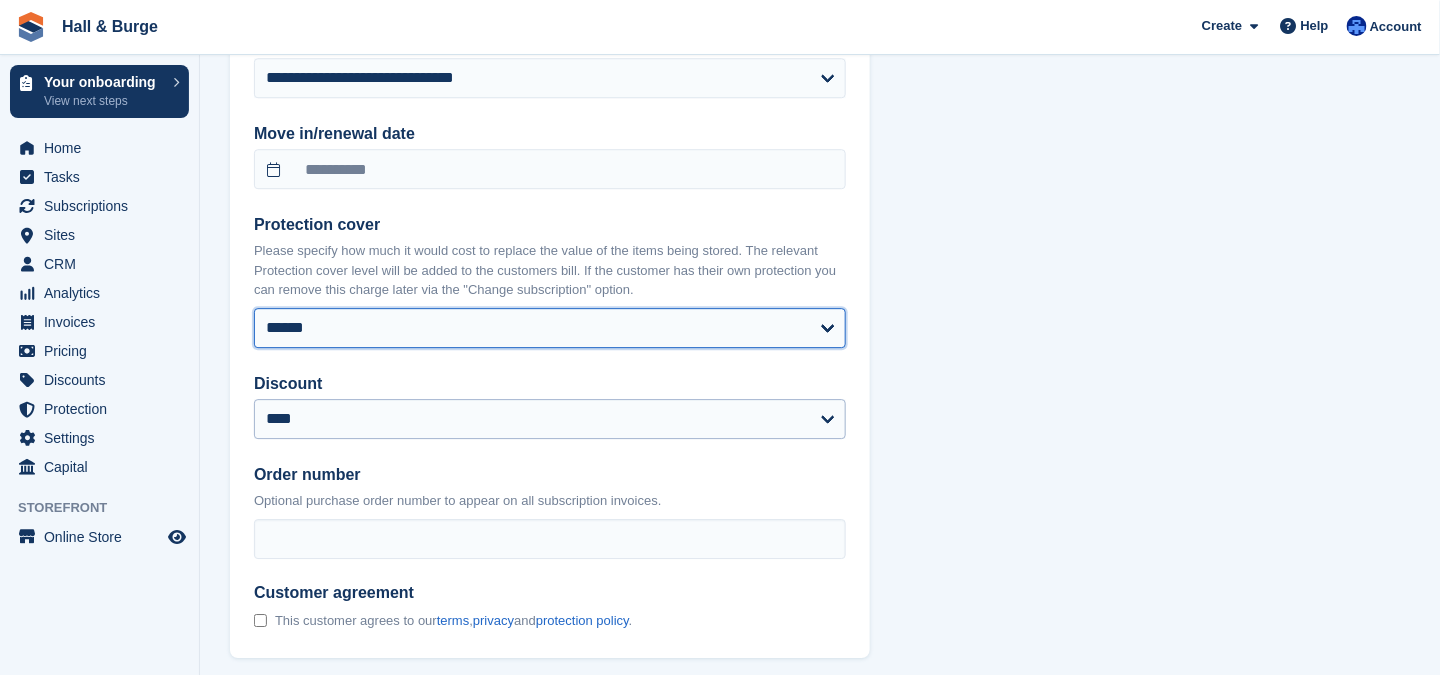 select on "**********" 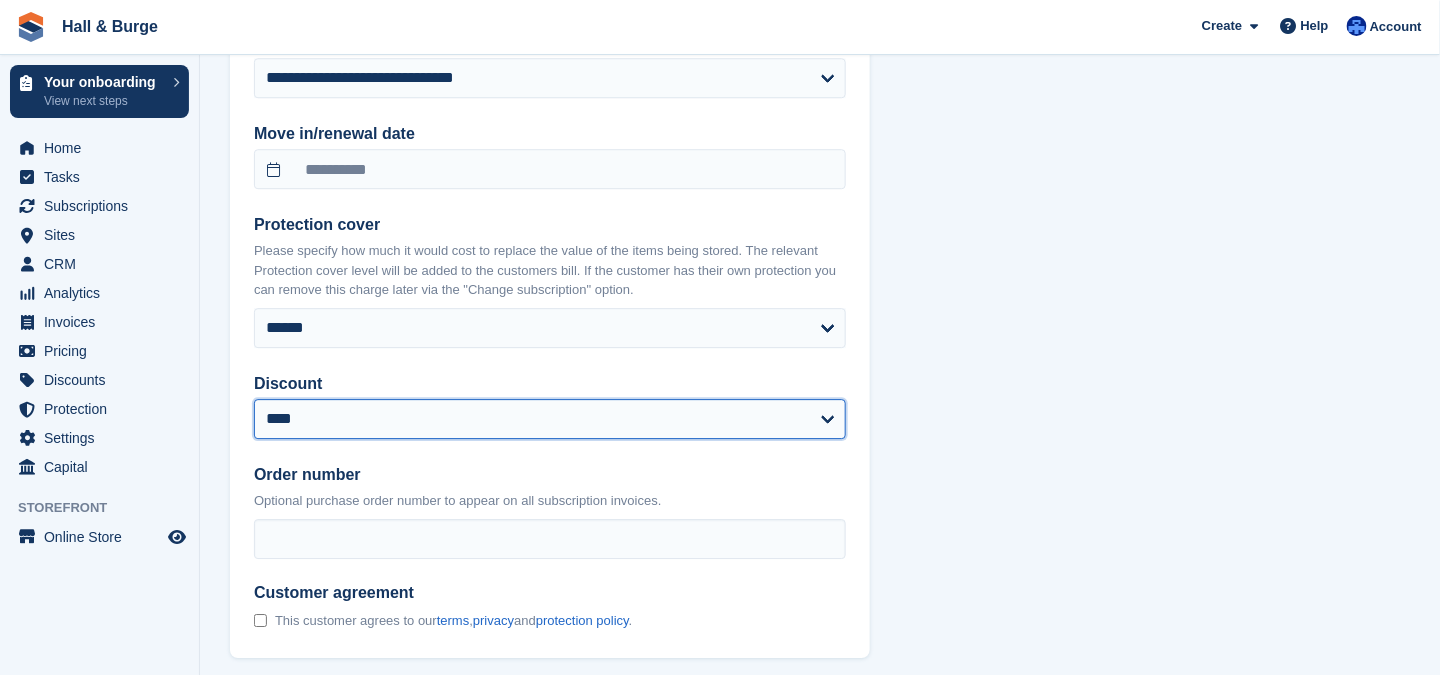 click on "**********" at bounding box center [550, 419] 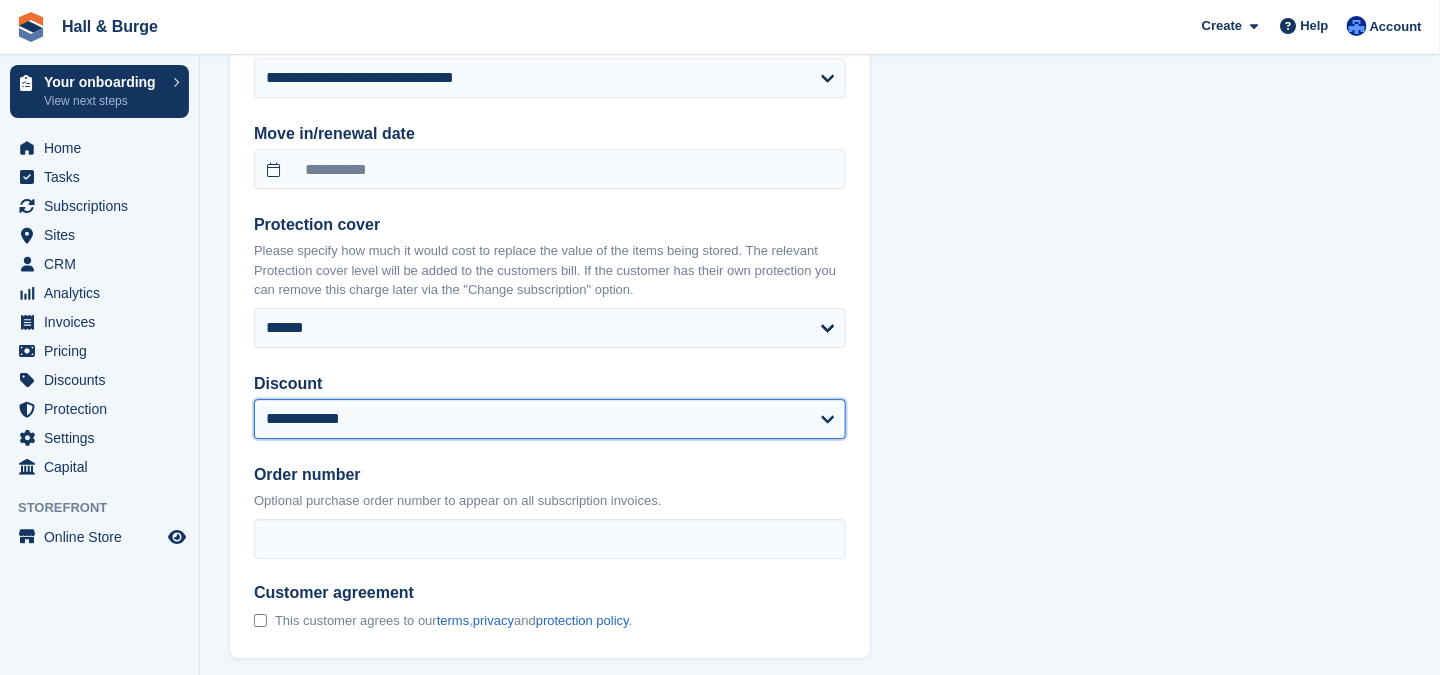 click on "**********" at bounding box center [550, 419] 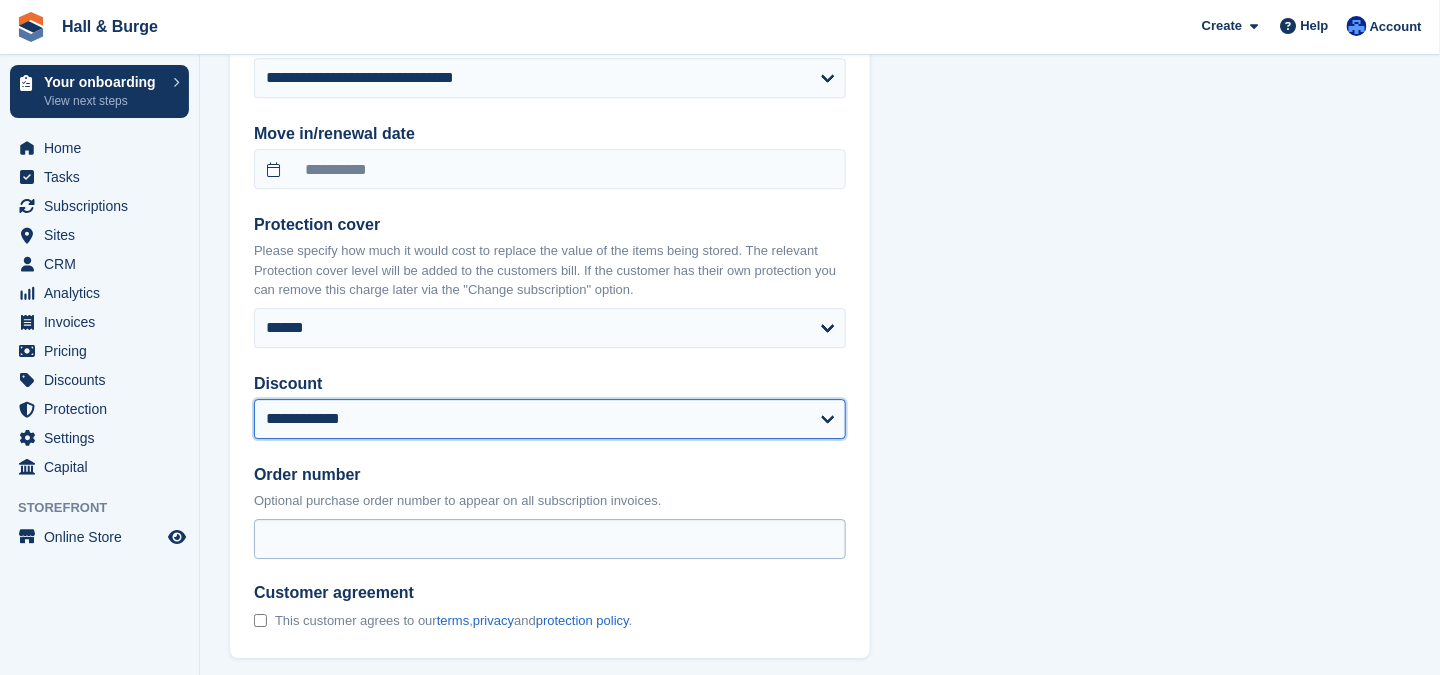 select on "**********" 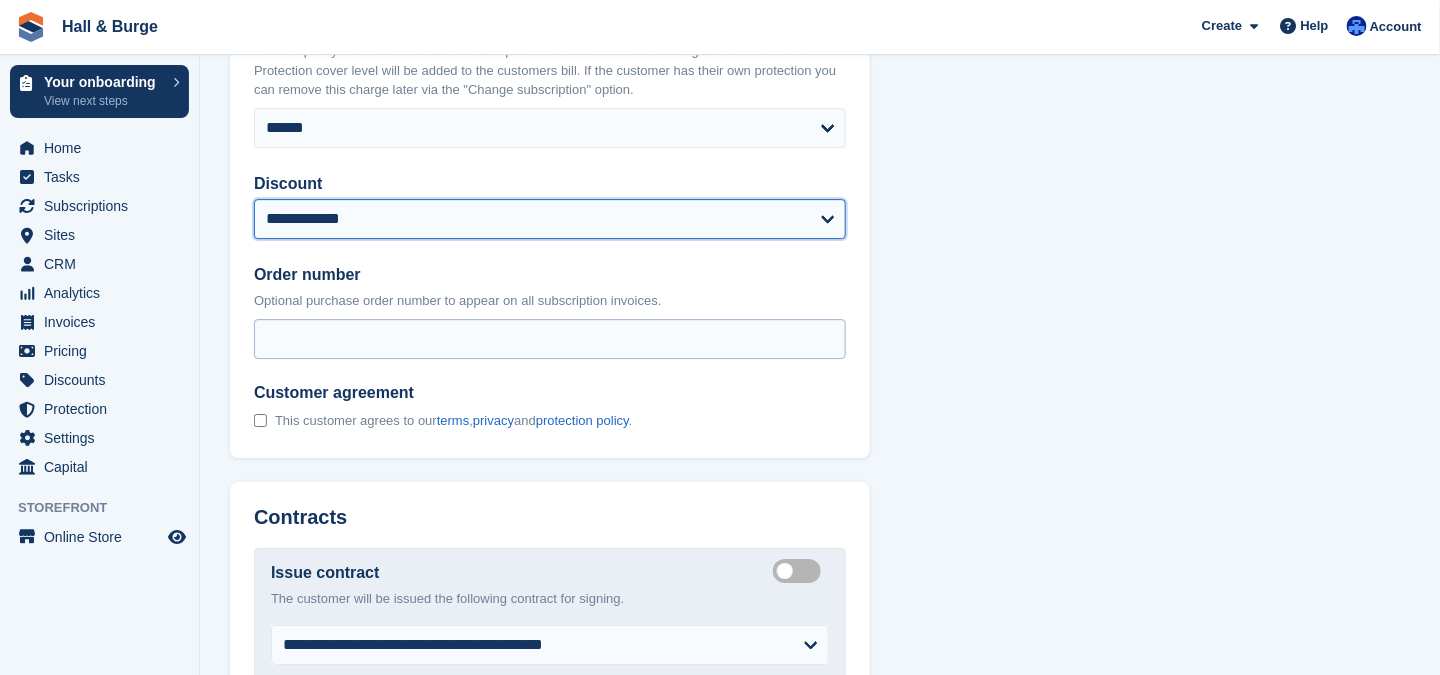 scroll, scrollTop: 2100, scrollLeft: 0, axis: vertical 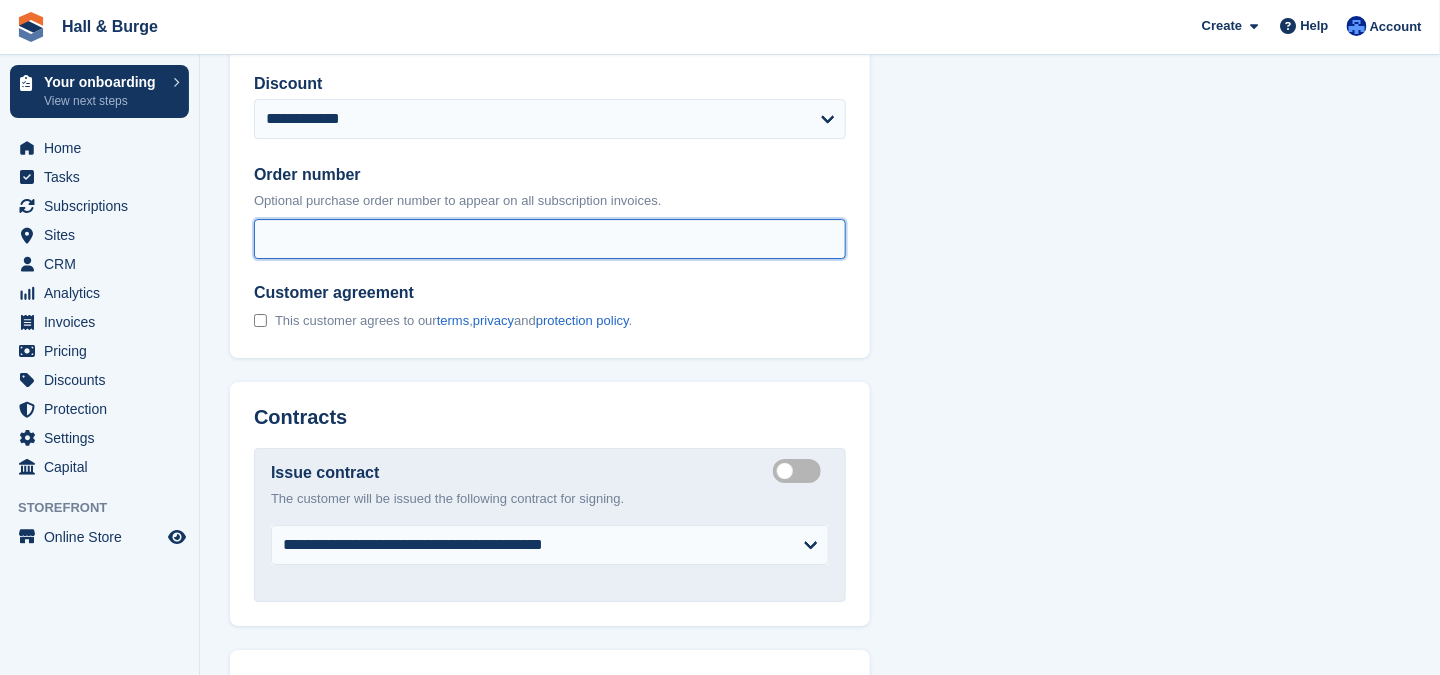 click on "Order number" at bounding box center [550, 239] 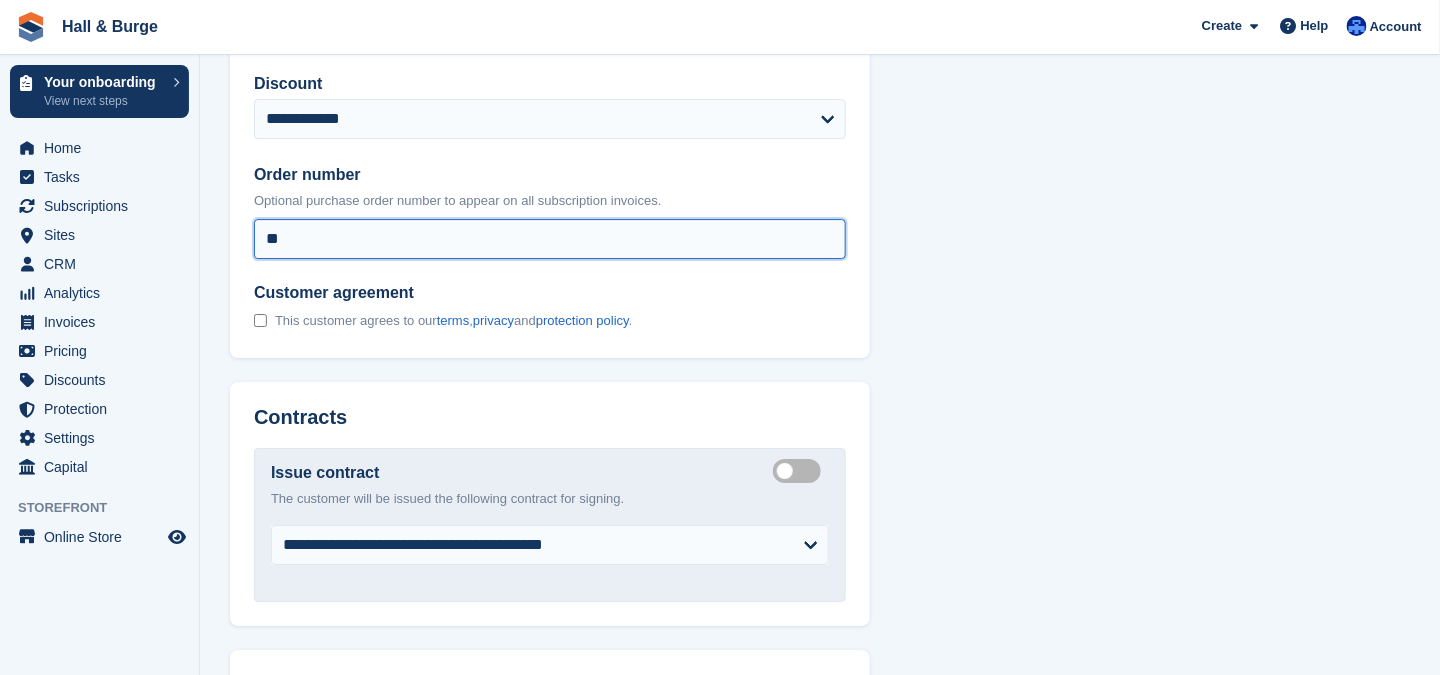 type on "**" 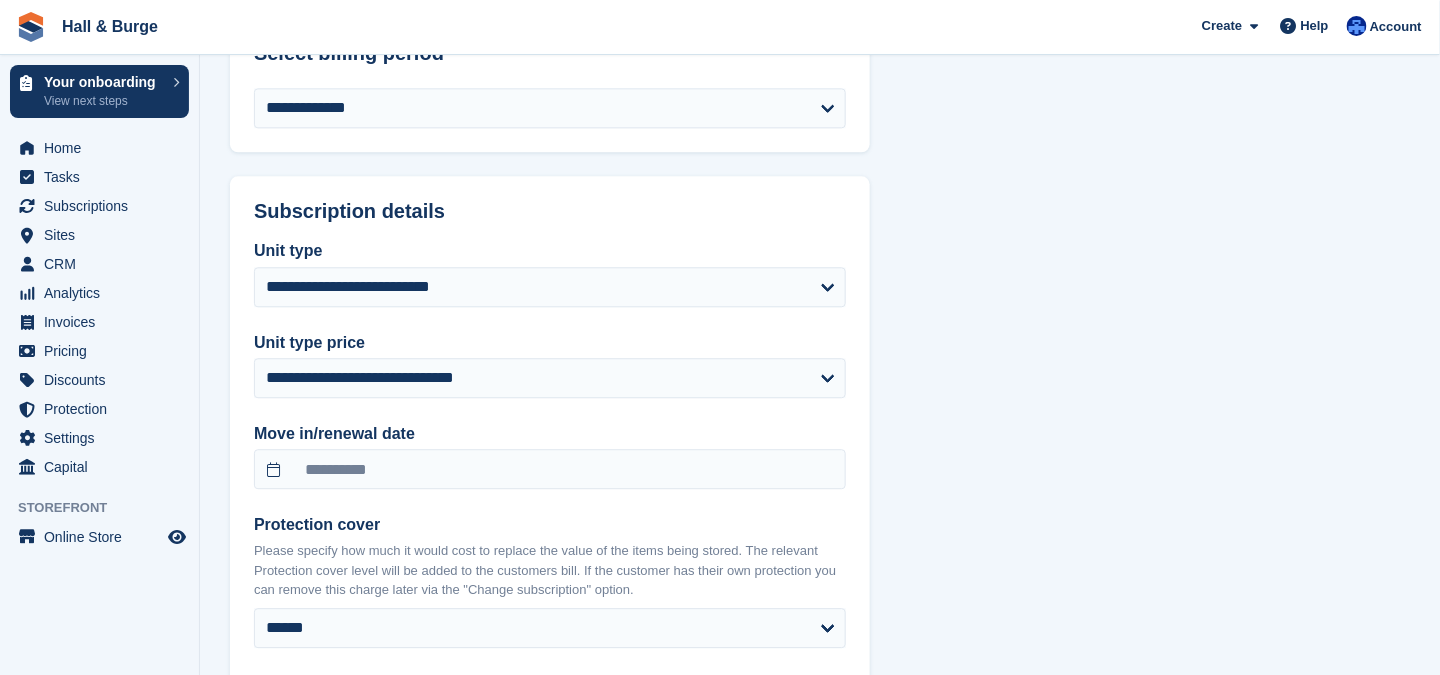 scroll, scrollTop: 1600, scrollLeft: 0, axis: vertical 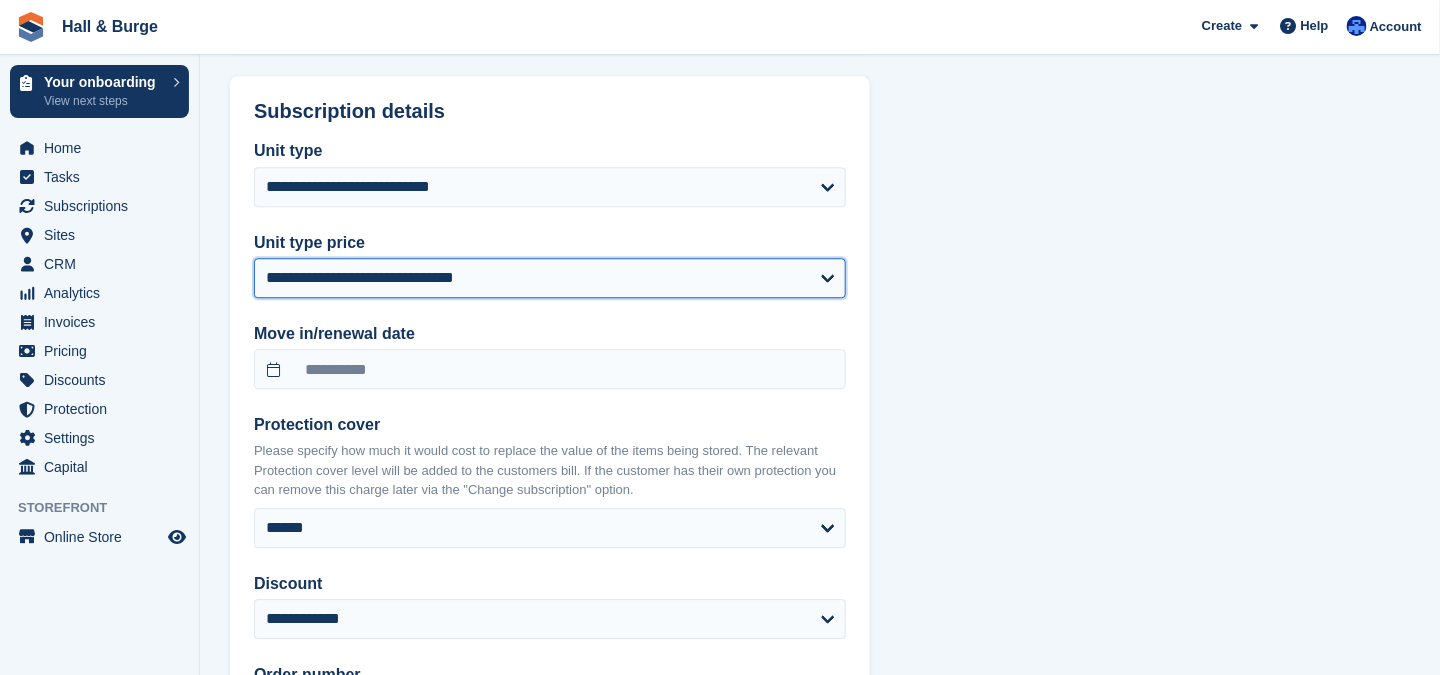 click on "**********" at bounding box center [550, 278] 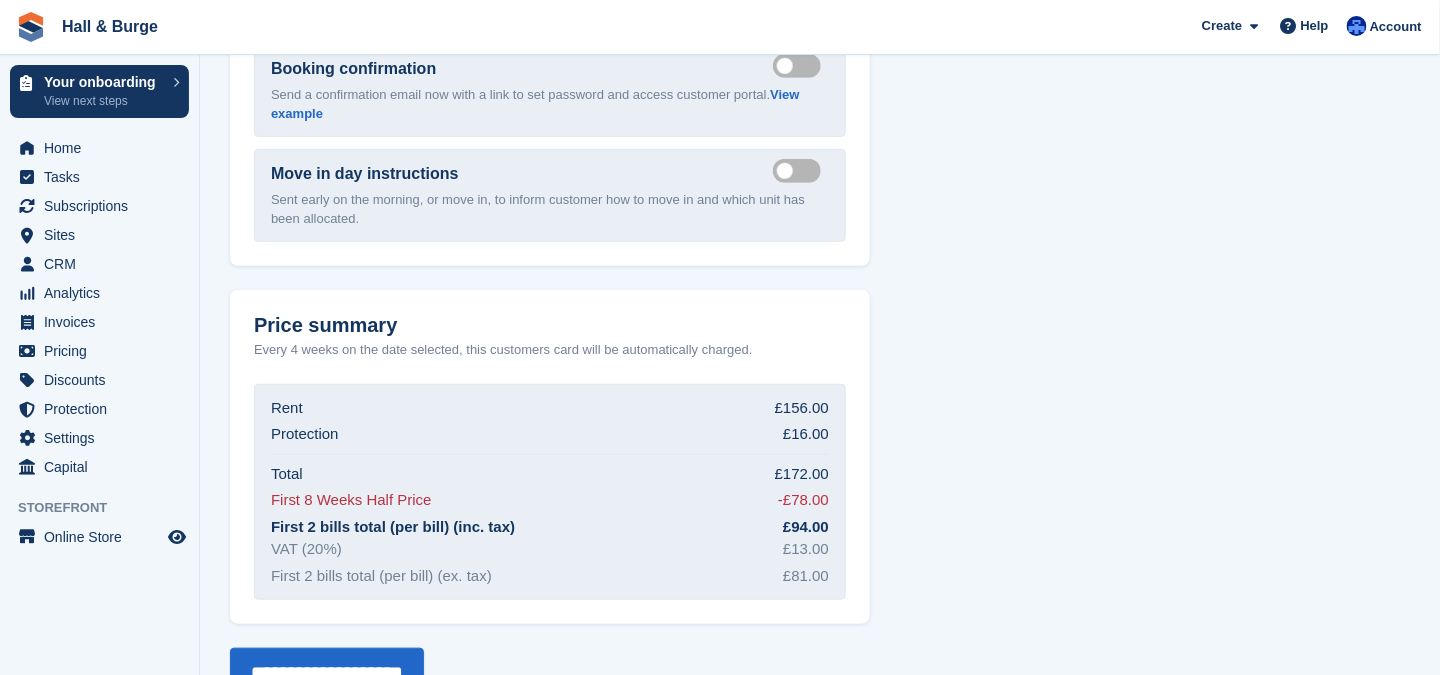 scroll, scrollTop: 2849, scrollLeft: 0, axis: vertical 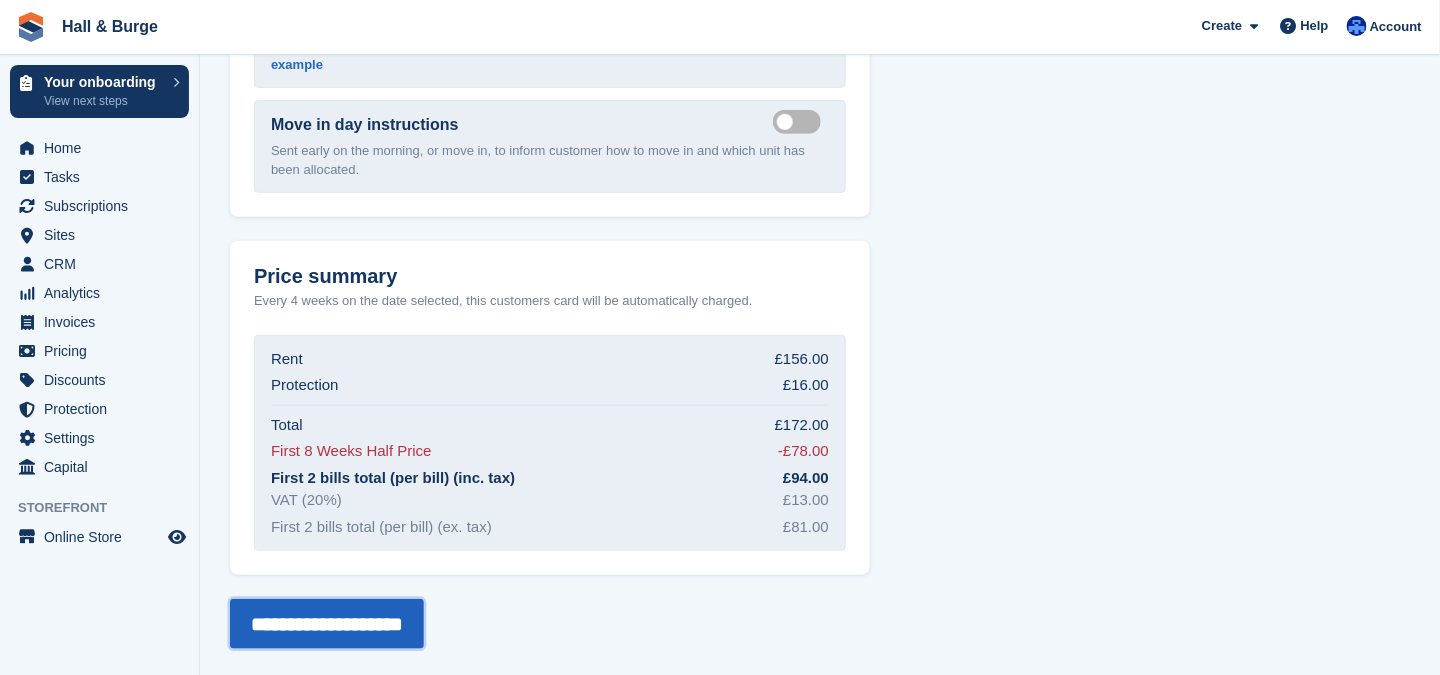 click on "**********" at bounding box center (327, 624) 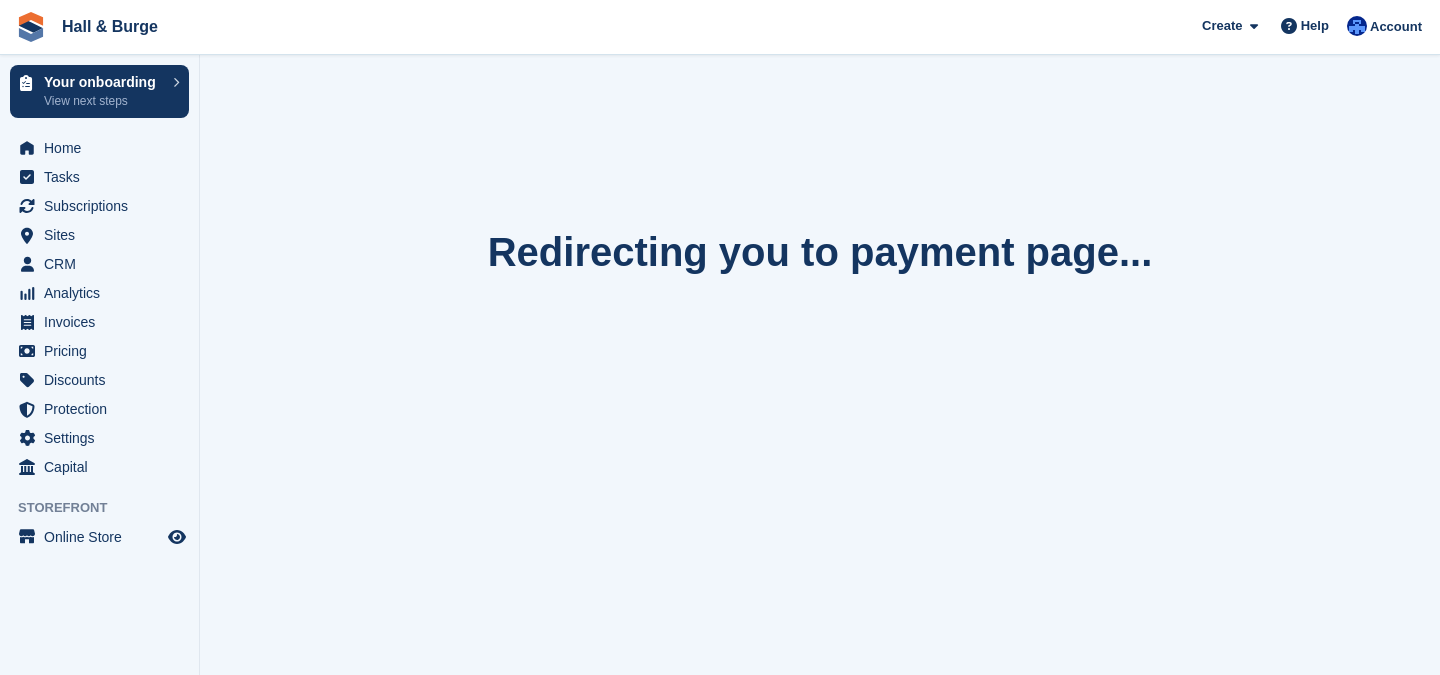 scroll, scrollTop: 0, scrollLeft: 0, axis: both 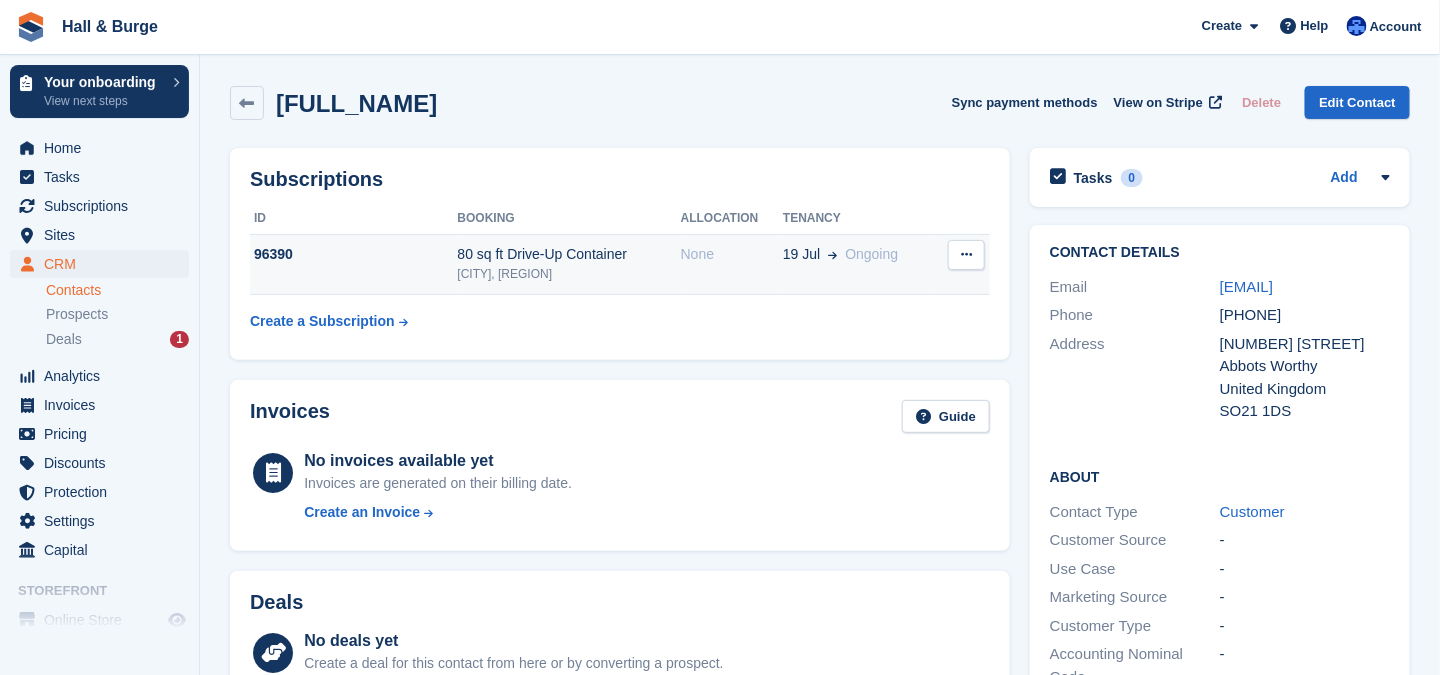 click on "96390" at bounding box center (354, 254) 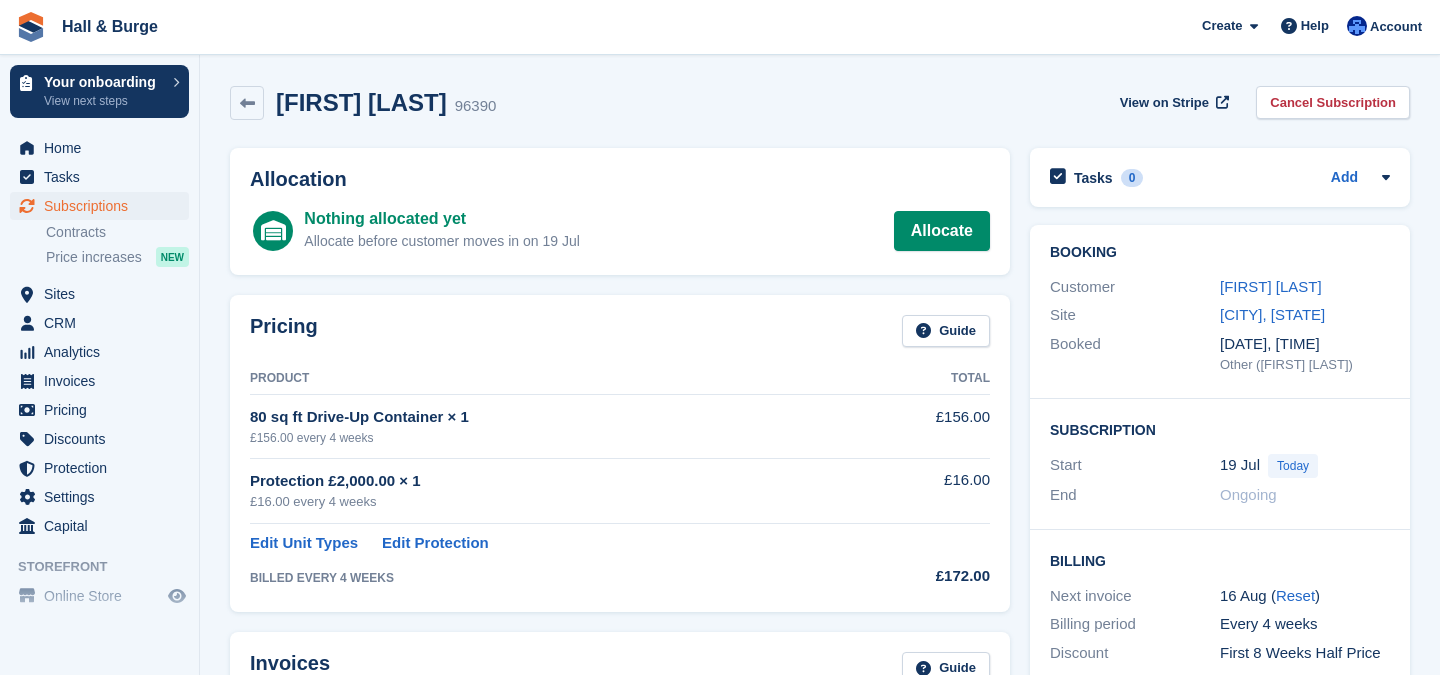 scroll, scrollTop: 0, scrollLeft: 0, axis: both 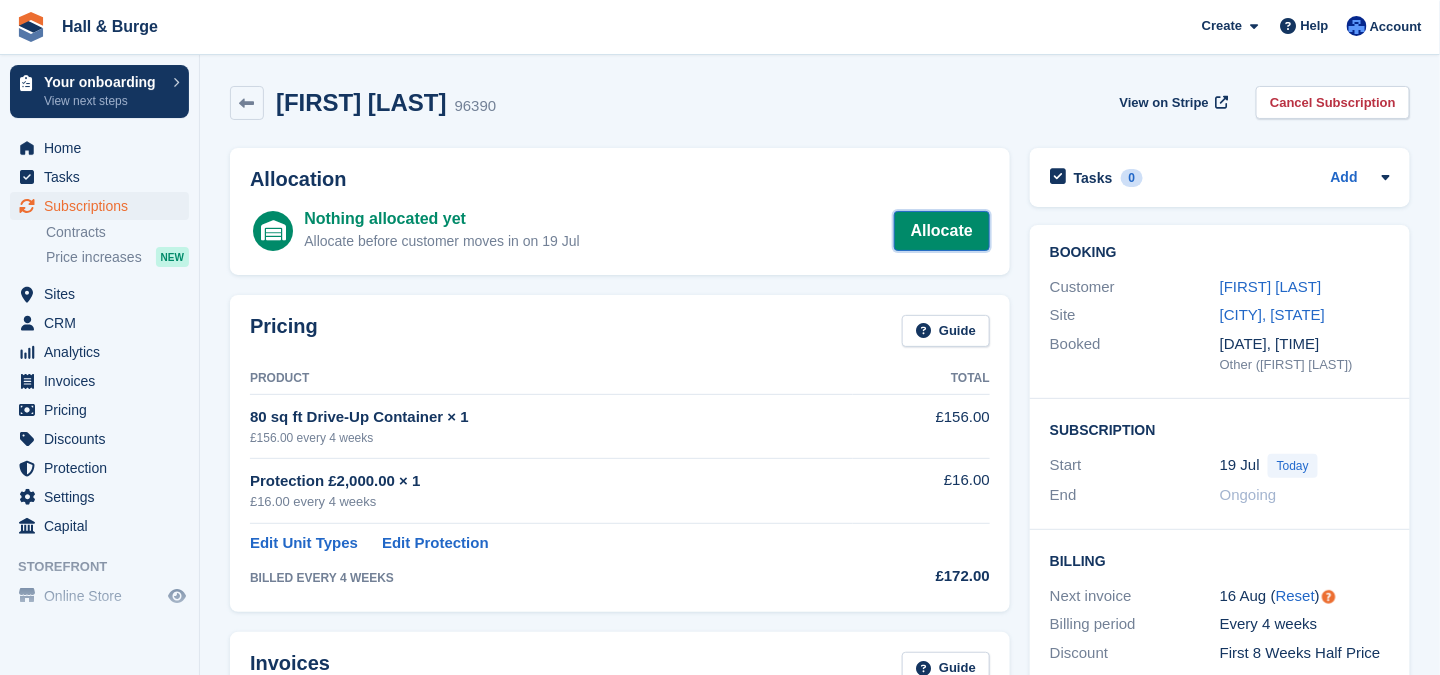 click on "Allocate" at bounding box center (942, 231) 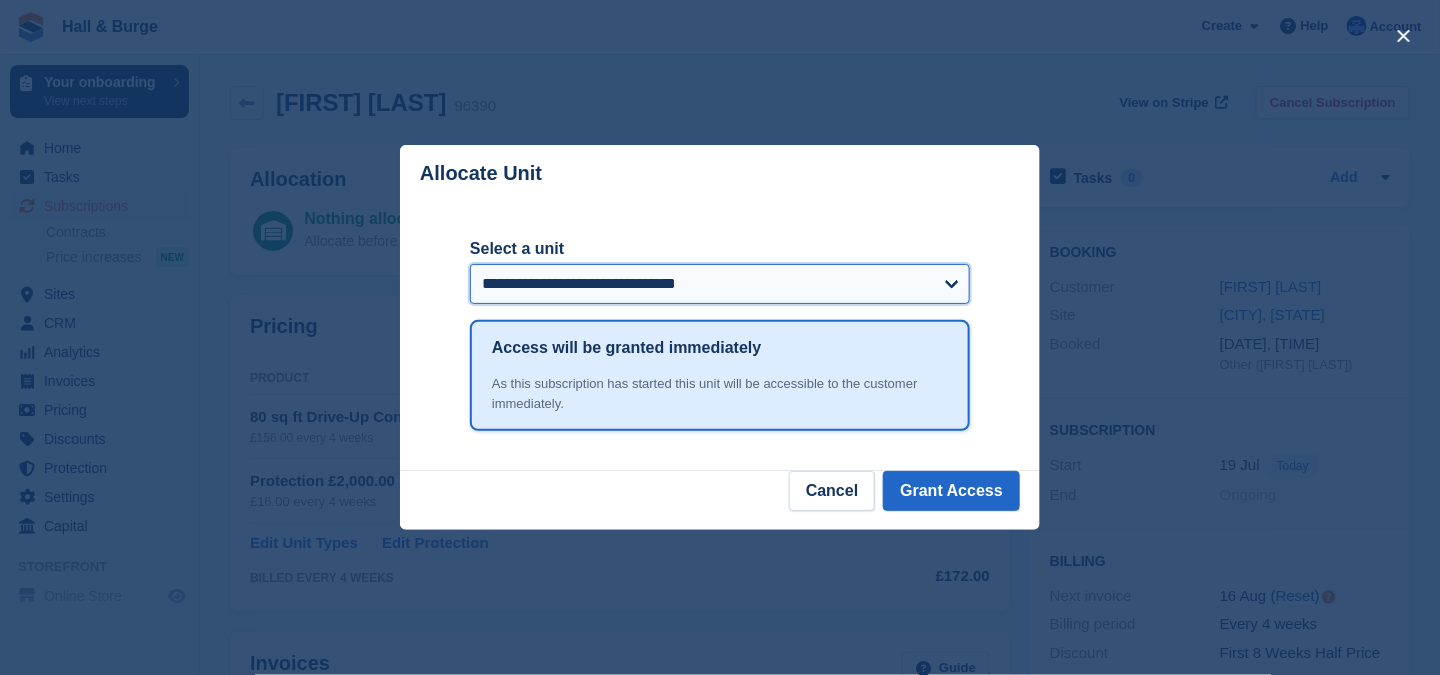 click on "**********" at bounding box center (720, 284) 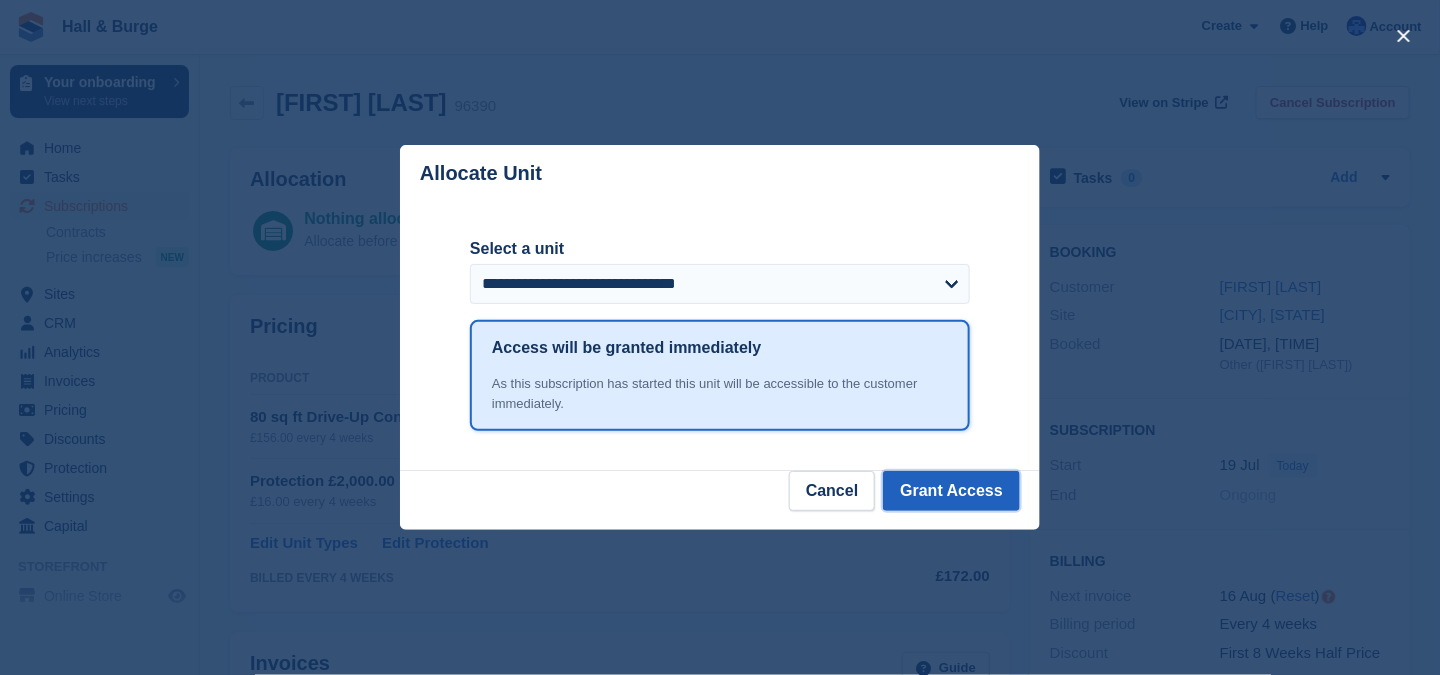 click on "Grant Access" at bounding box center [951, 491] 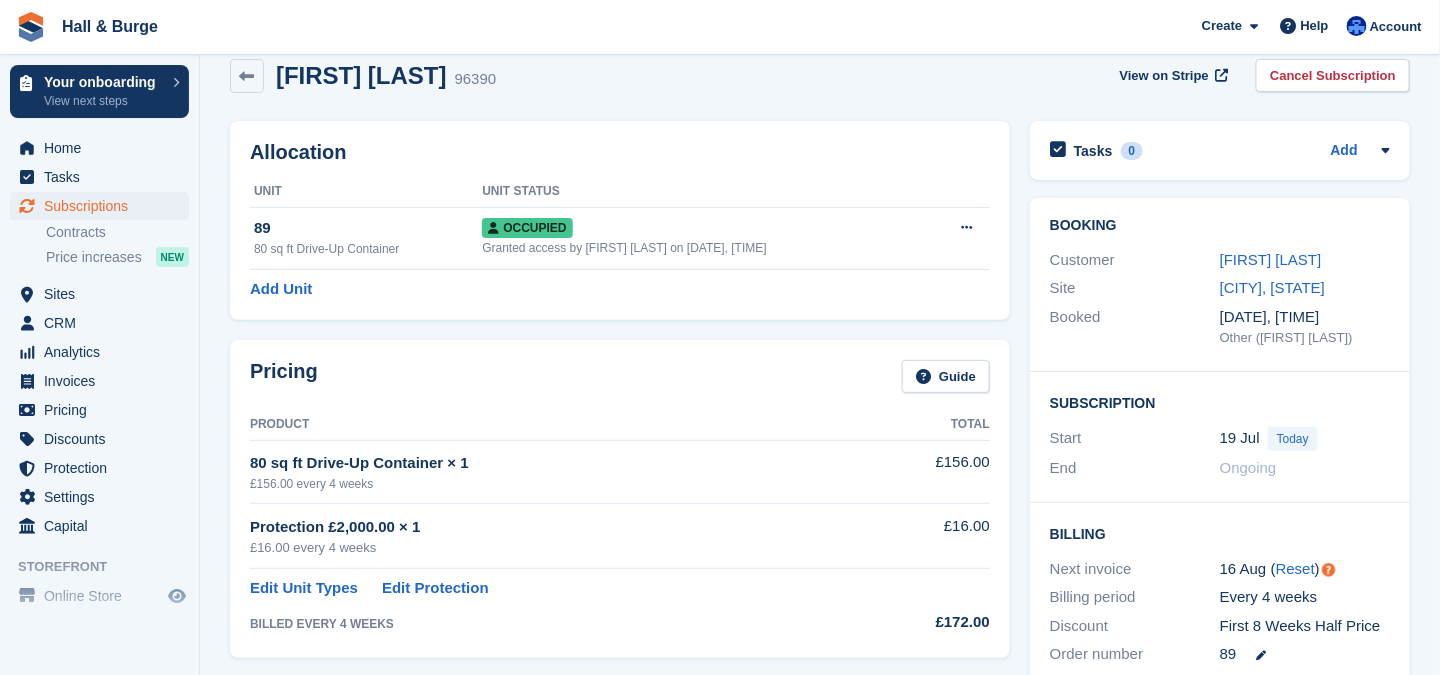 scroll, scrollTop: 127, scrollLeft: 0, axis: vertical 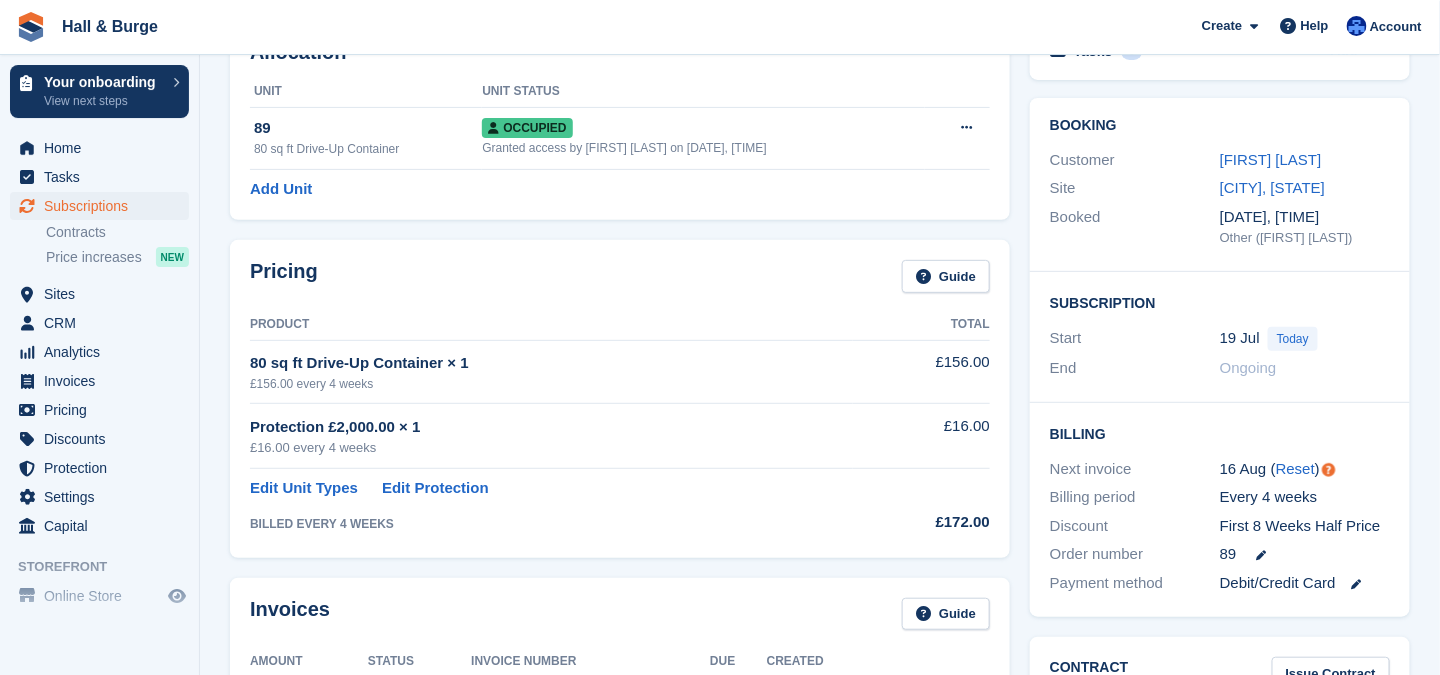 click on "80 sq ft Drive-Up Container × 1" at bounding box center (551, 363) 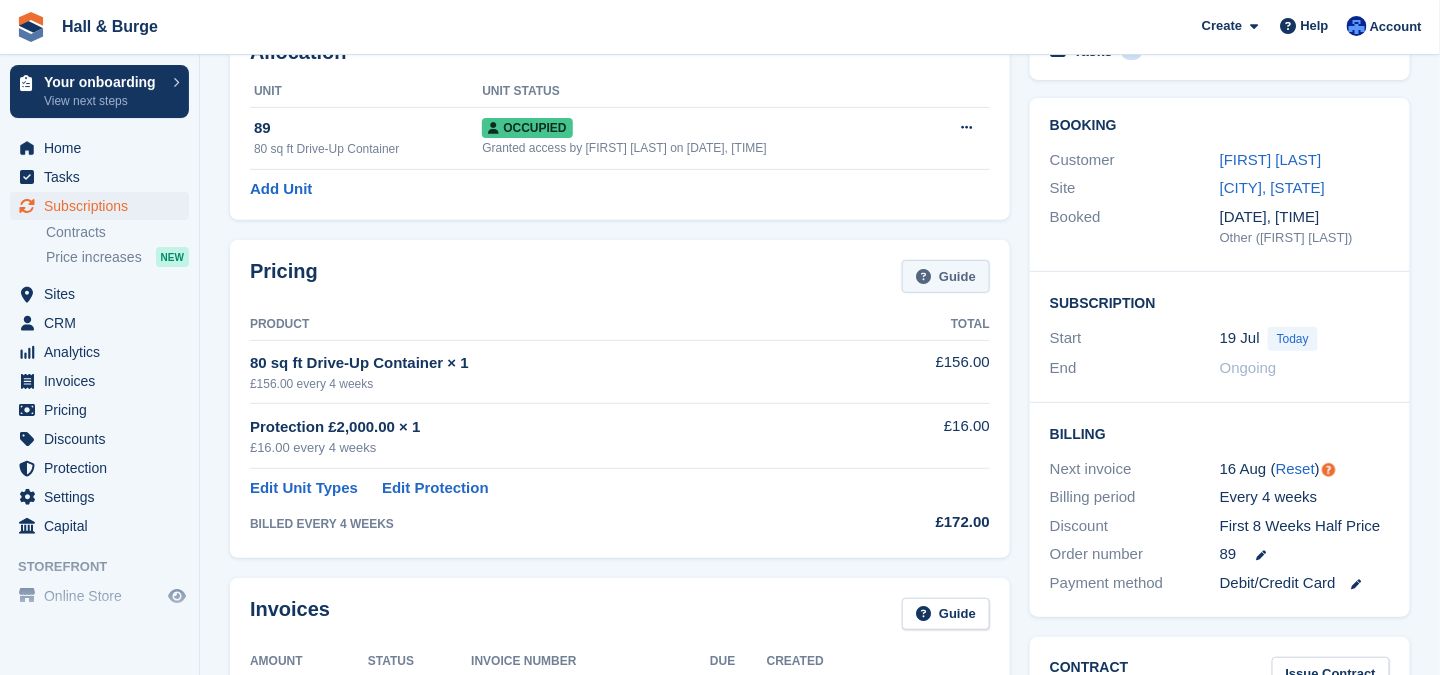 click at bounding box center (923, 276) 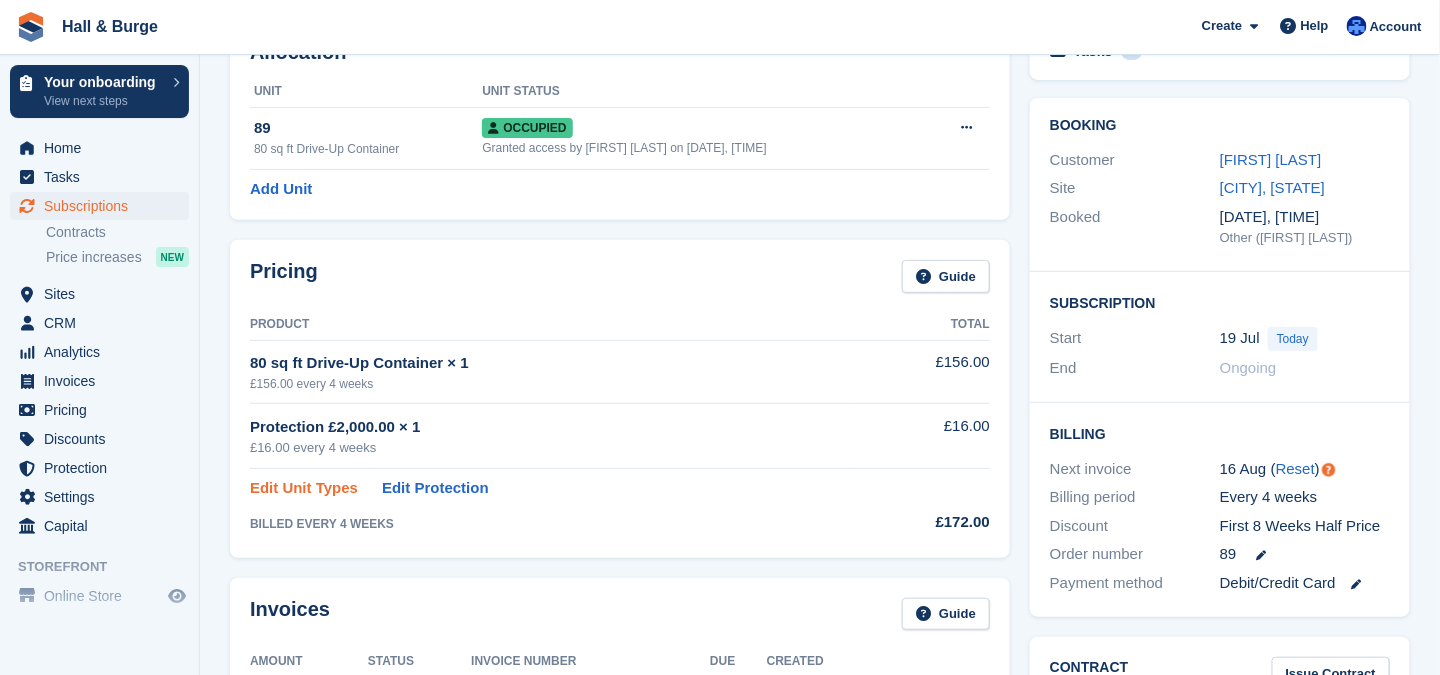 click on "Edit Unit Types" at bounding box center (304, 488) 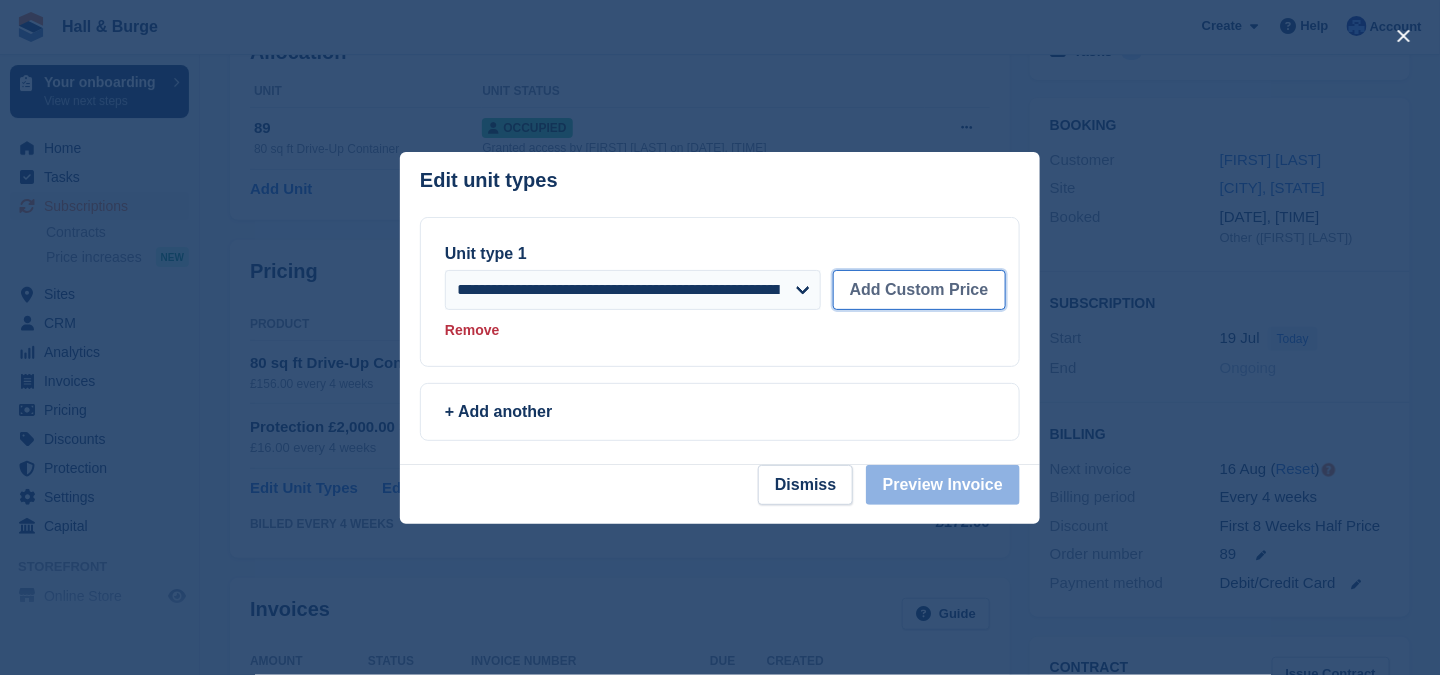 click on "Add Custom Price" at bounding box center (919, 290) 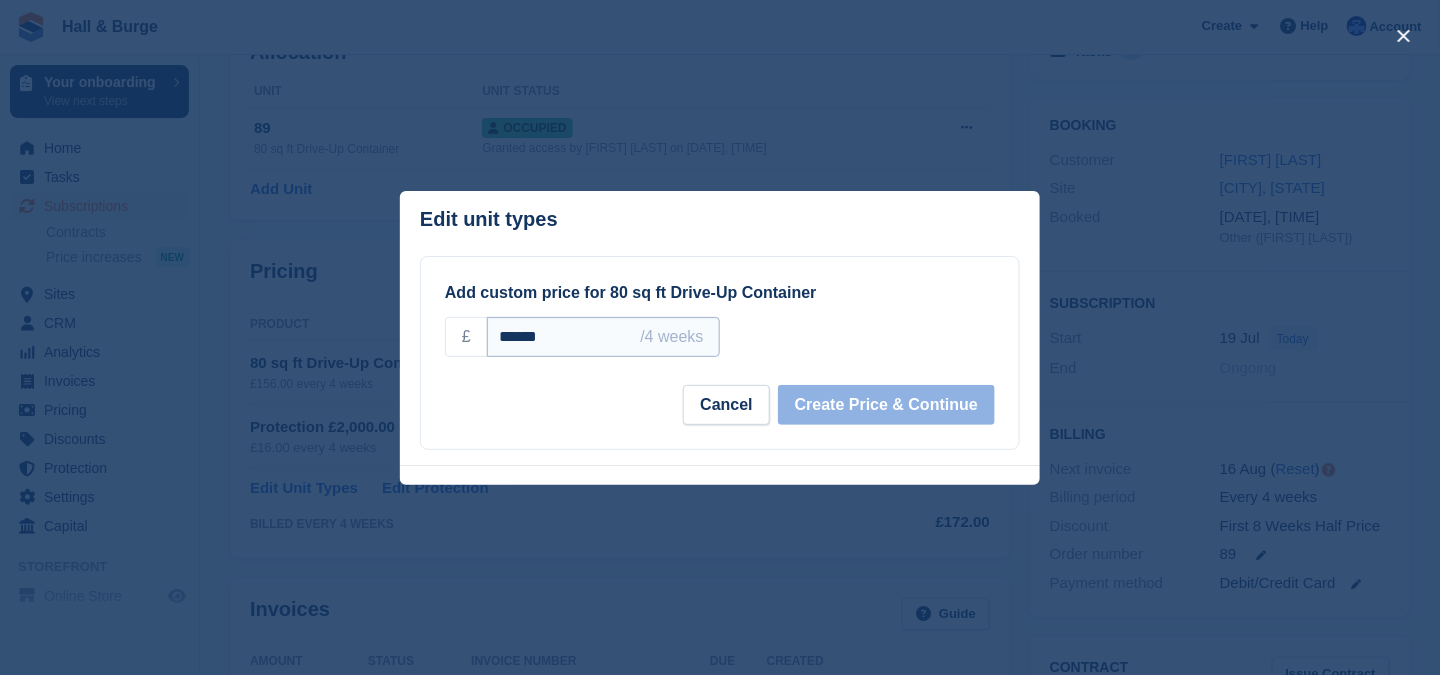 click on "******" at bounding box center (603, 337) 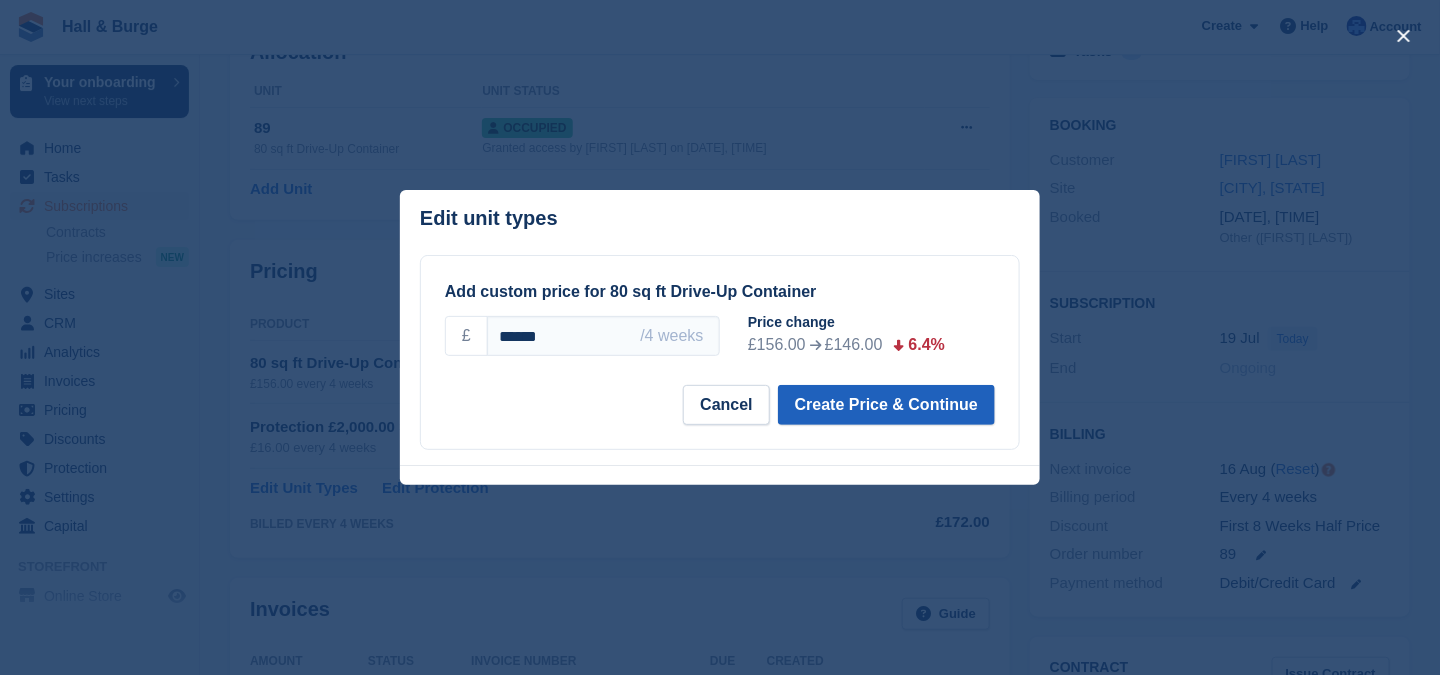 type on "******" 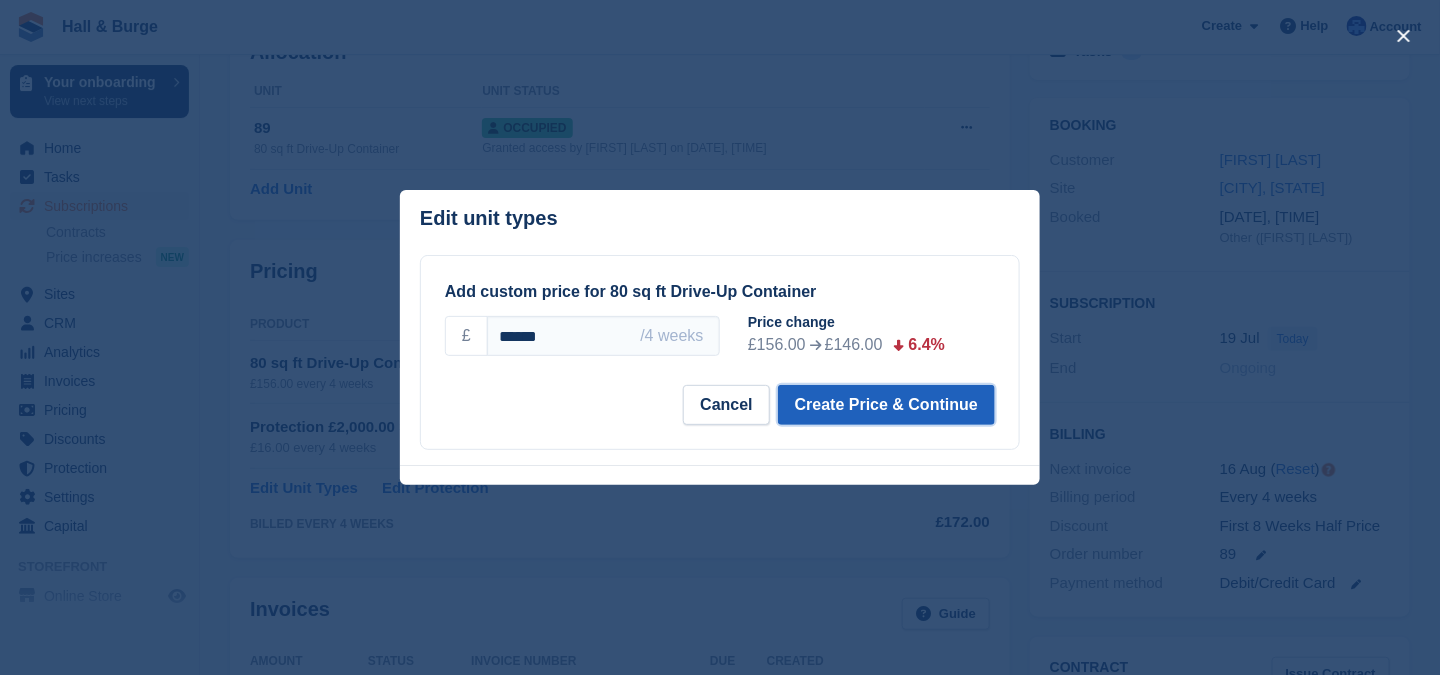 click on "Create Price & Continue" at bounding box center (886, 405) 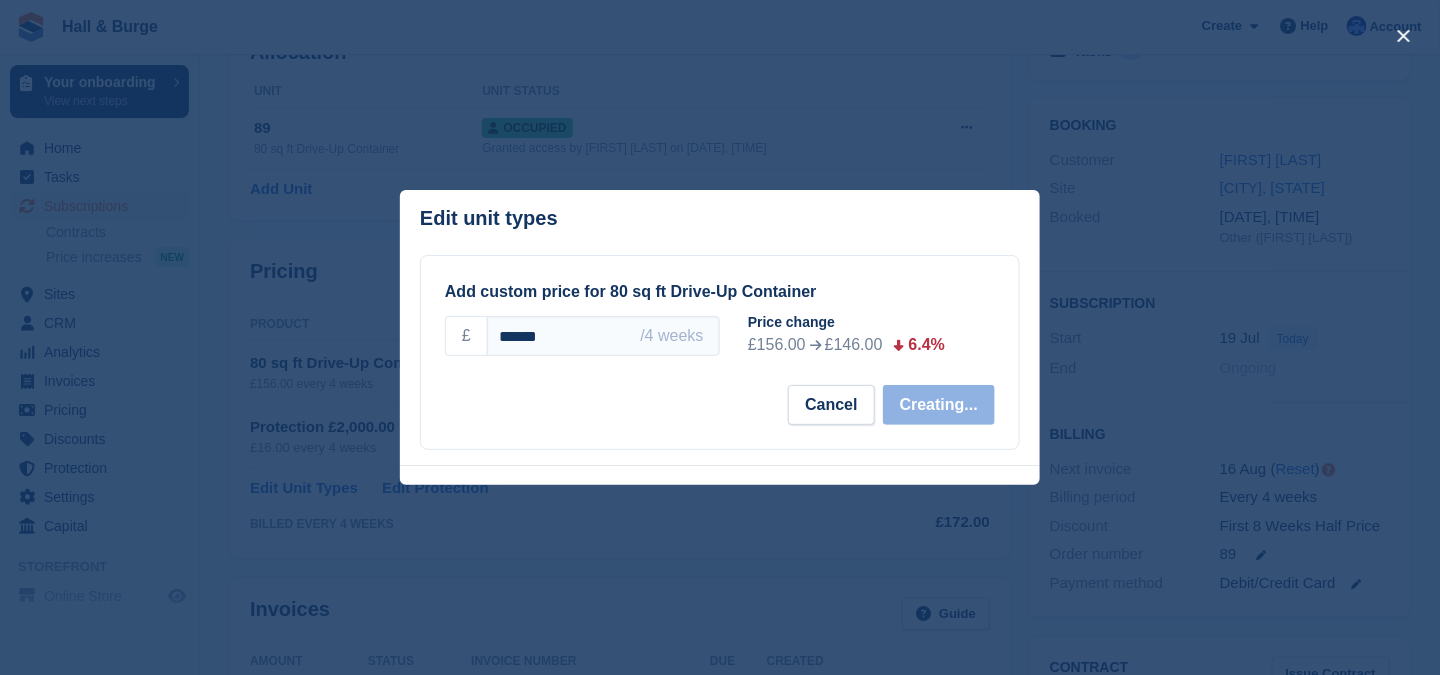 select on "*****" 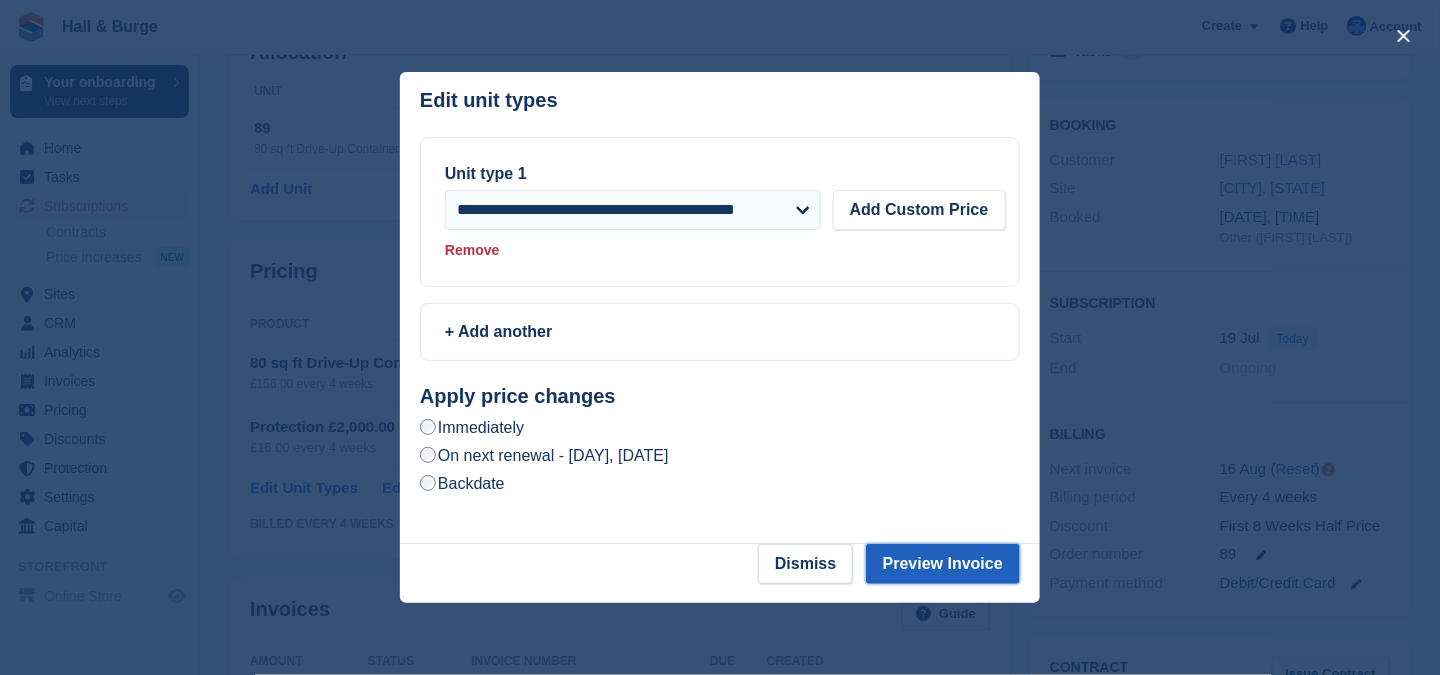 click on "Preview Invoice" at bounding box center [943, 564] 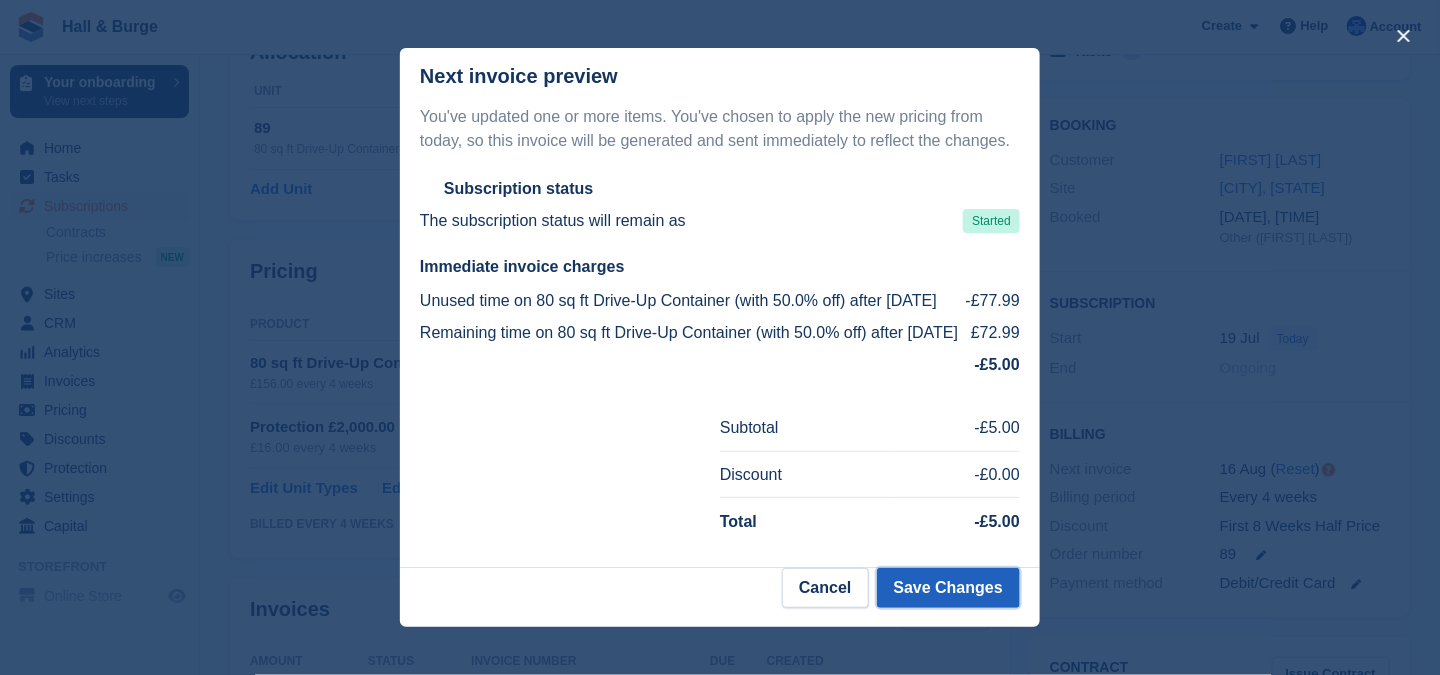 click on "Save Changes" at bounding box center (948, 588) 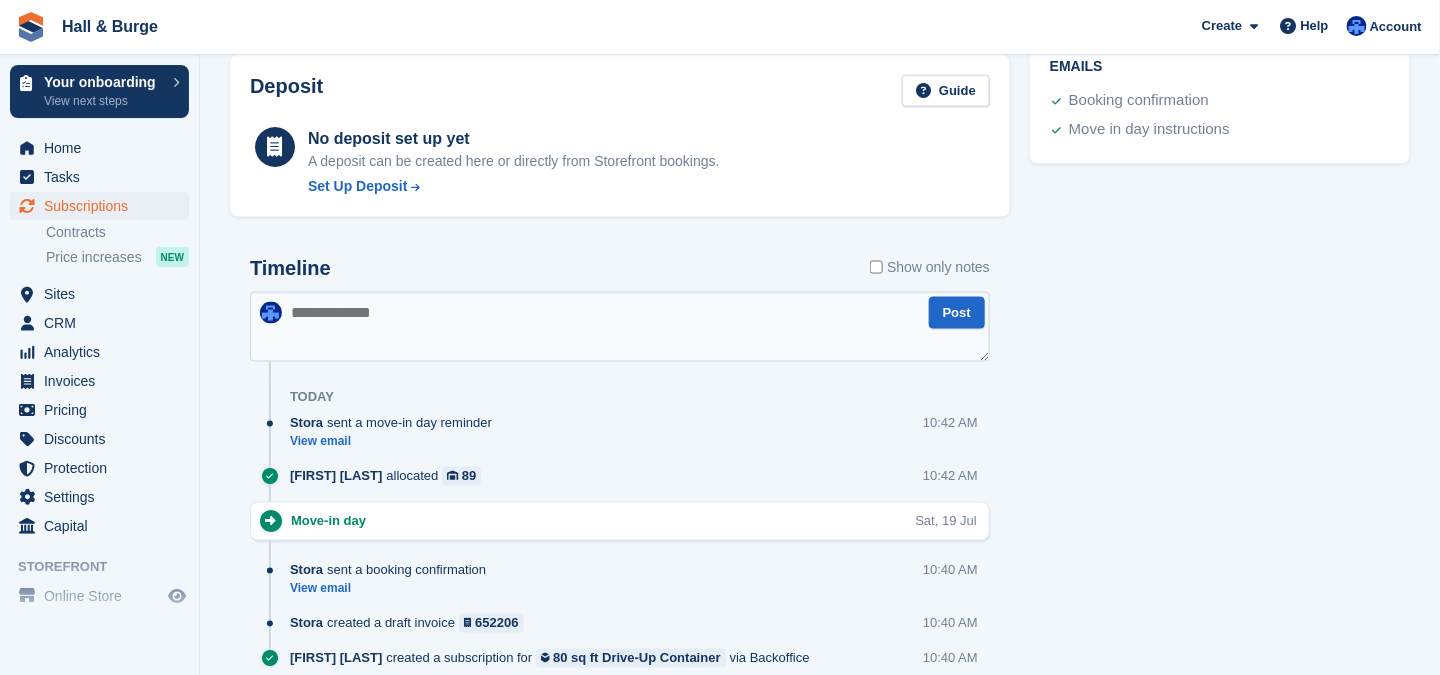 scroll, scrollTop: 973, scrollLeft: 0, axis: vertical 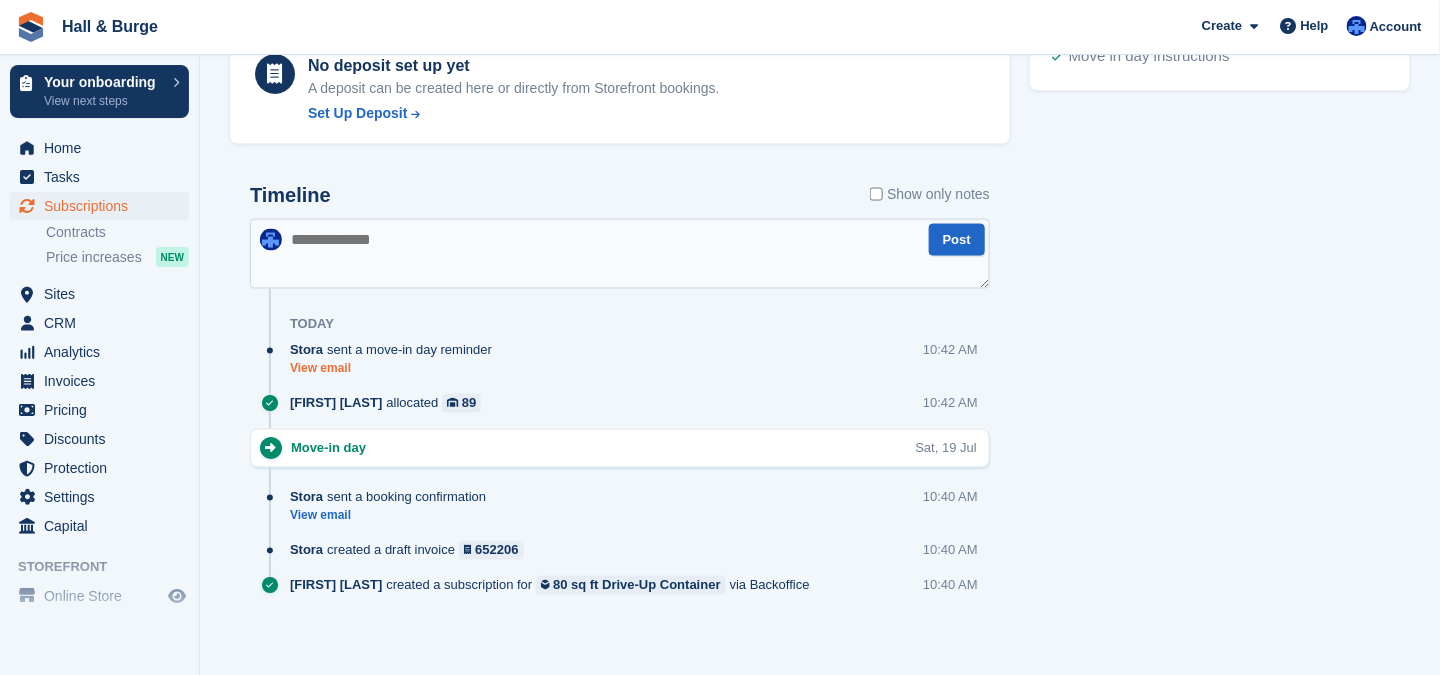 click on "View email" at bounding box center (396, 369) 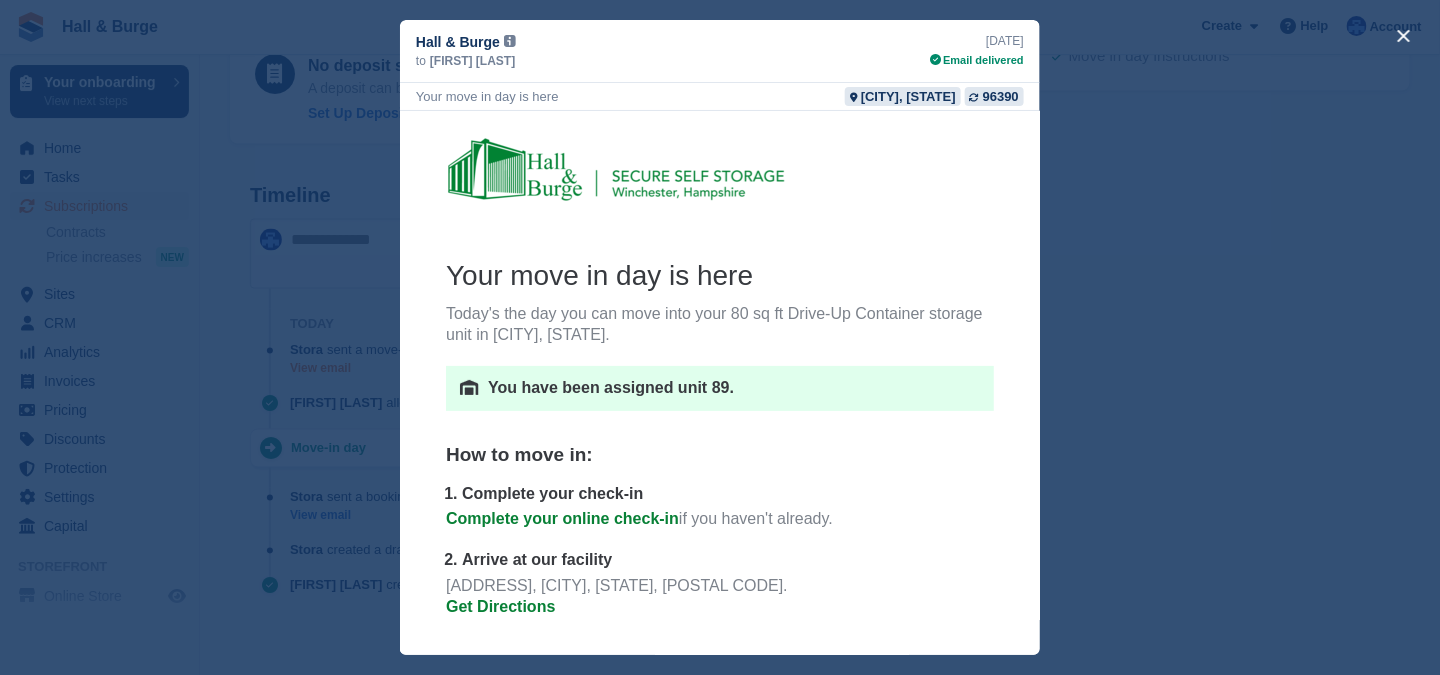 scroll, scrollTop: 0, scrollLeft: 0, axis: both 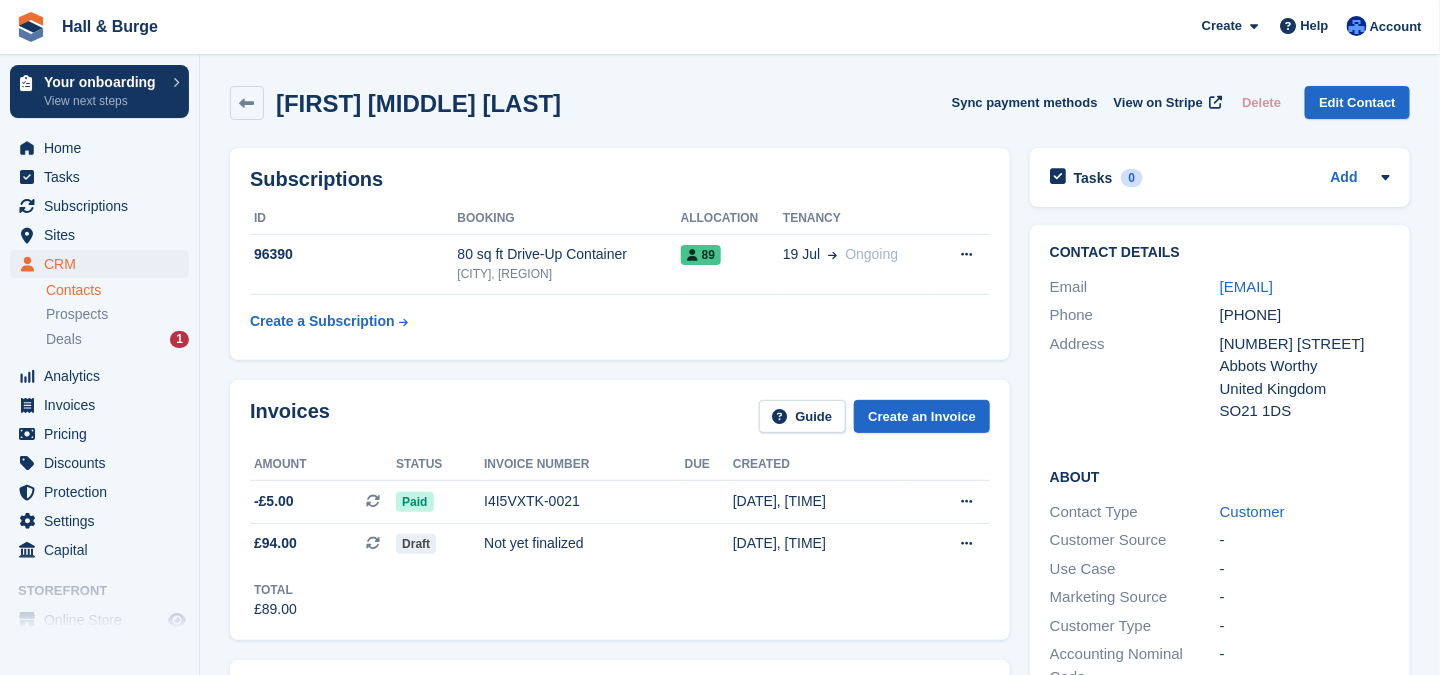 click on "Contacts" at bounding box center (117, 290) 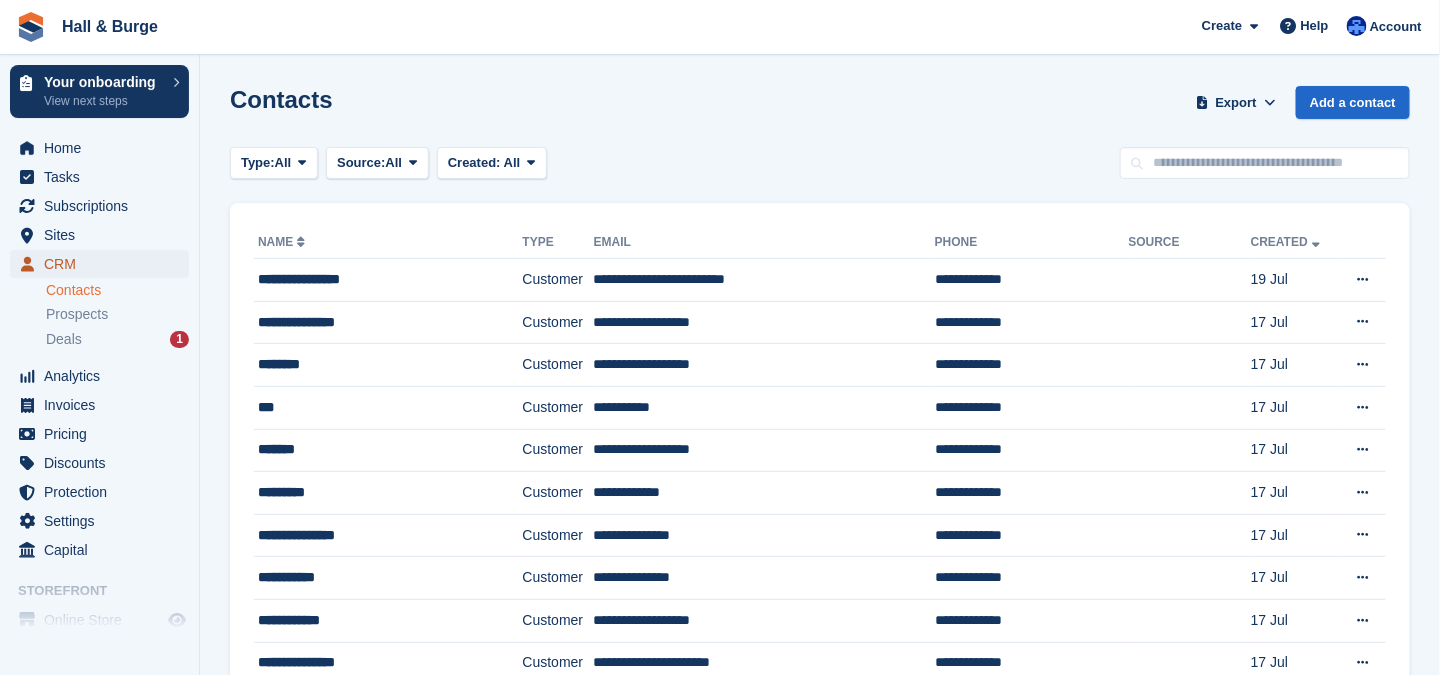 click on "CRM" at bounding box center (104, 264) 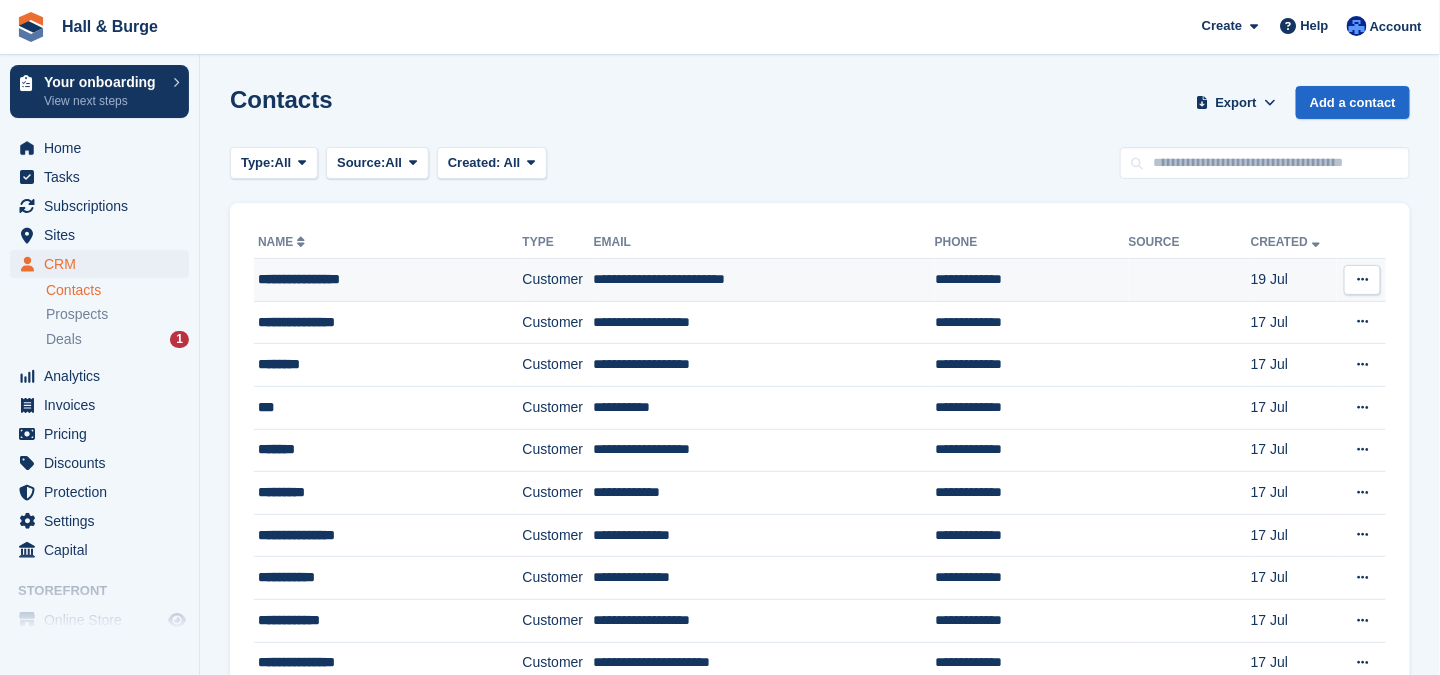 click on "Customer" at bounding box center (558, 280) 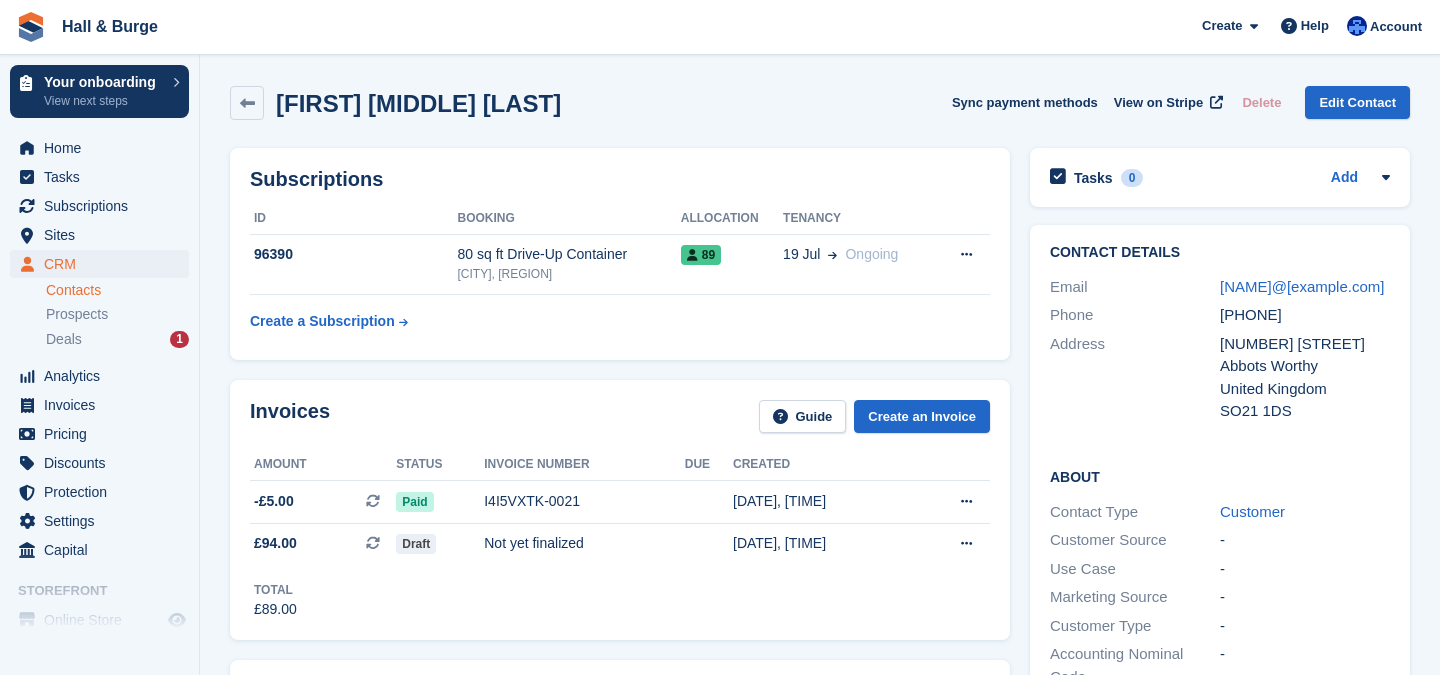 scroll, scrollTop: 0, scrollLeft: 0, axis: both 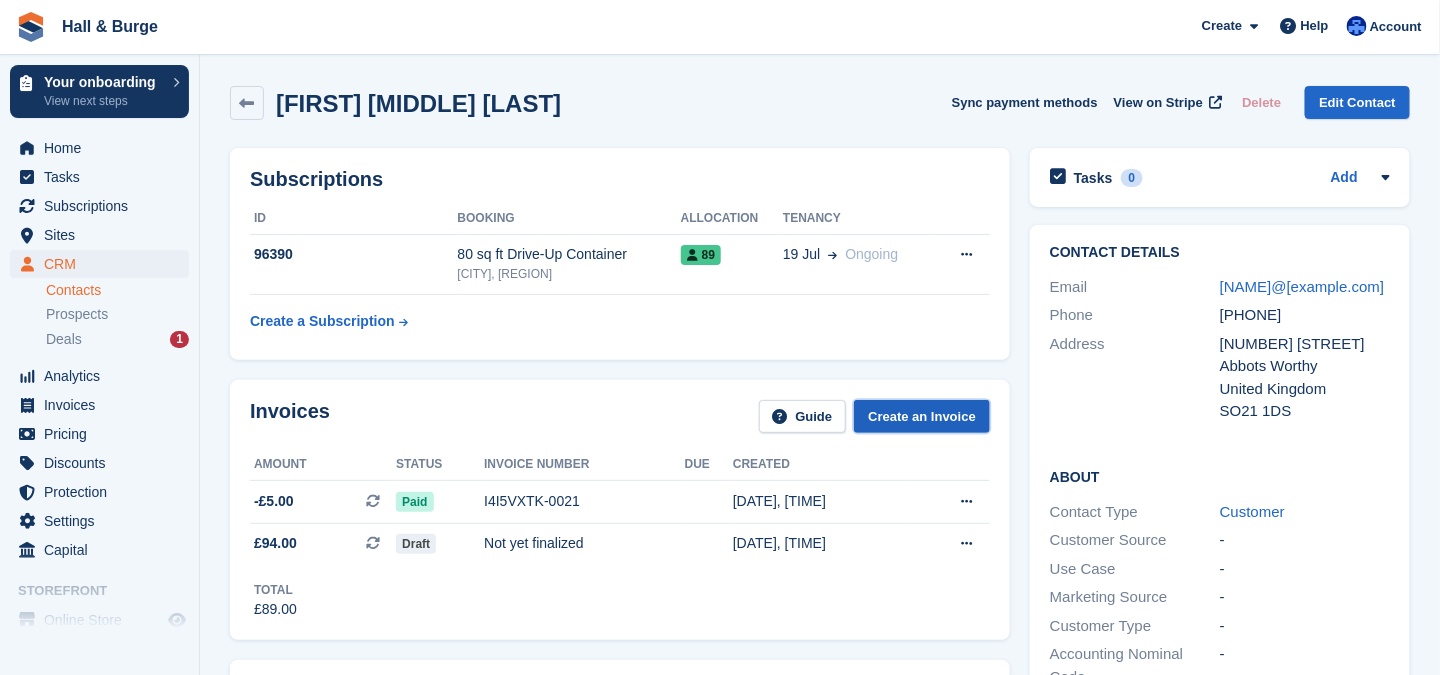 click on "Create an Invoice" at bounding box center (922, 416) 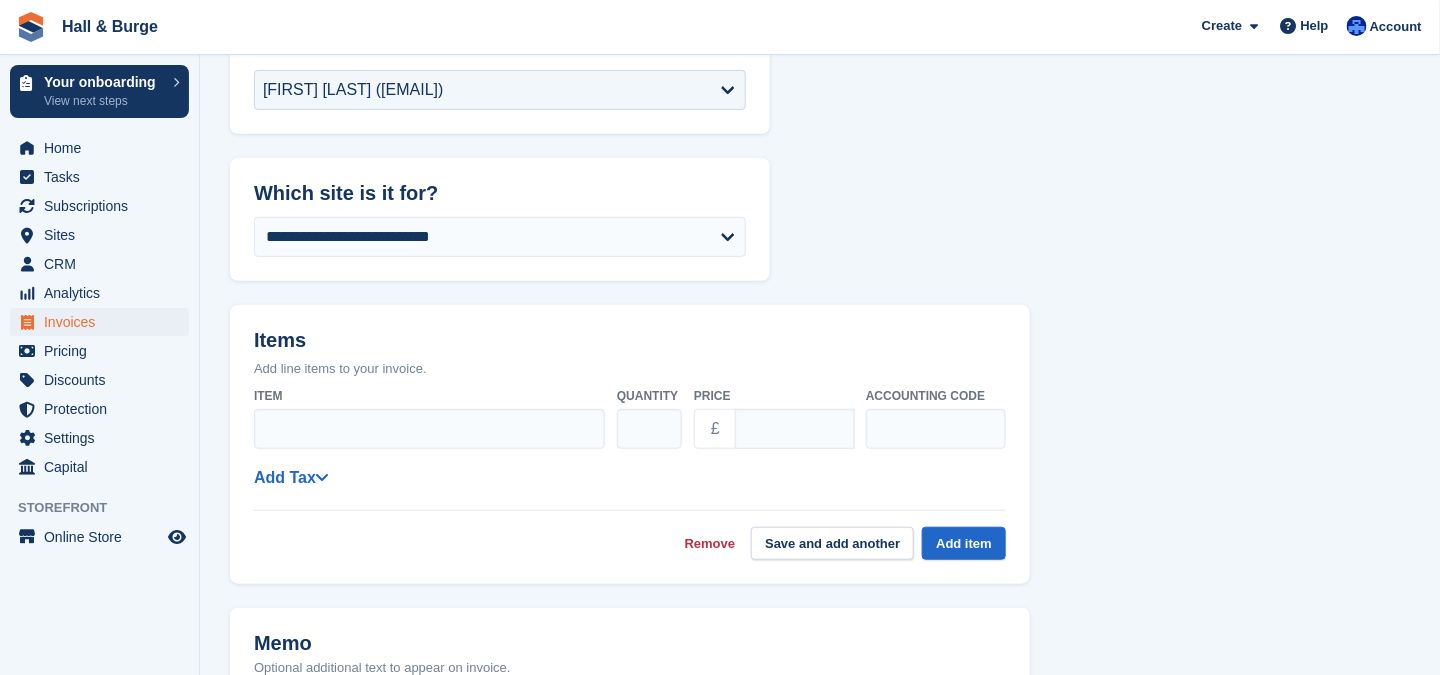 scroll, scrollTop: 0, scrollLeft: 0, axis: both 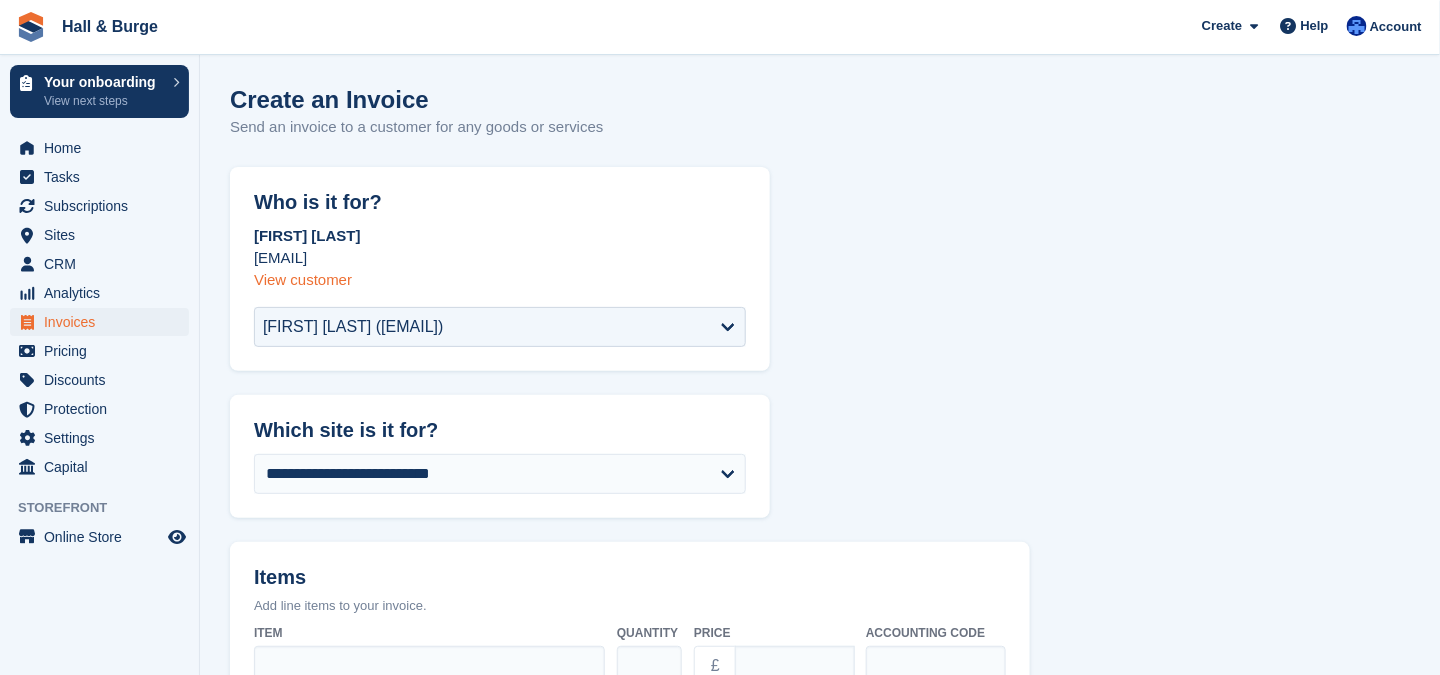 click on "View customer" at bounding box center (303, 279) 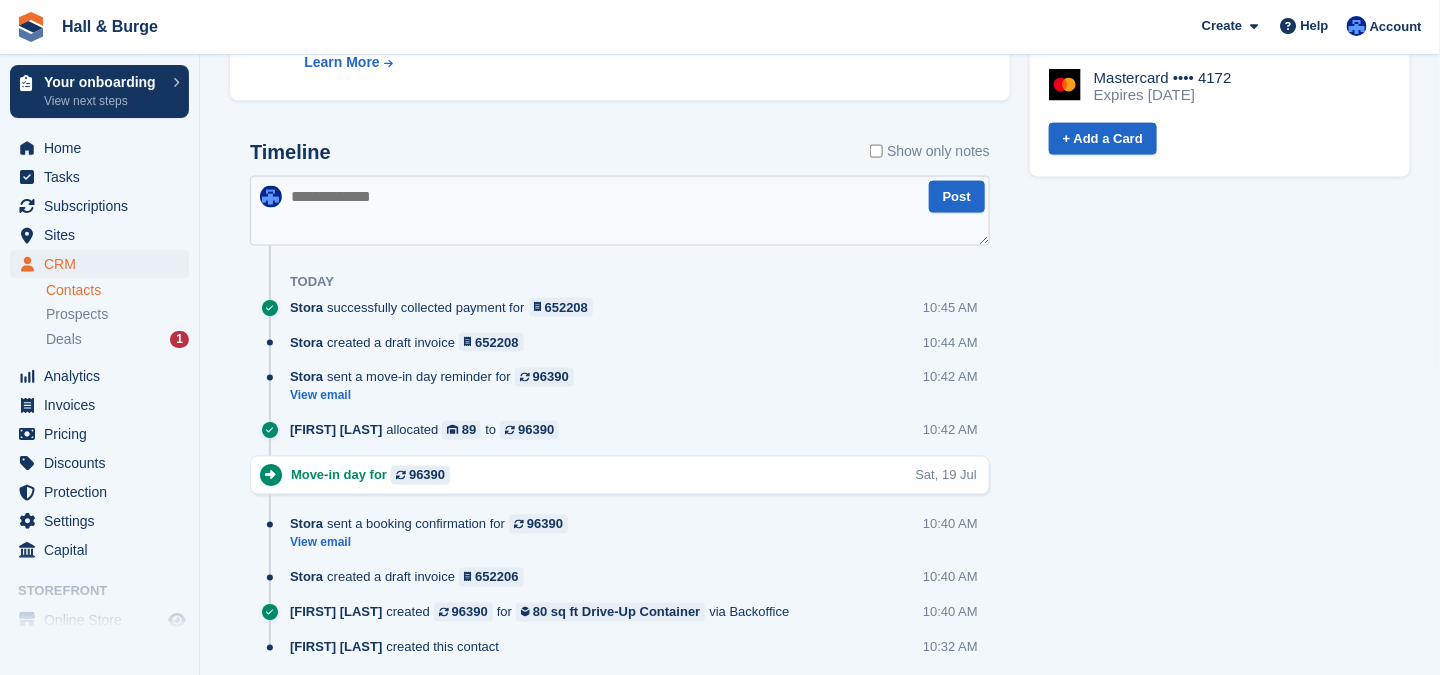 scroll, scrollTop: 966, scrollLeft: 0, axis: vertical 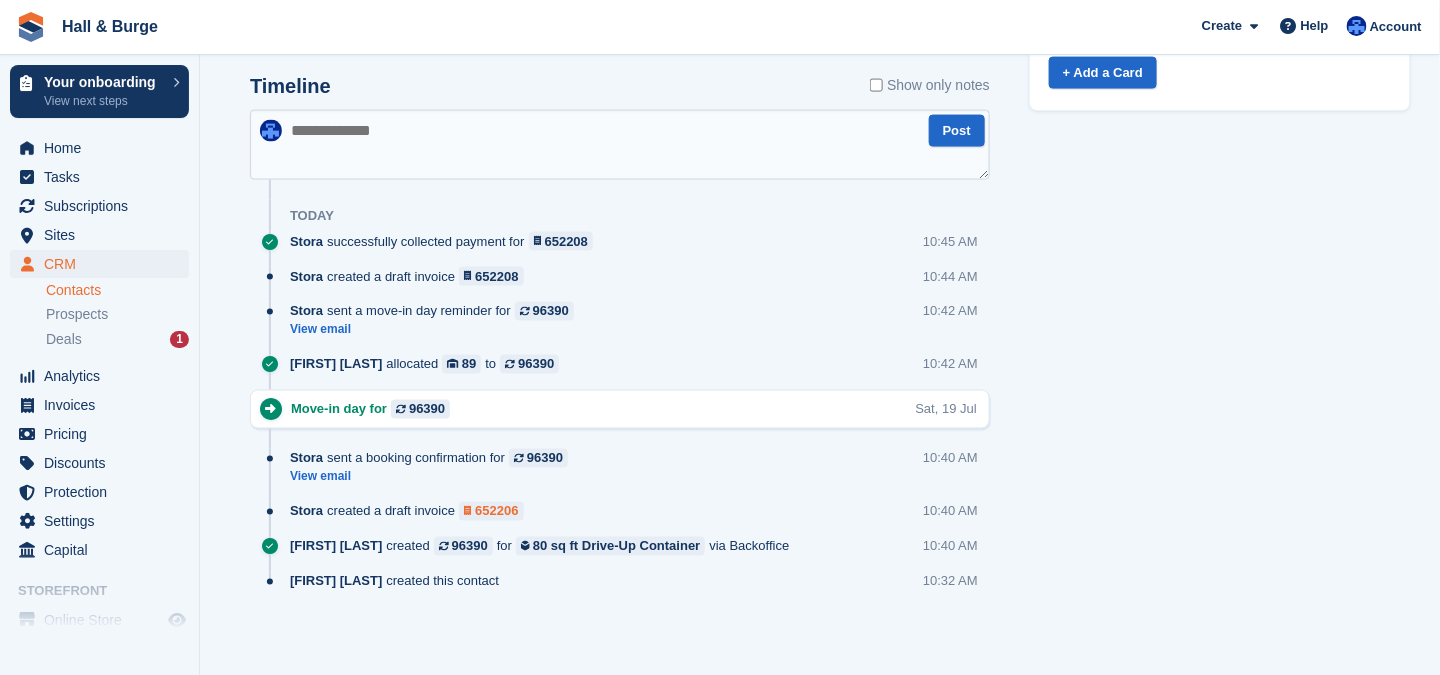 click on "652206" at bounding box center [496, 511] 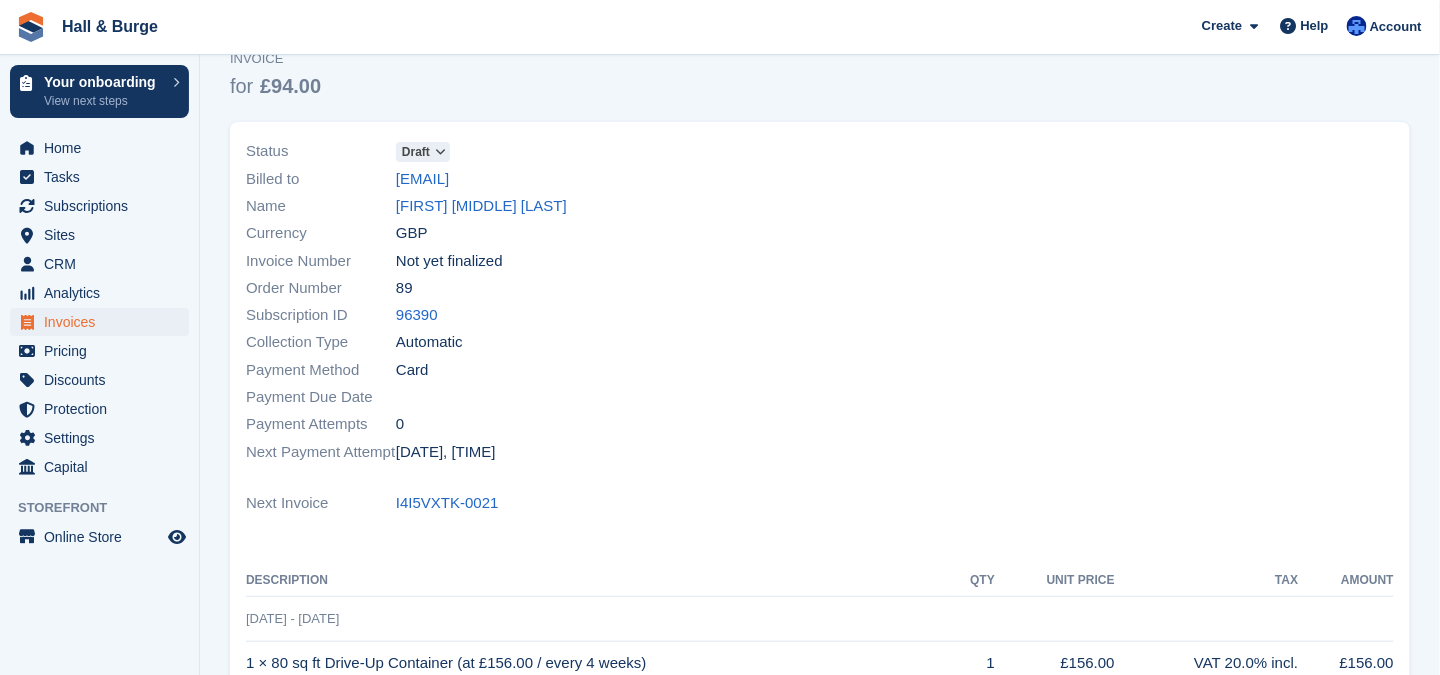 scroll, scrollTop: 0, scrollLeft: 0, axis: both 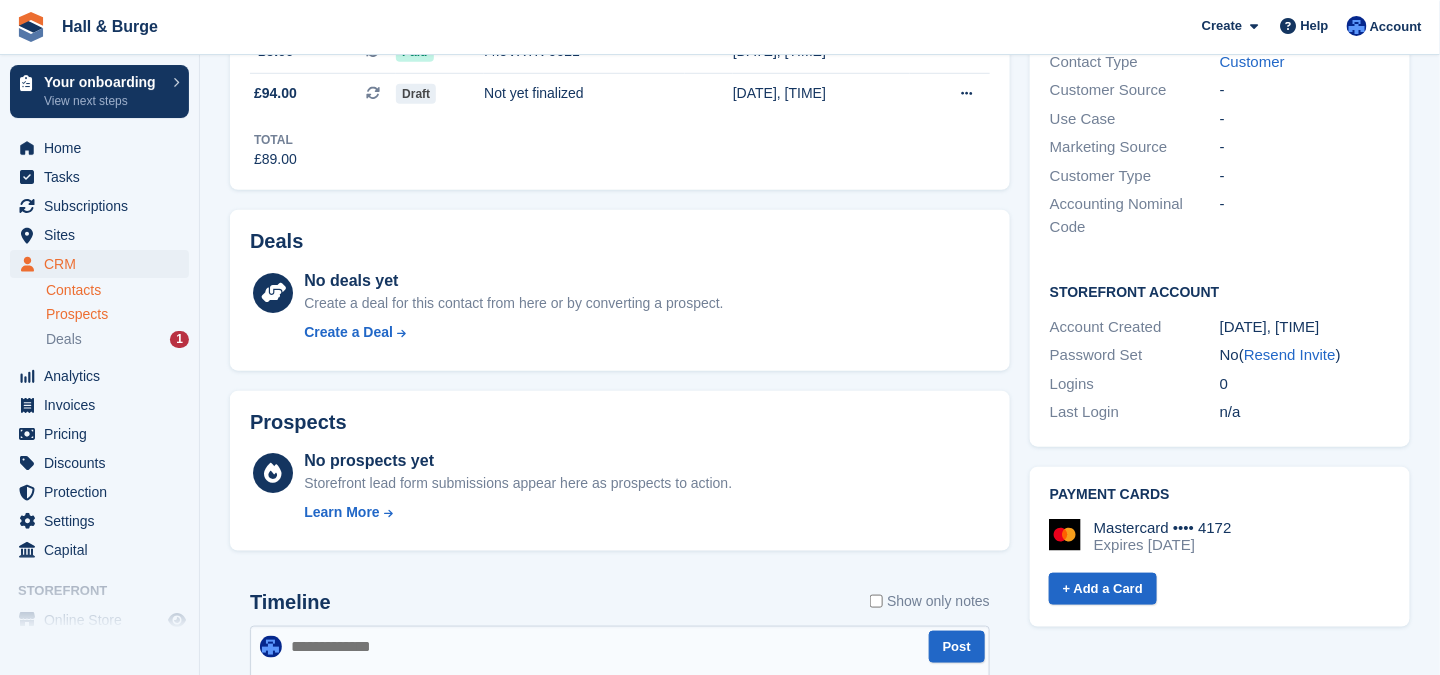 click on "Prospects" at bounding box center [77, 314] 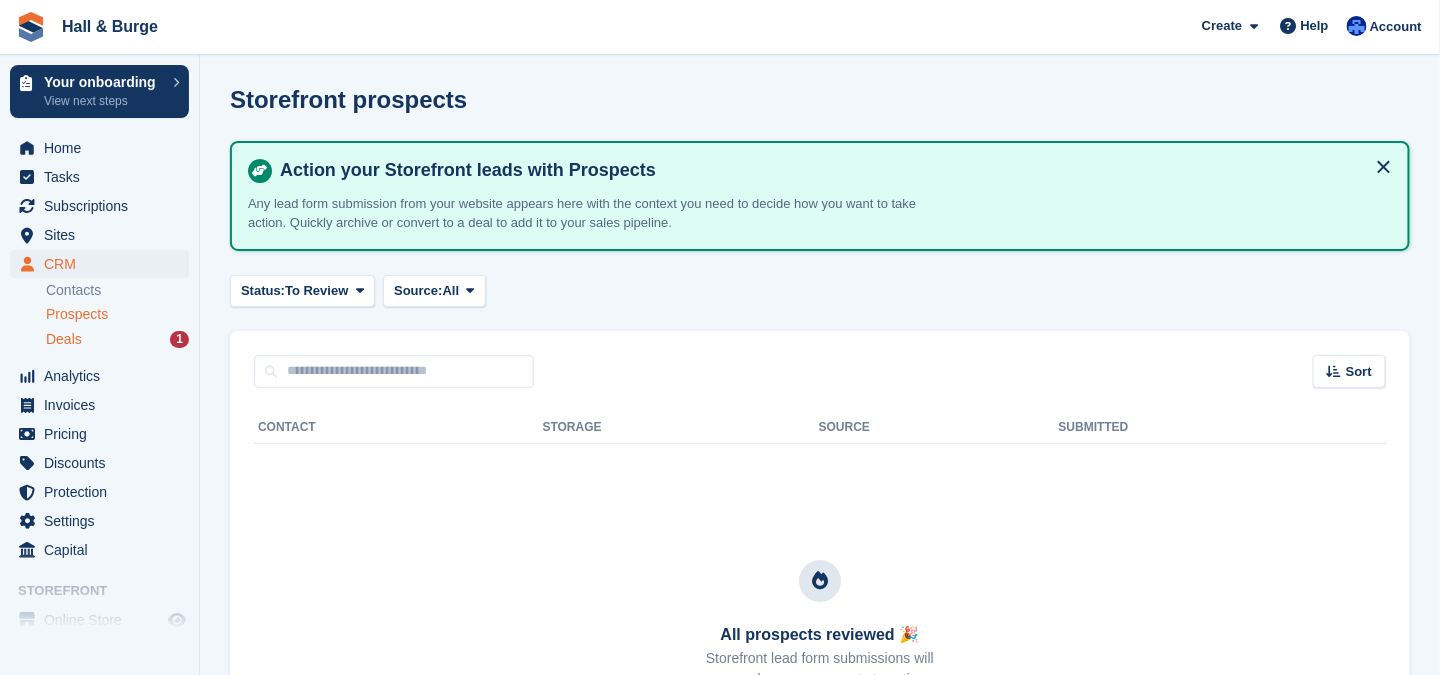 click on "Deals" at bounding box center [64, 339] 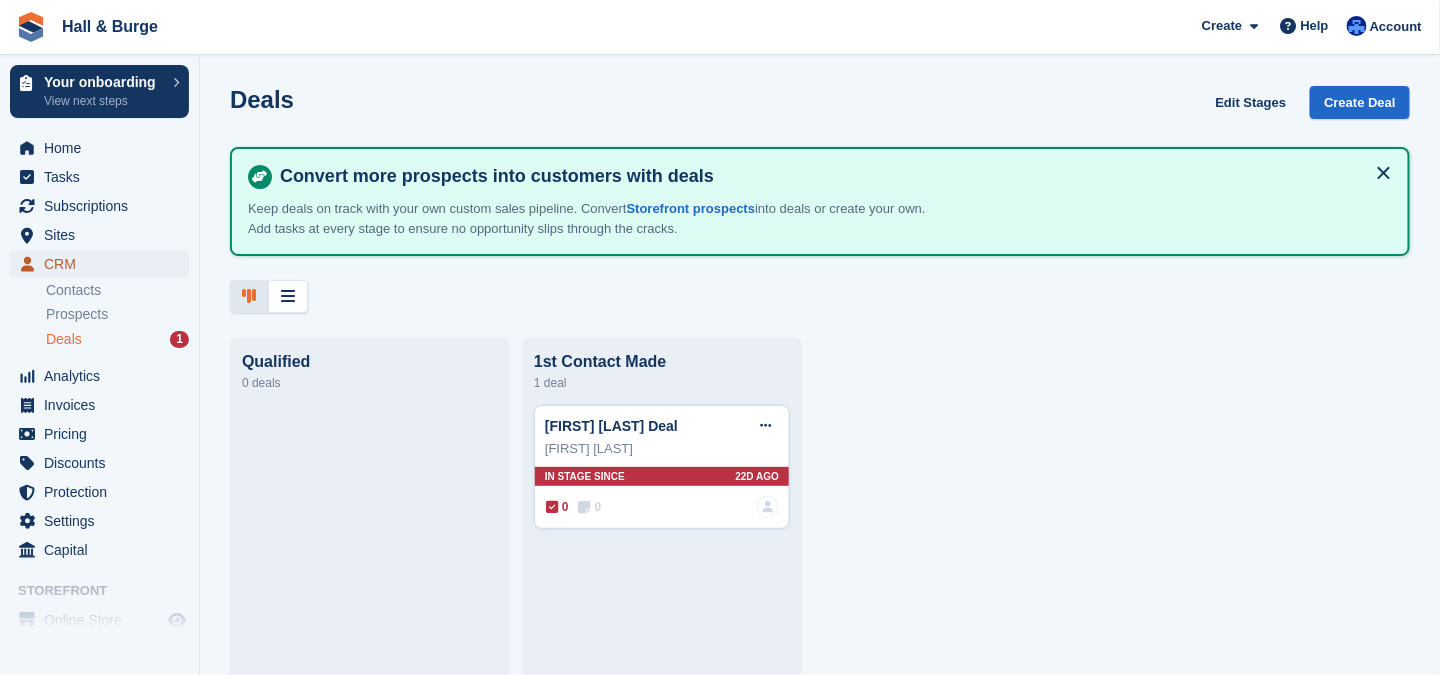 click on "CRM" at bounding box center [104, 264] 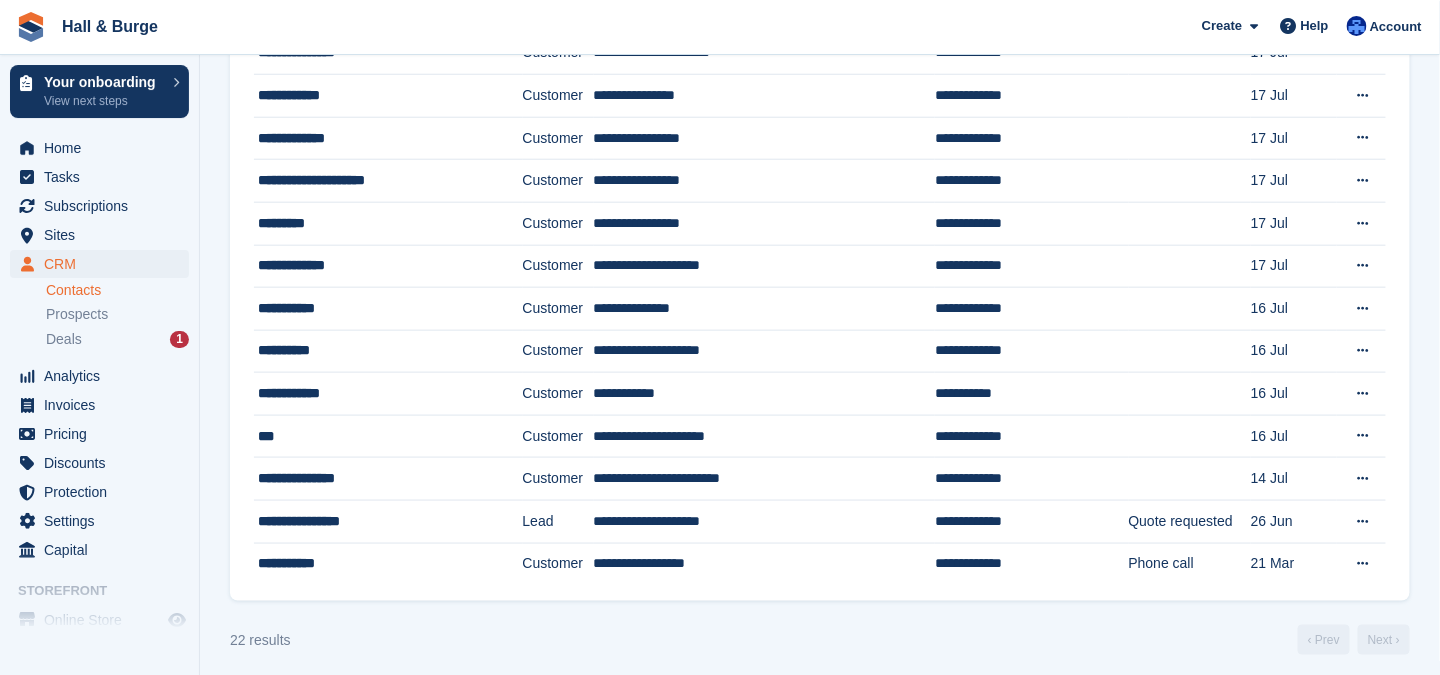 scroll, scrollTop: 410, scrollLeft: 0, axis: vertical 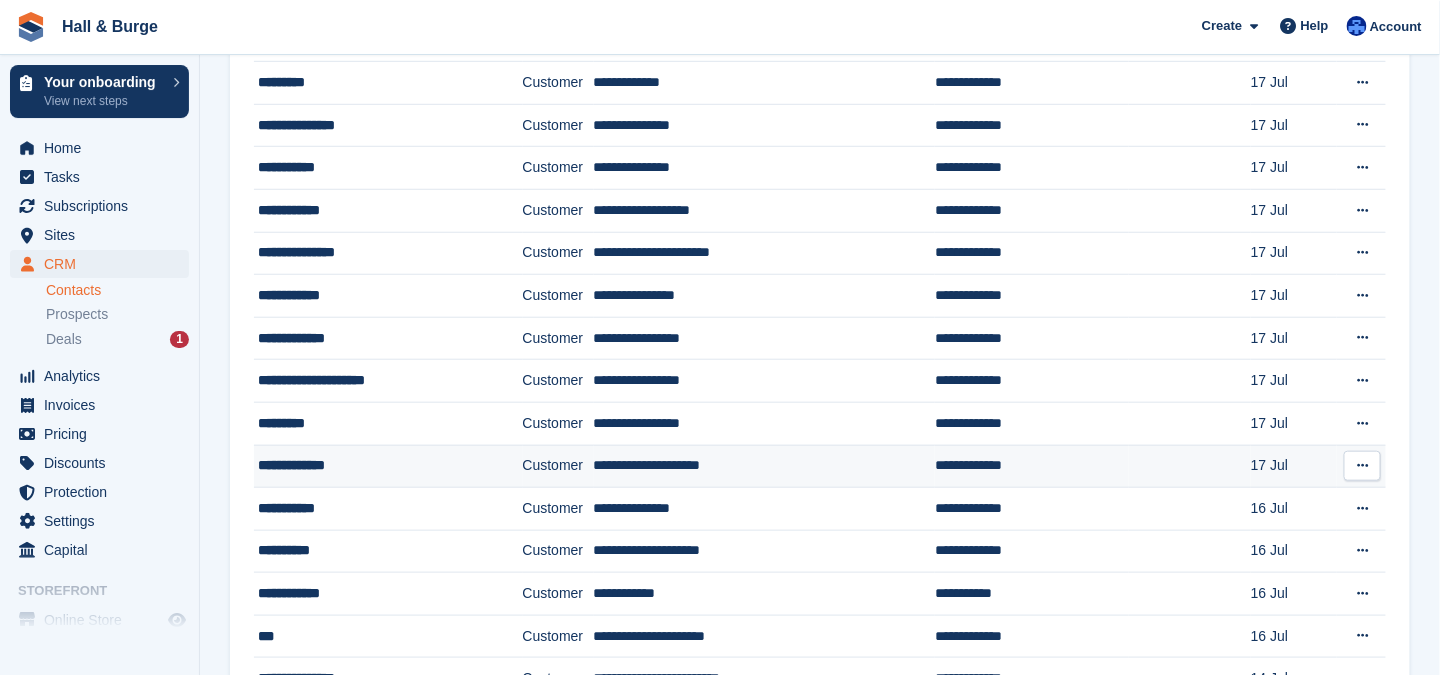 click on "**********" at bounding box center (370, 465) 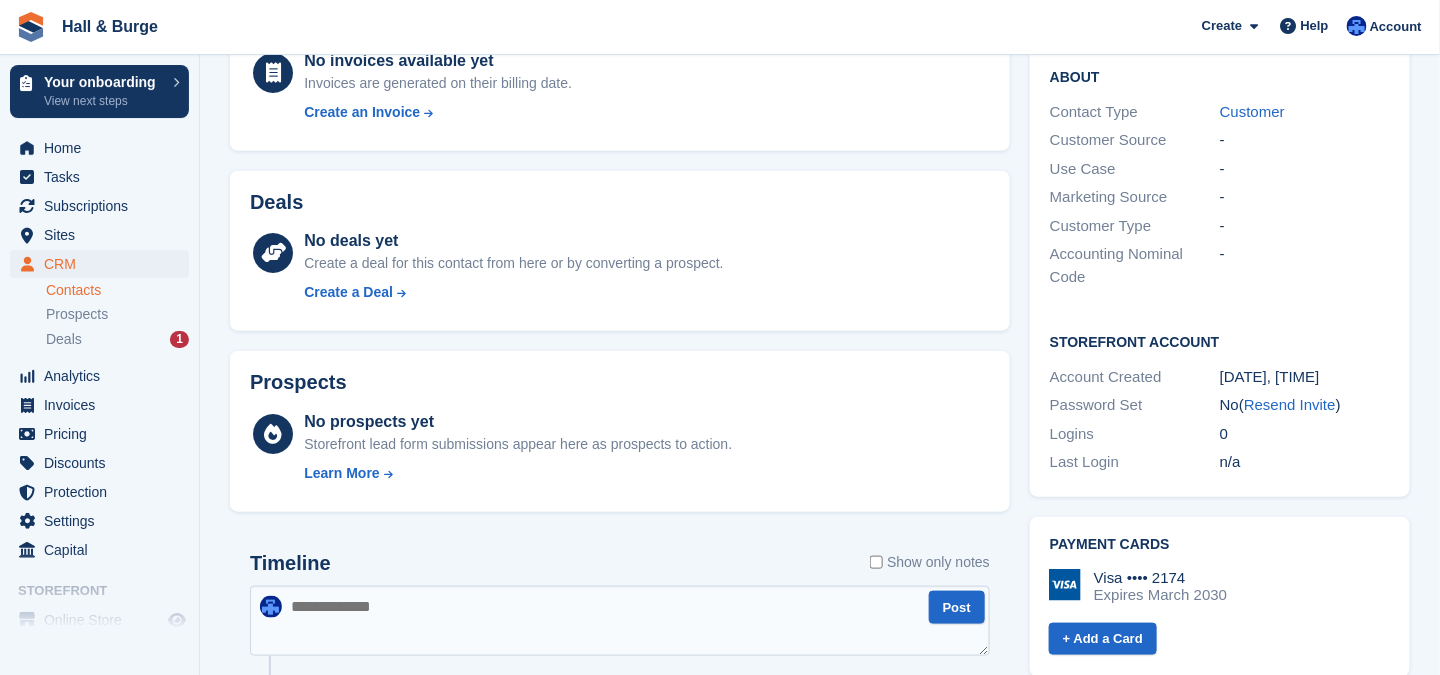 scroll, scrollTop: 661, scrollLeft: 0, axis: vertical 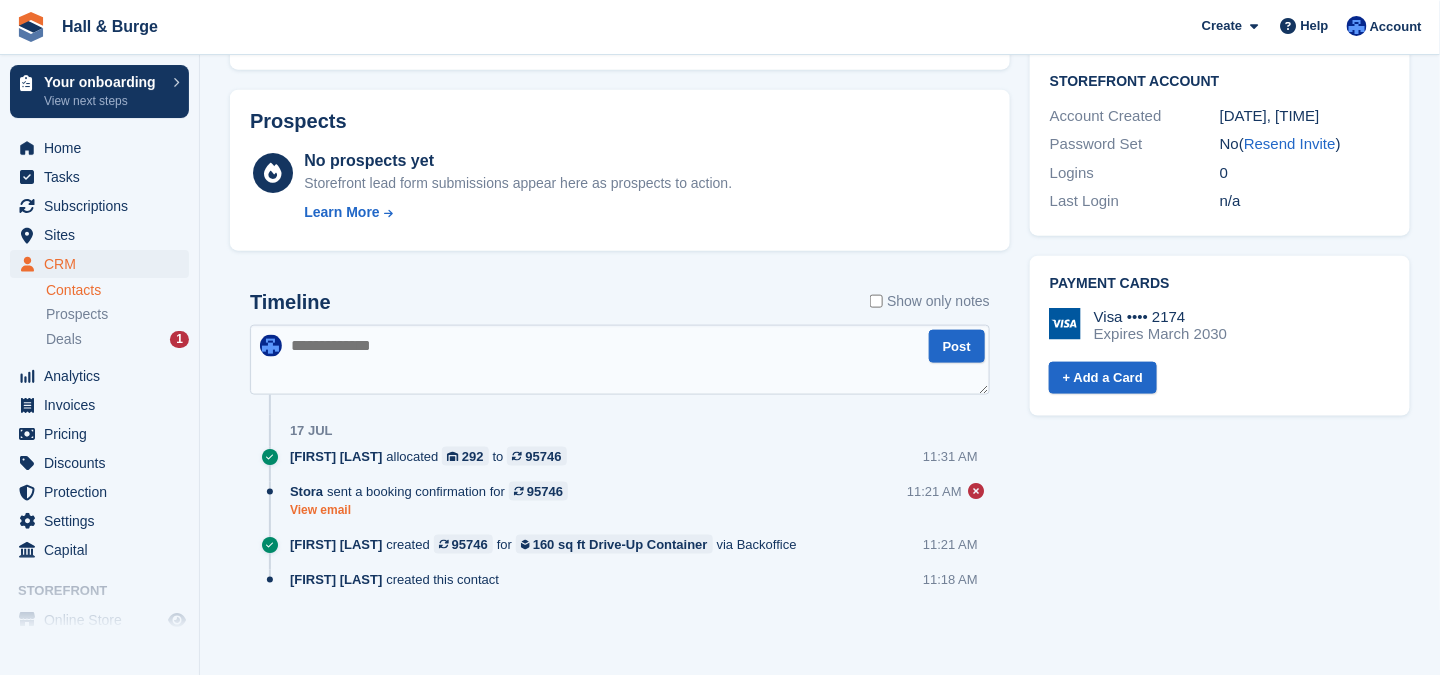 click on "View email" at bounding box center [434, 510] 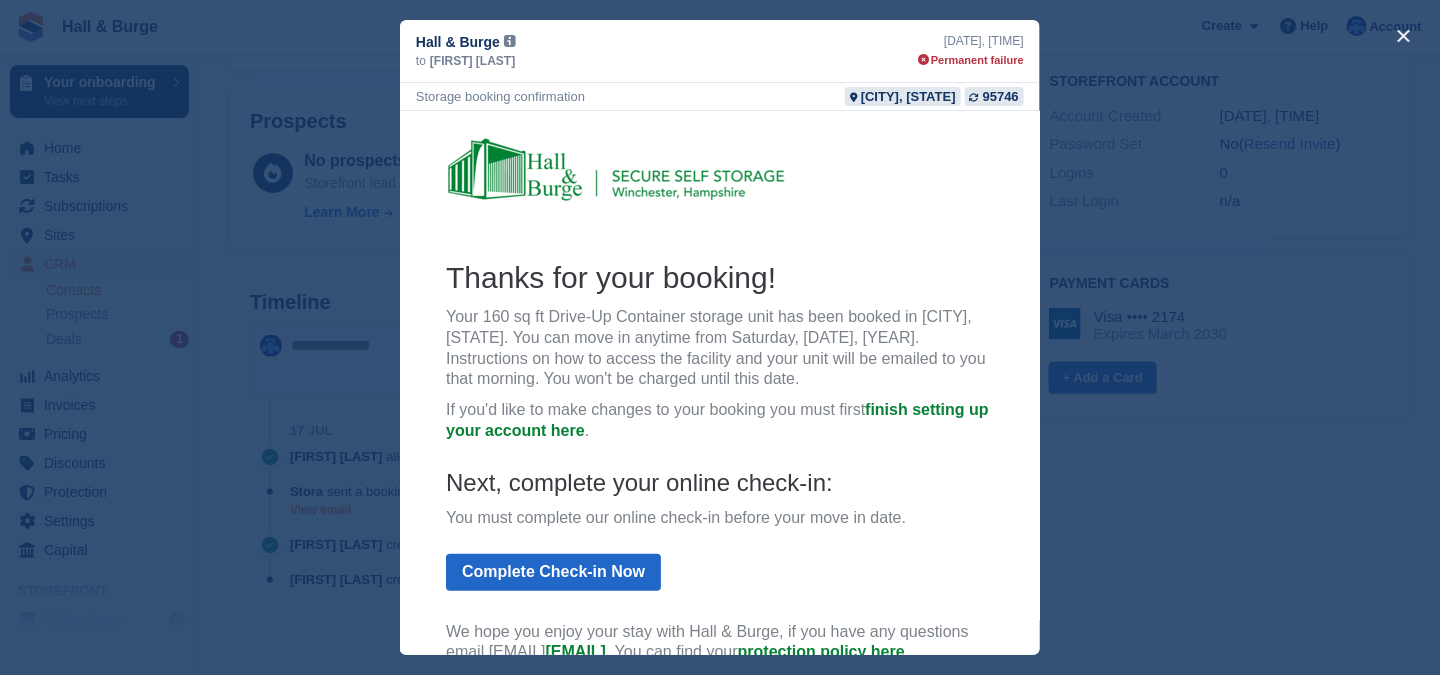 scroll, scrollTop: 0, scrollLeft: 0, axis: both 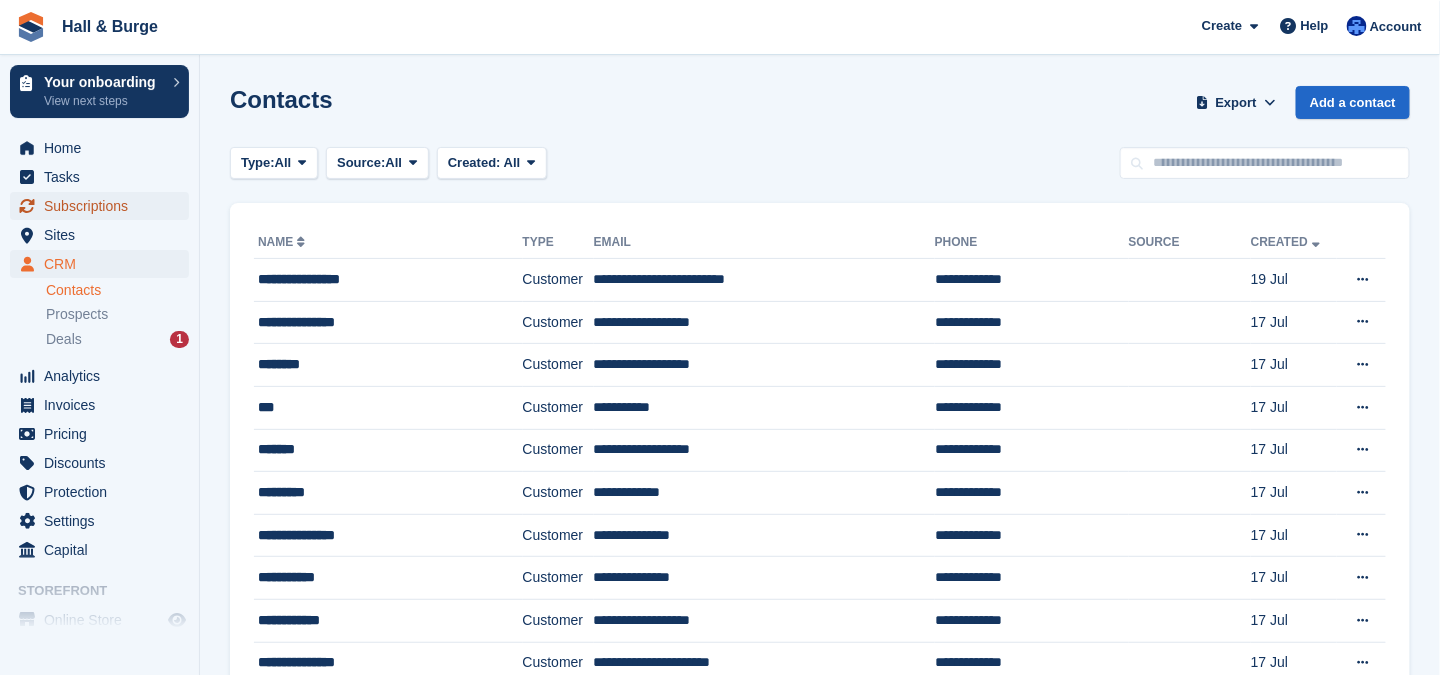 click on "Subscriptions" at bounding box center [104, 206] 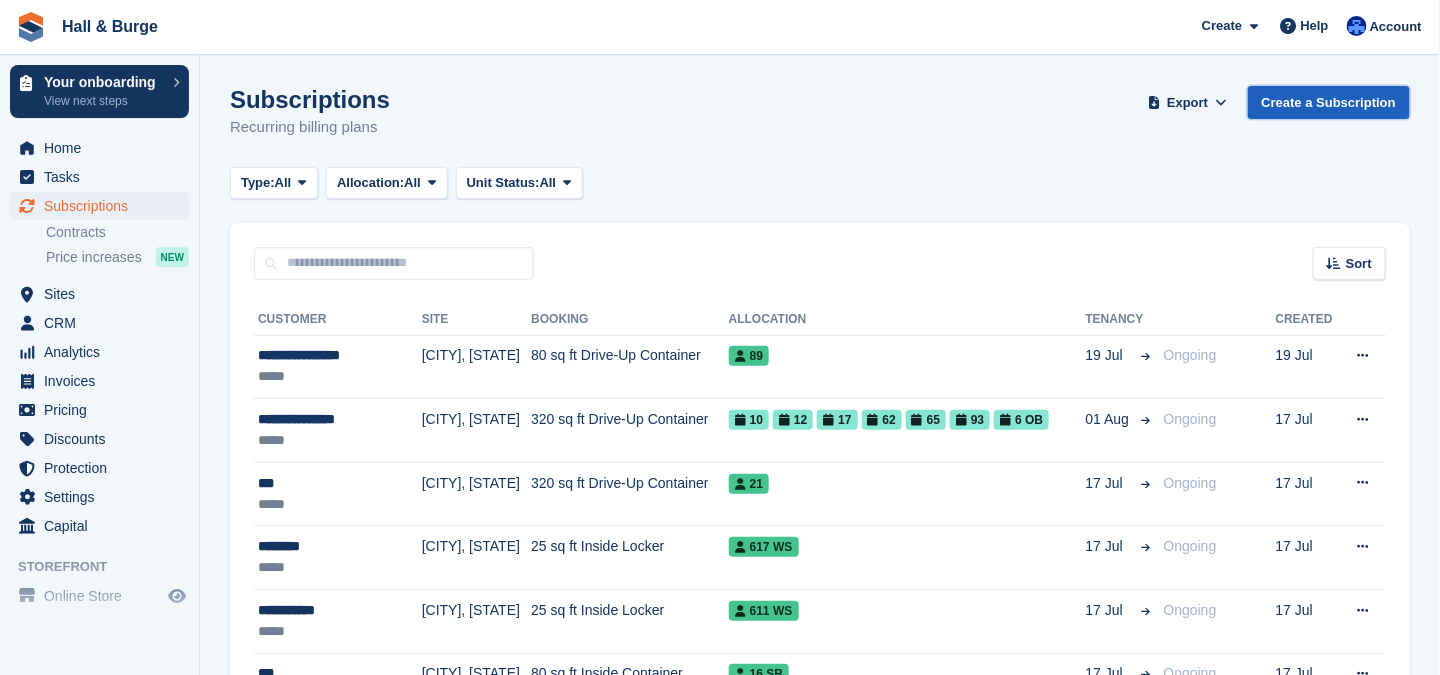 click on "Create a Subscription" at bounding box center [1329, 102] 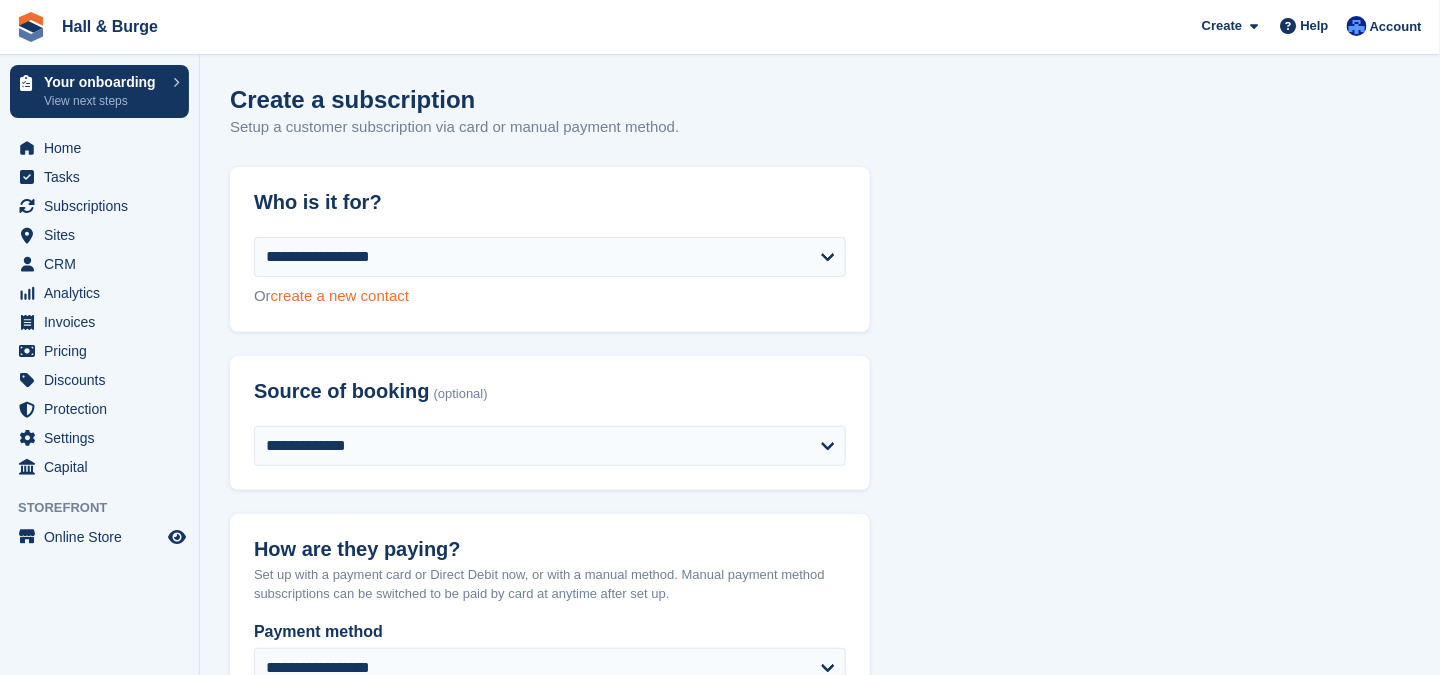 click on "create a new contact" at bounding box center (340, 295) 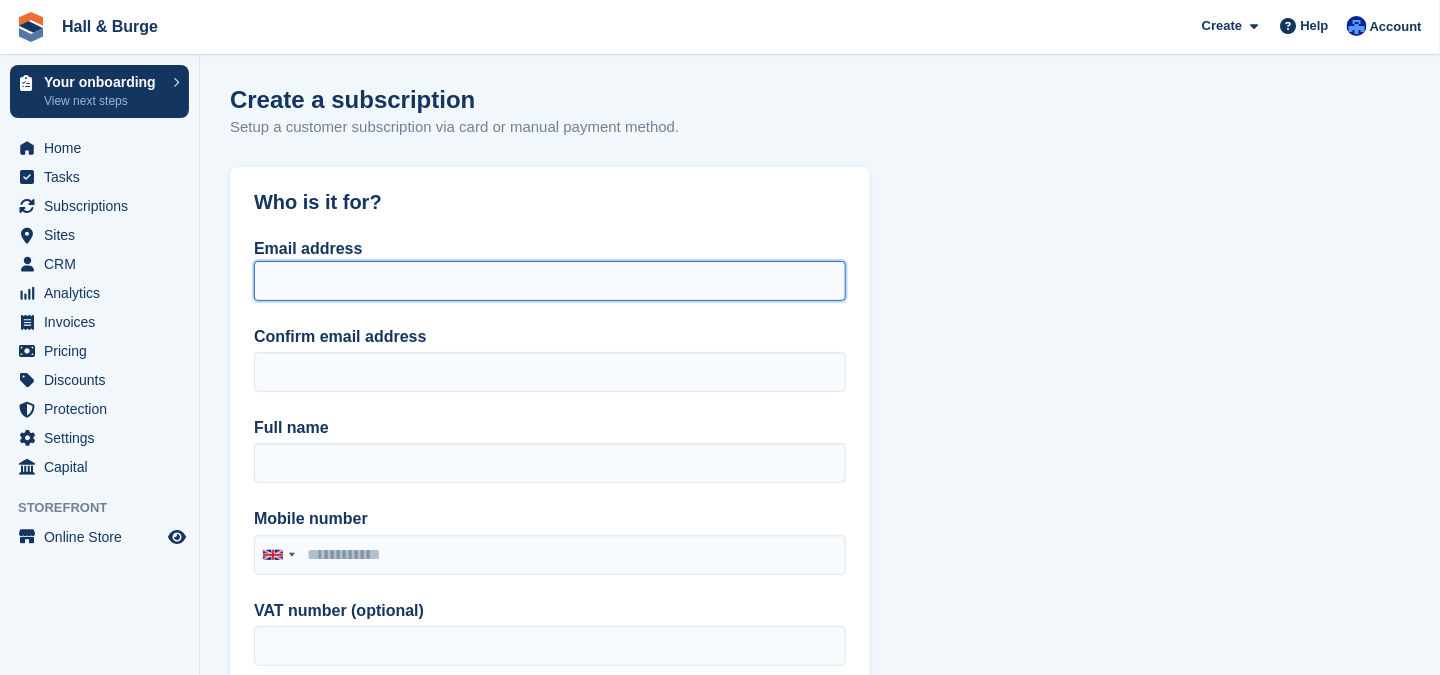 click on "Email address" at bounding box center [550, 281] 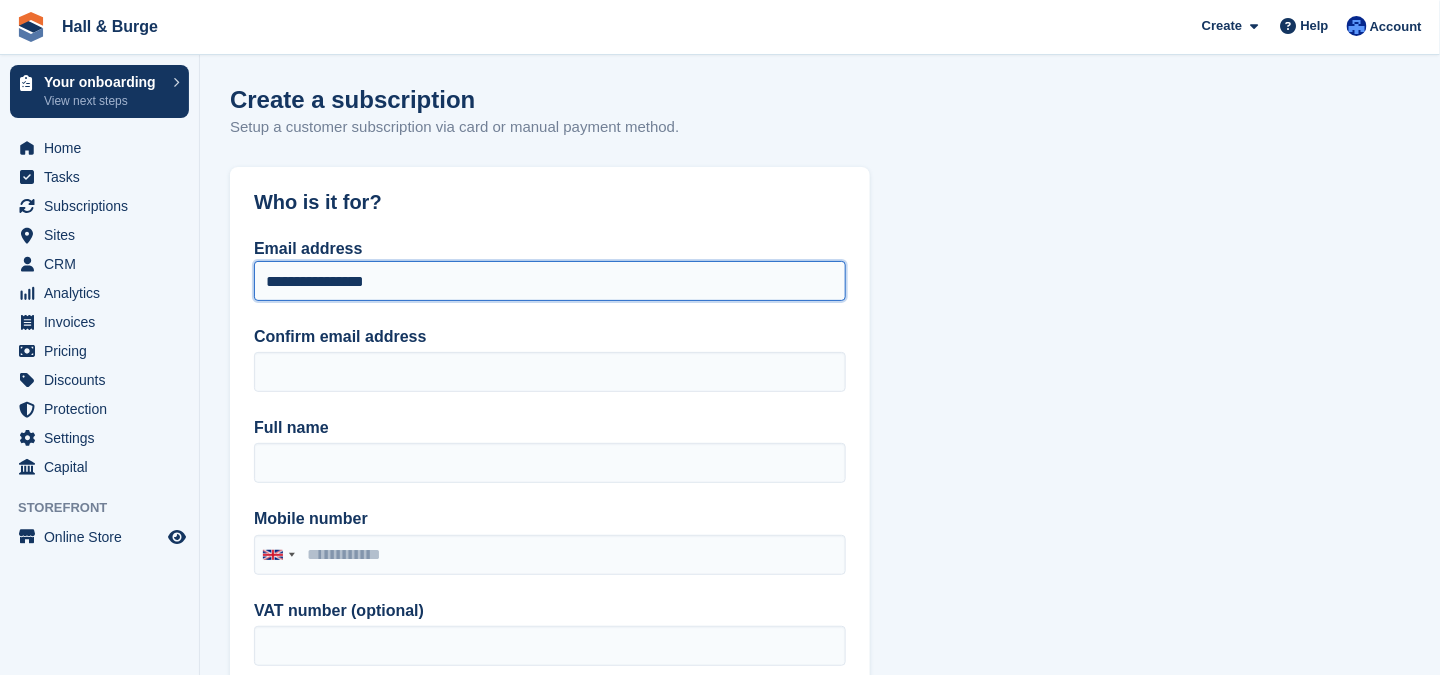 drag, startPoint x: 420, startPoint y: 285, endPoint x: 245, endPoint y: 273, distance: 175.41095 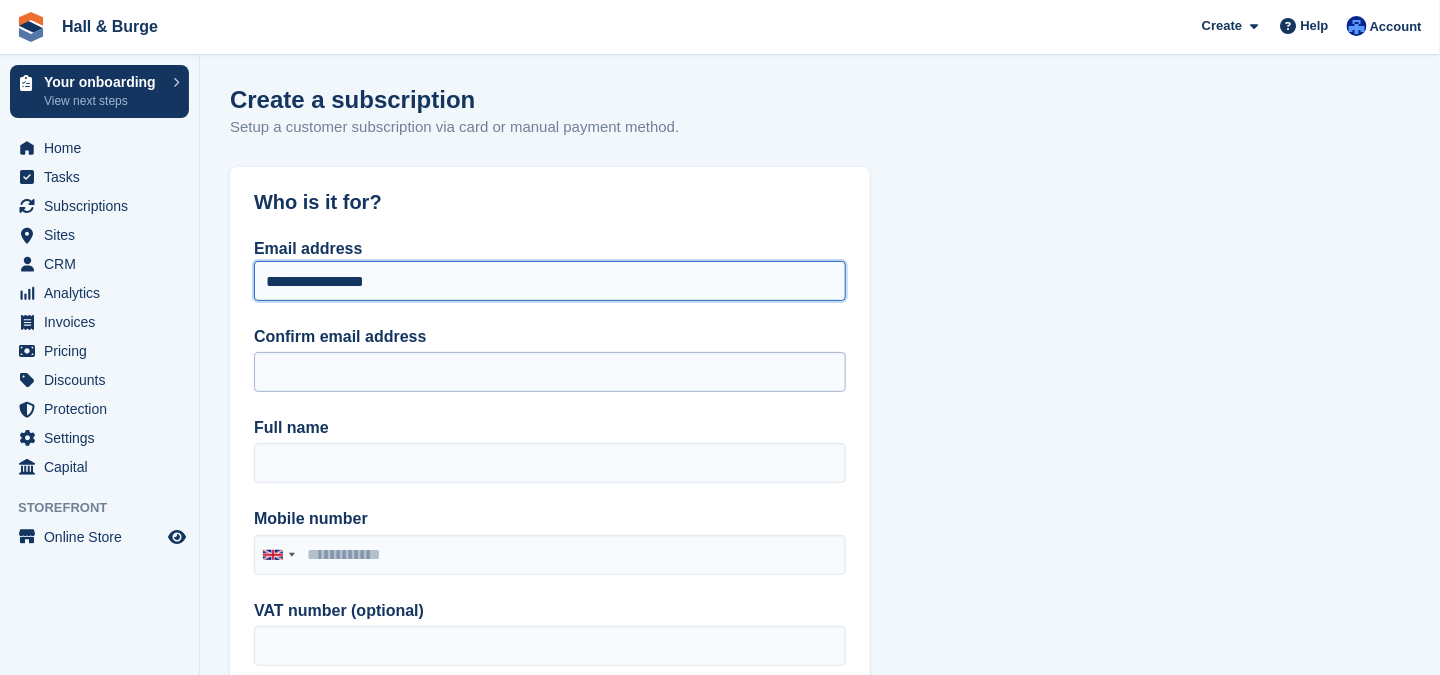 type on "**********" 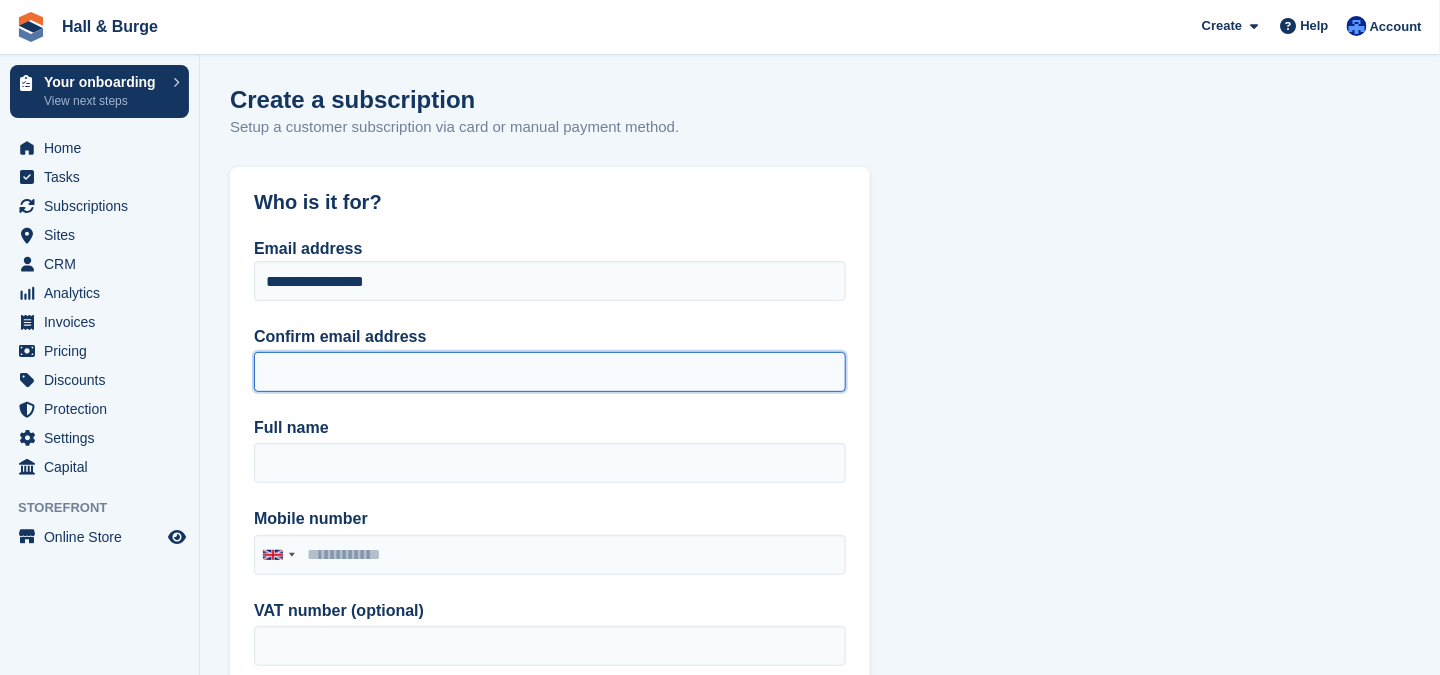 click on "Confirm email address" at bounding box center [550, 372] 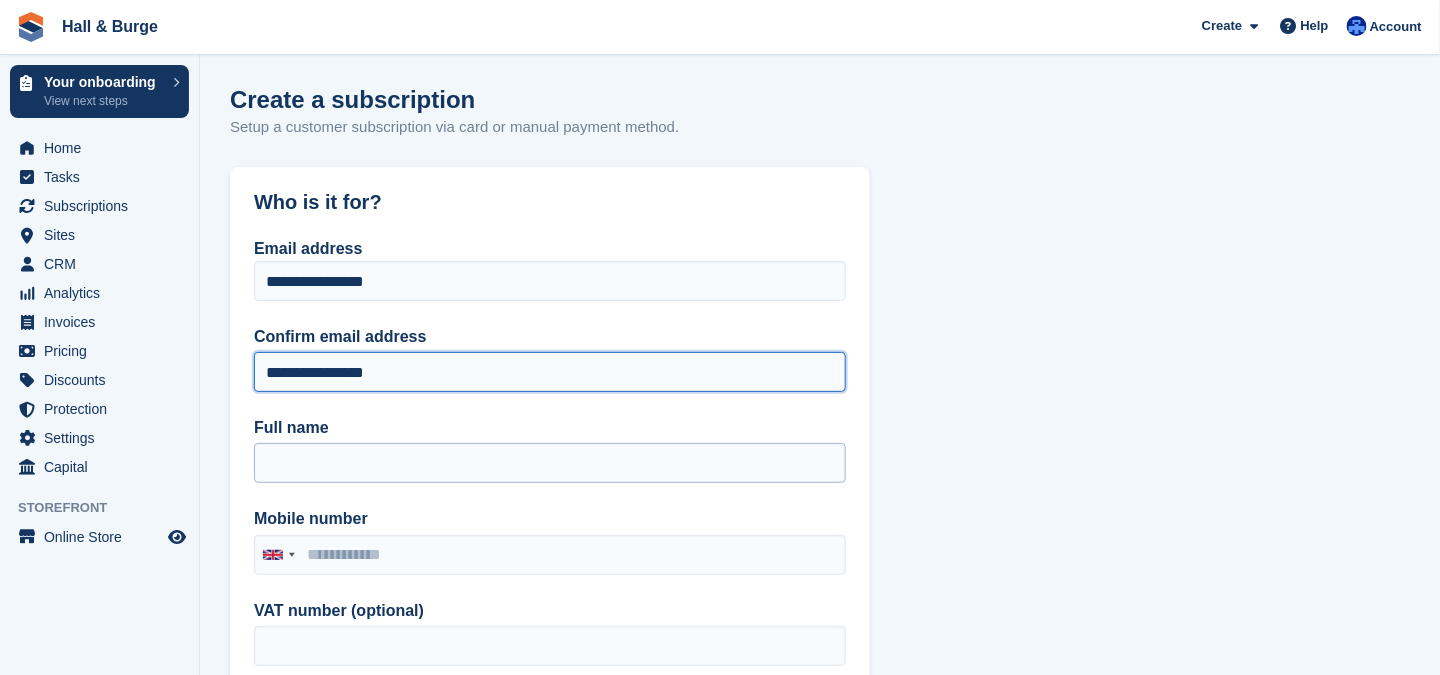 type on "**********" 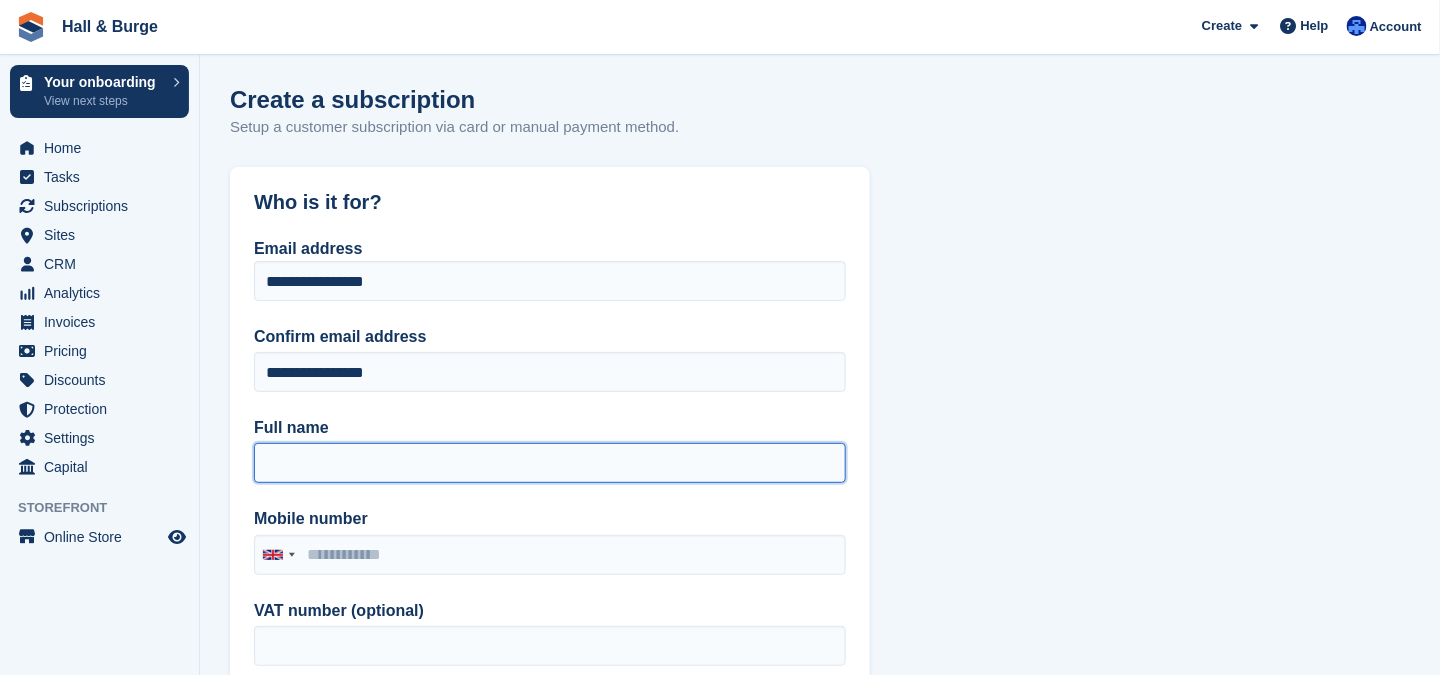 click on "Full name" at bounding box center (550, 463) 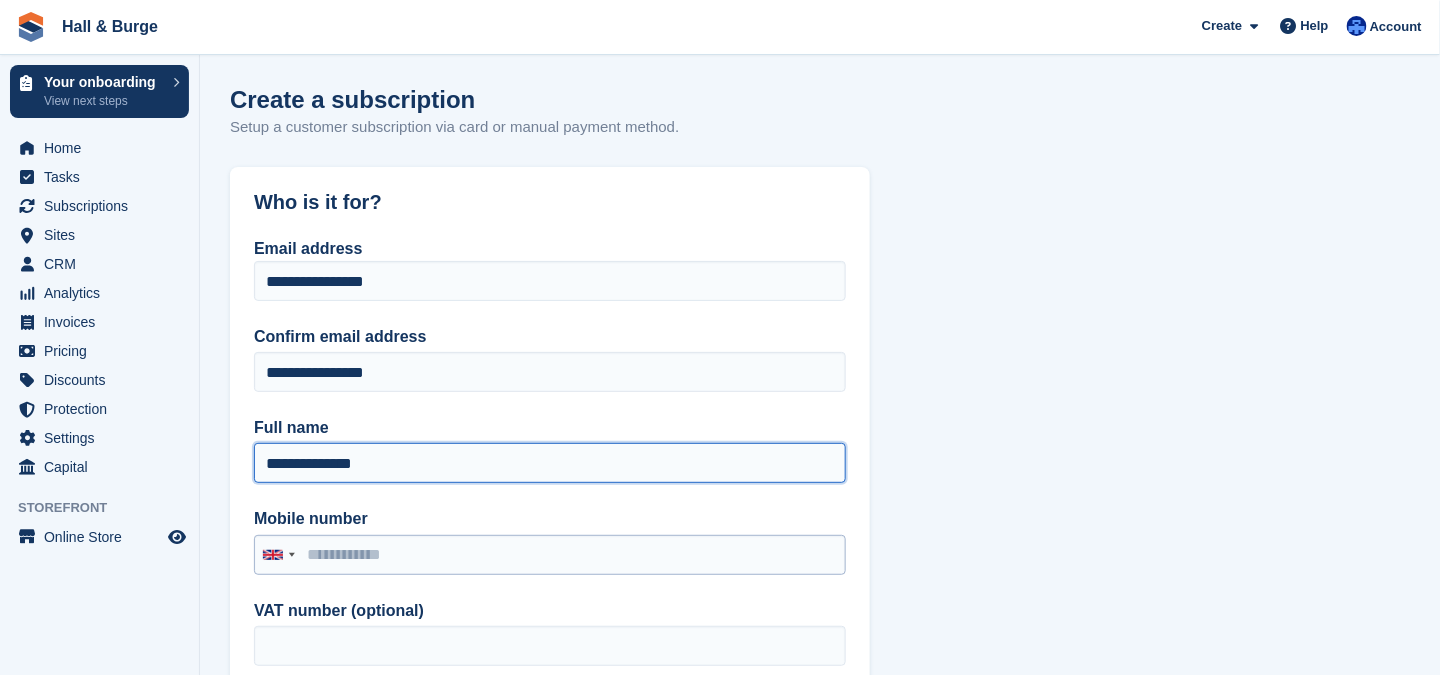 type on "**********" 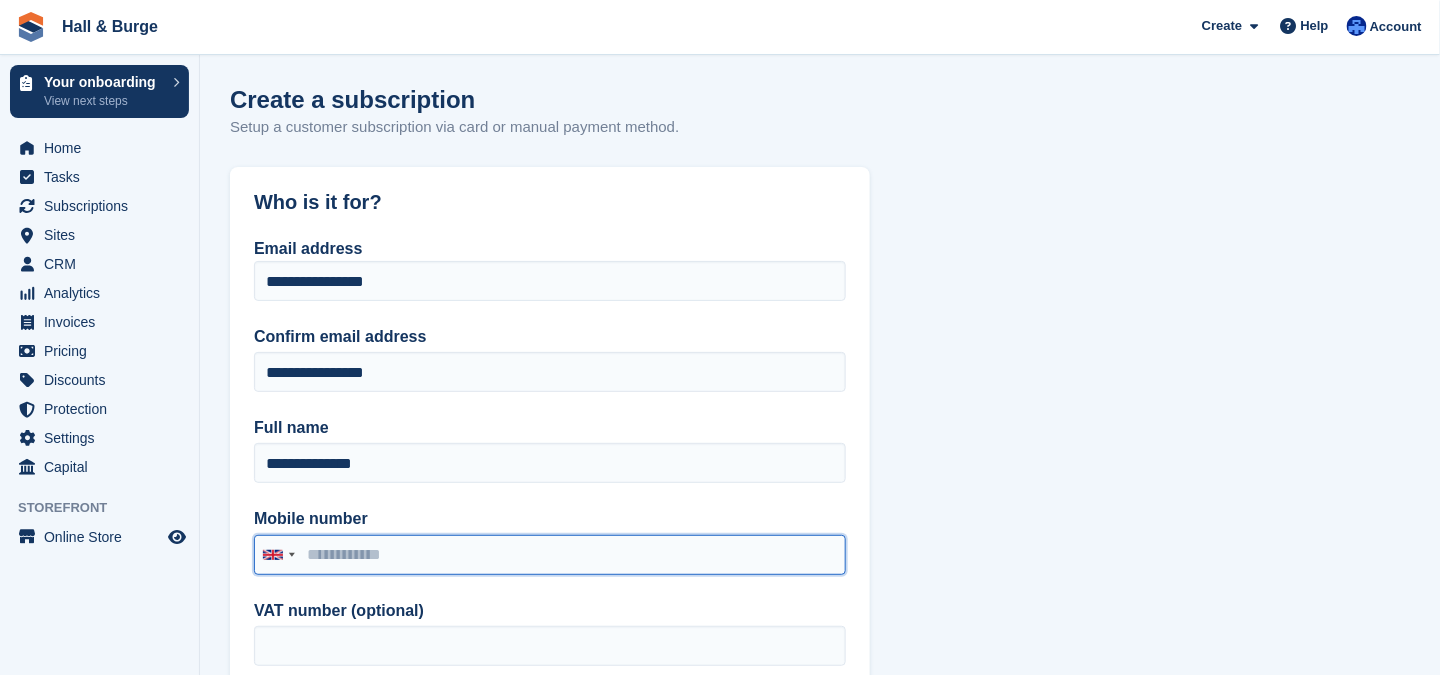 click on "Mobile number" at bounding box center [550, 555] 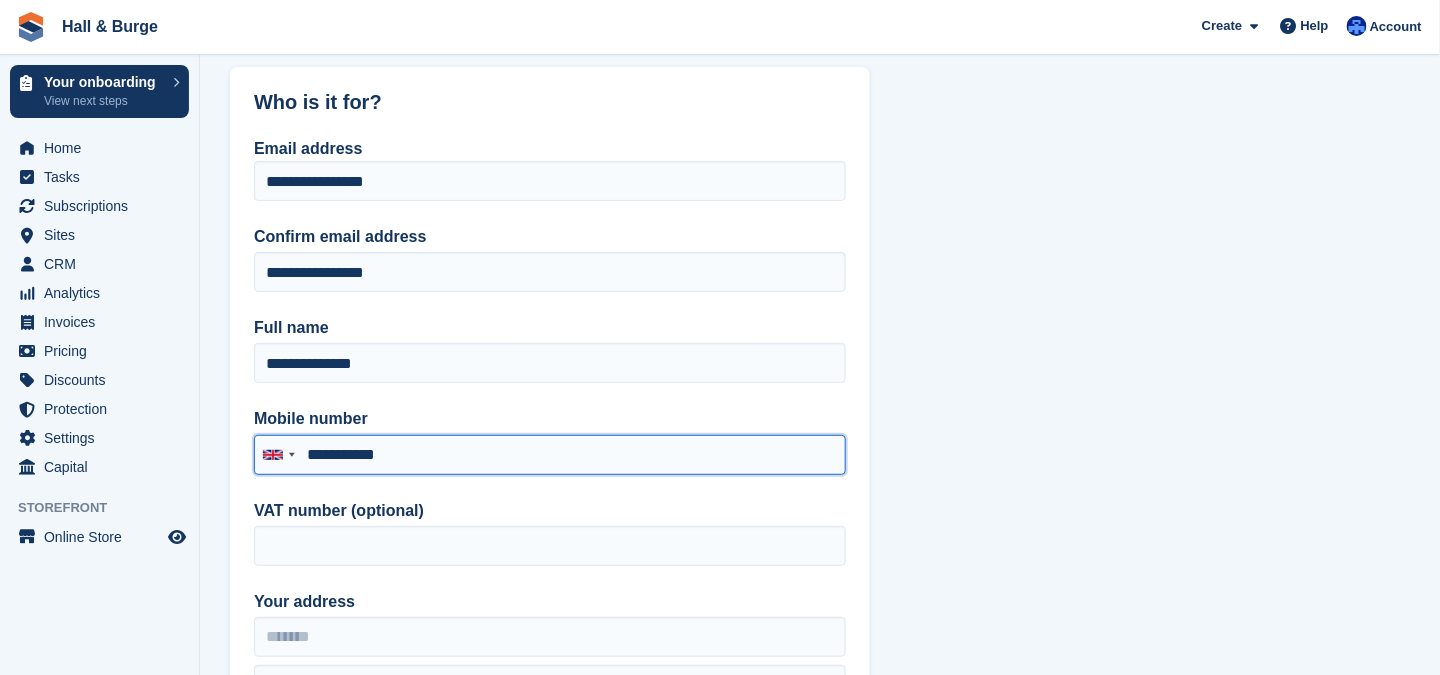 scroll, scrollTop: 200, scrollLeft: 0, axis: vertical 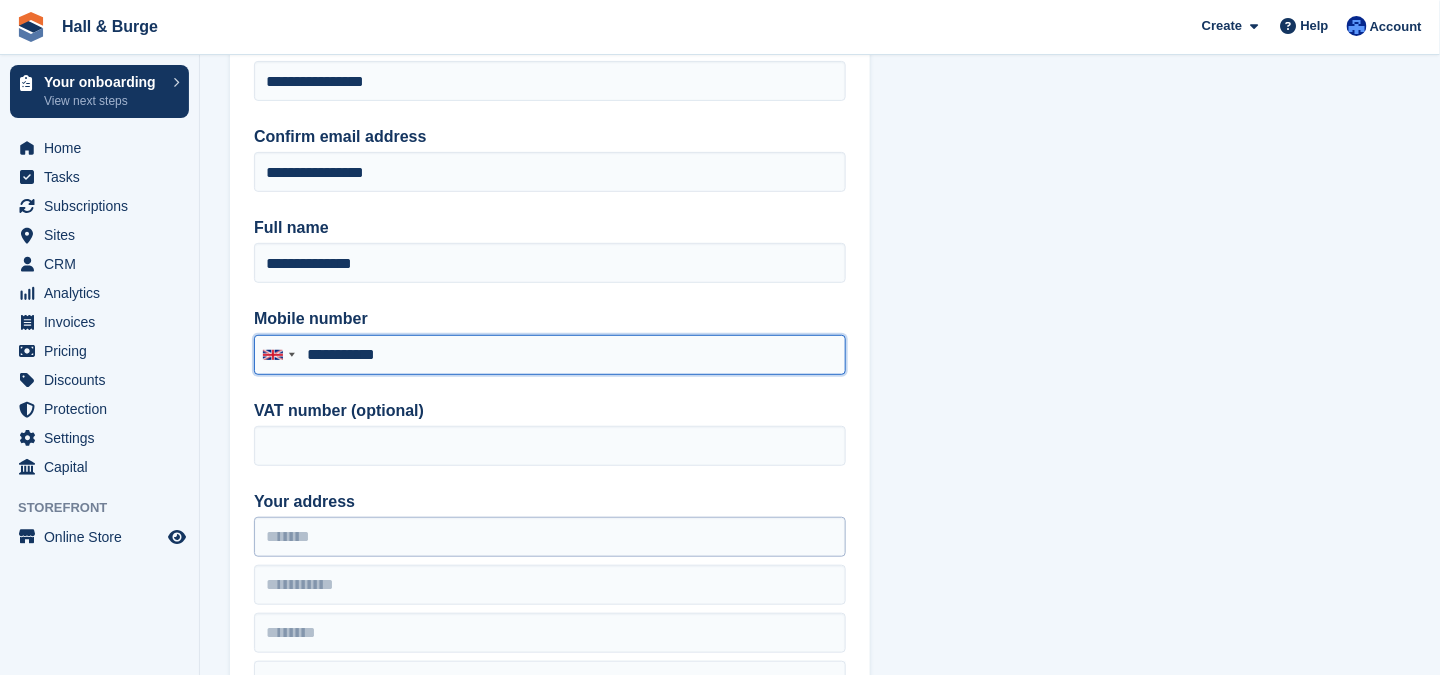 type on "**********" 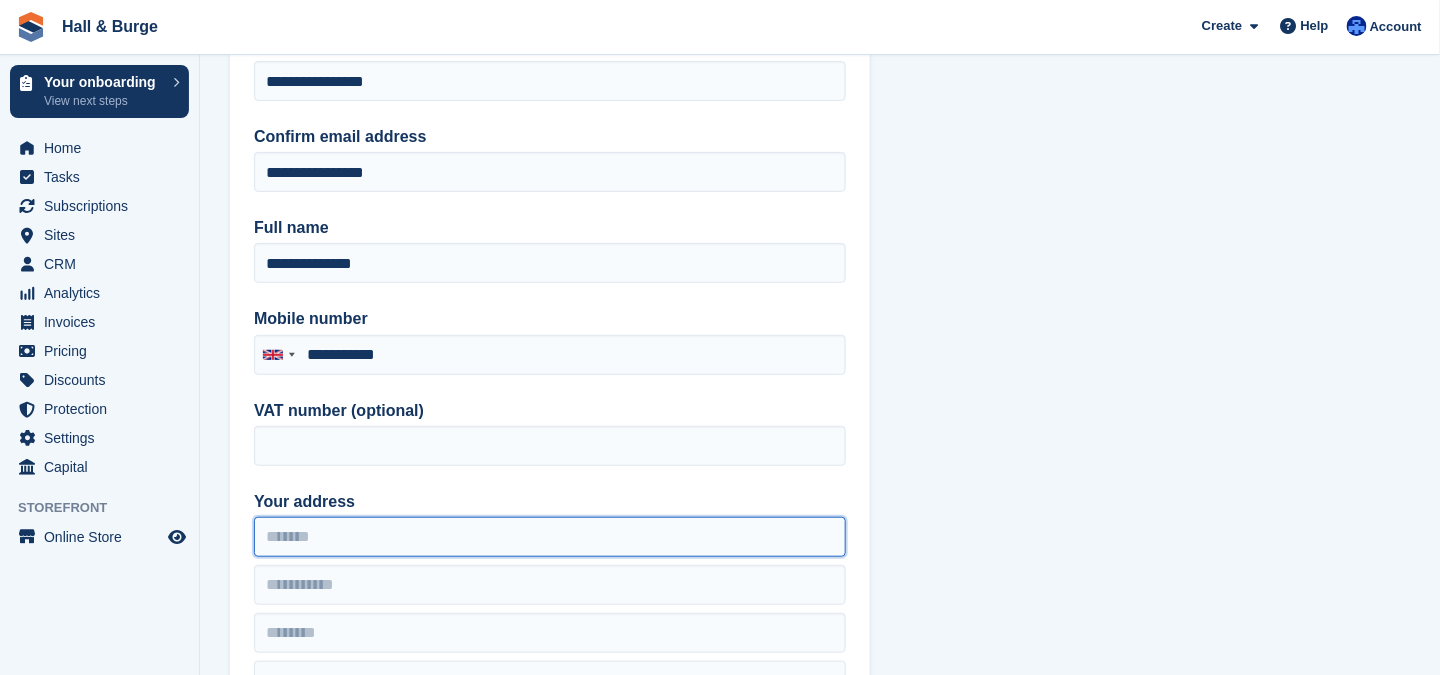 click on "Your address" at bounding box center [550, 537] 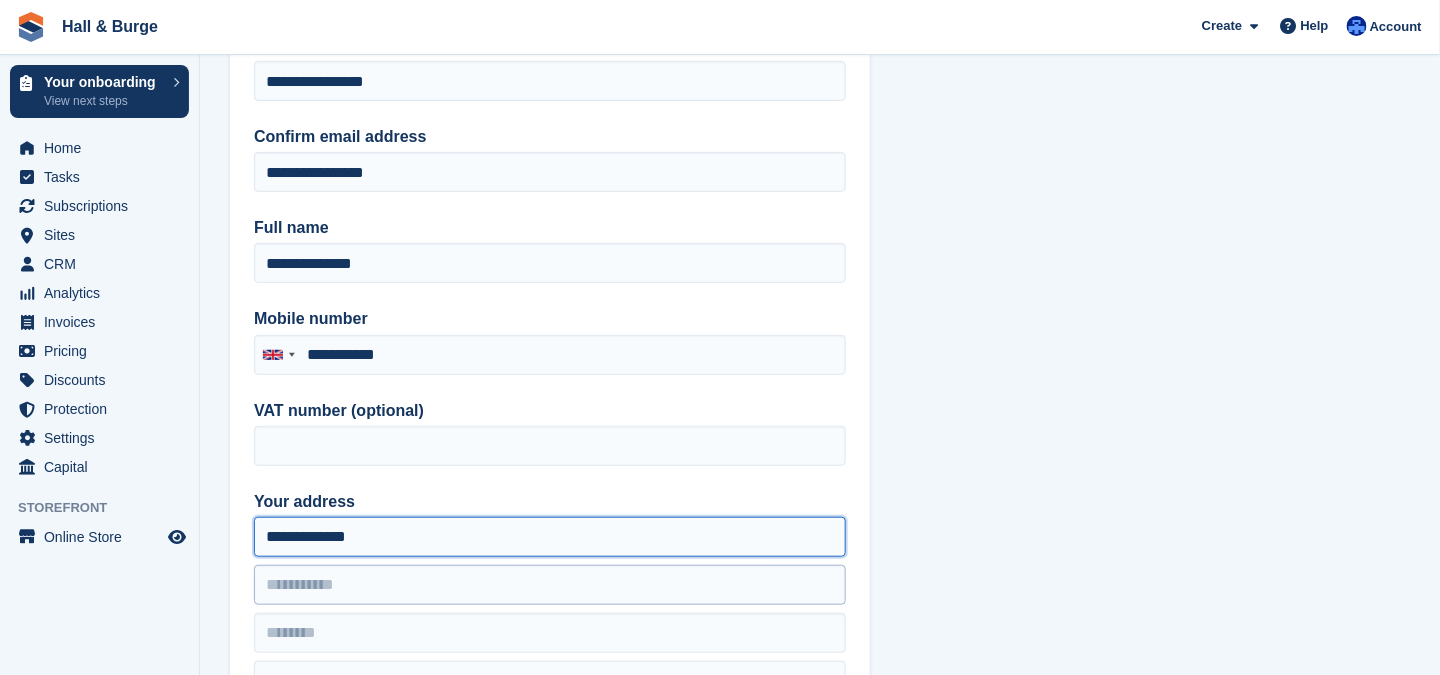 type on "**********" 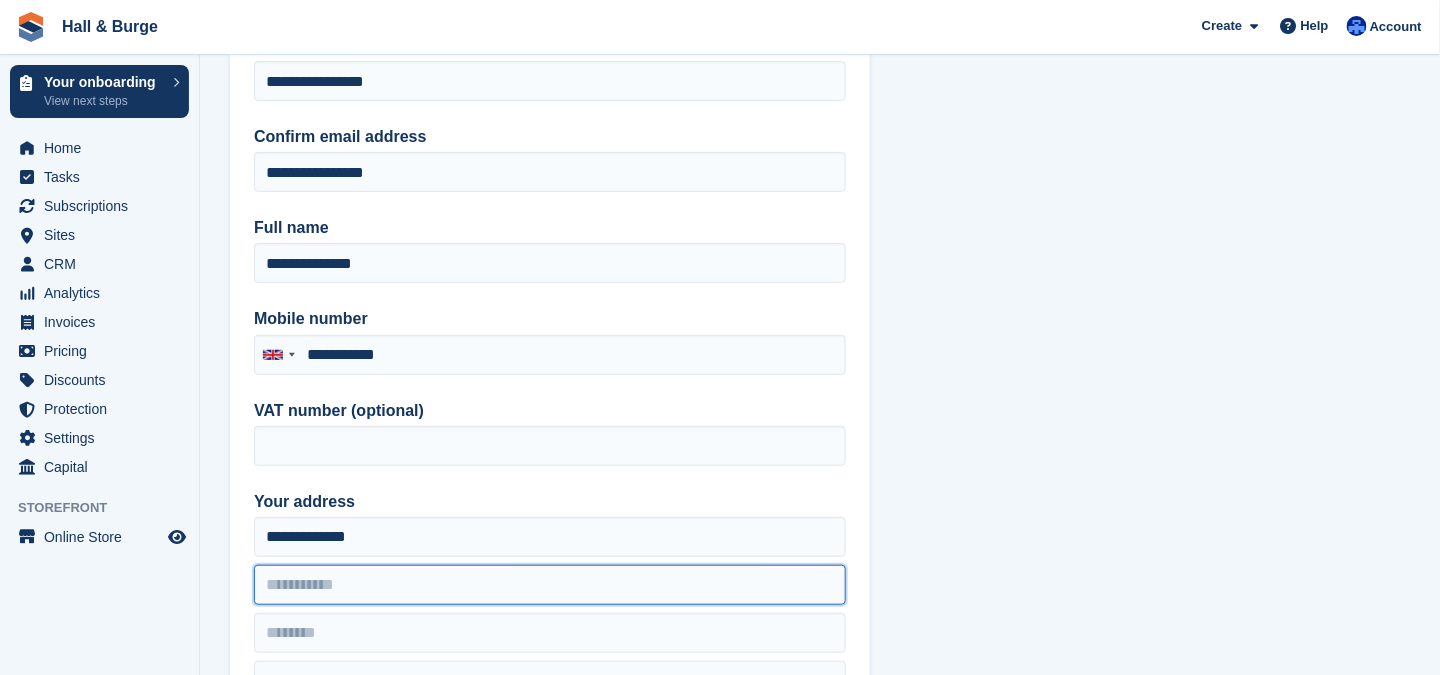 click at bounding box center [550, 585] 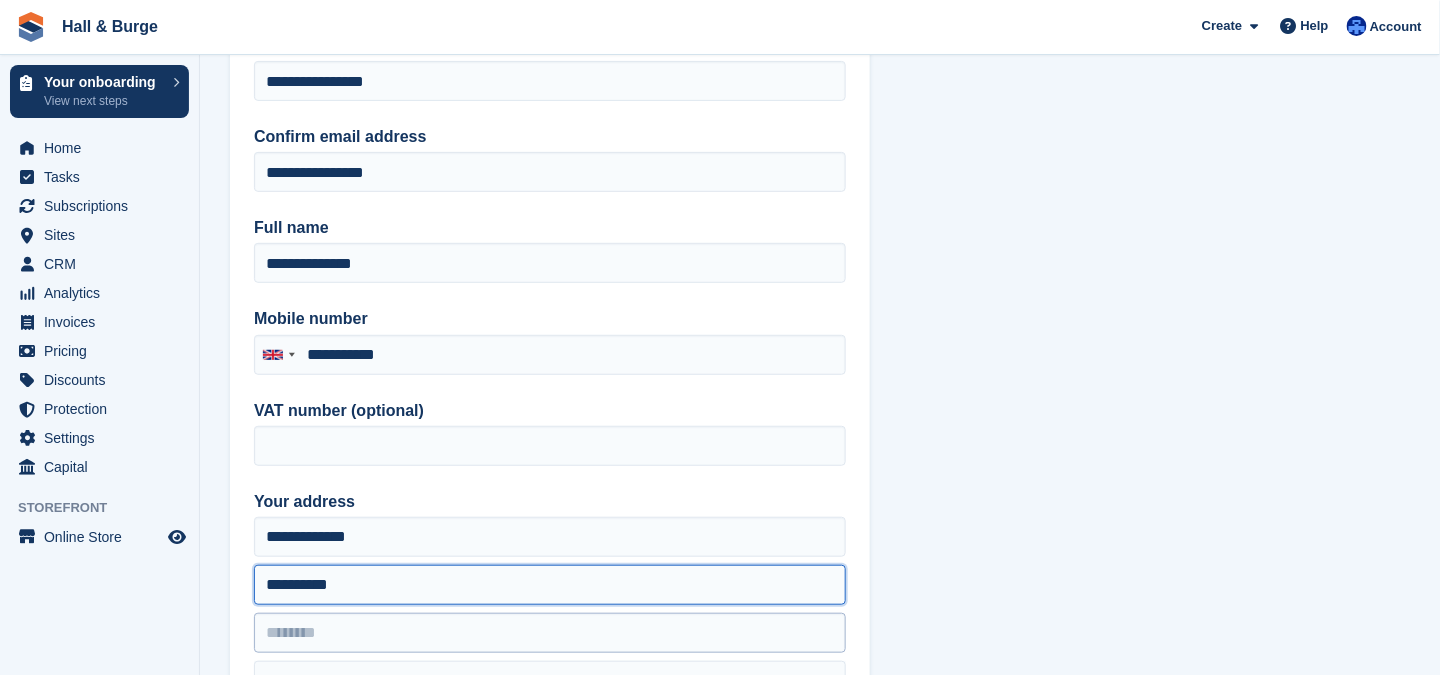 scroll, scrollTop: 300, scrollLeft: 0, axis: vertical 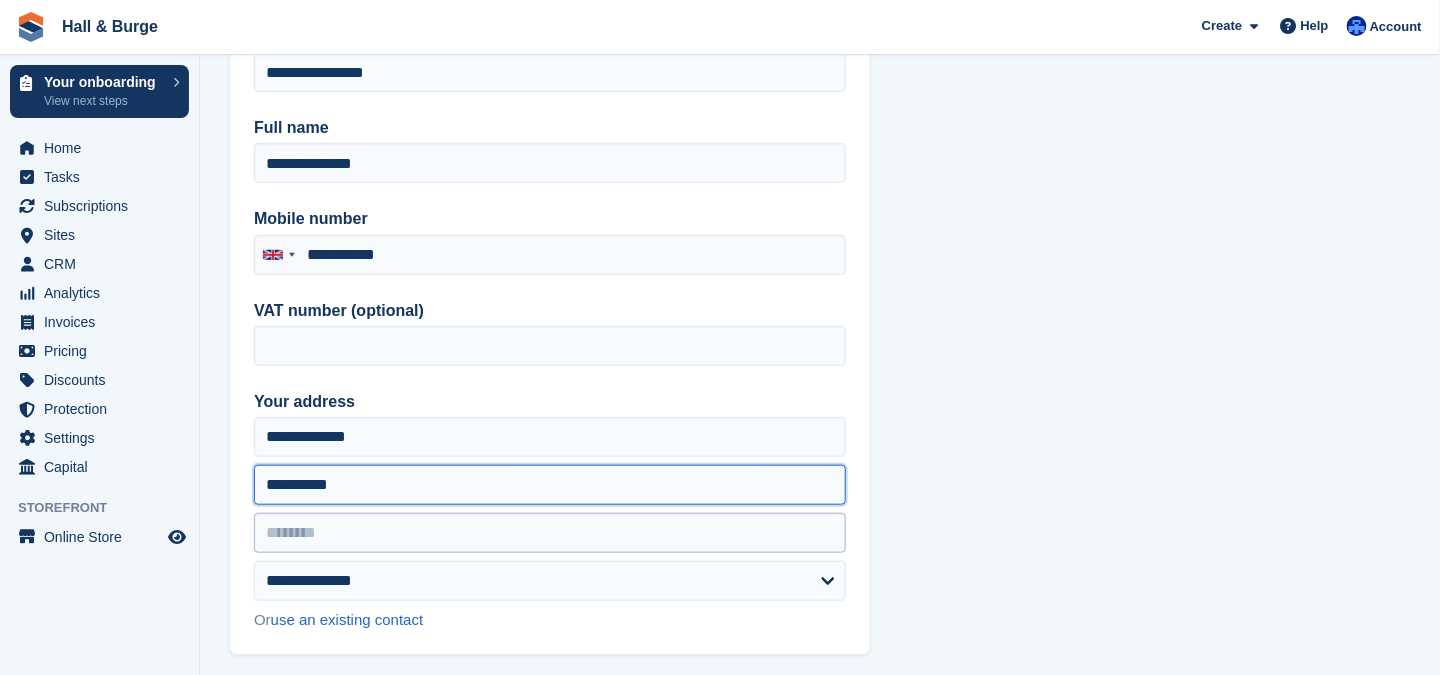 type on "**********" 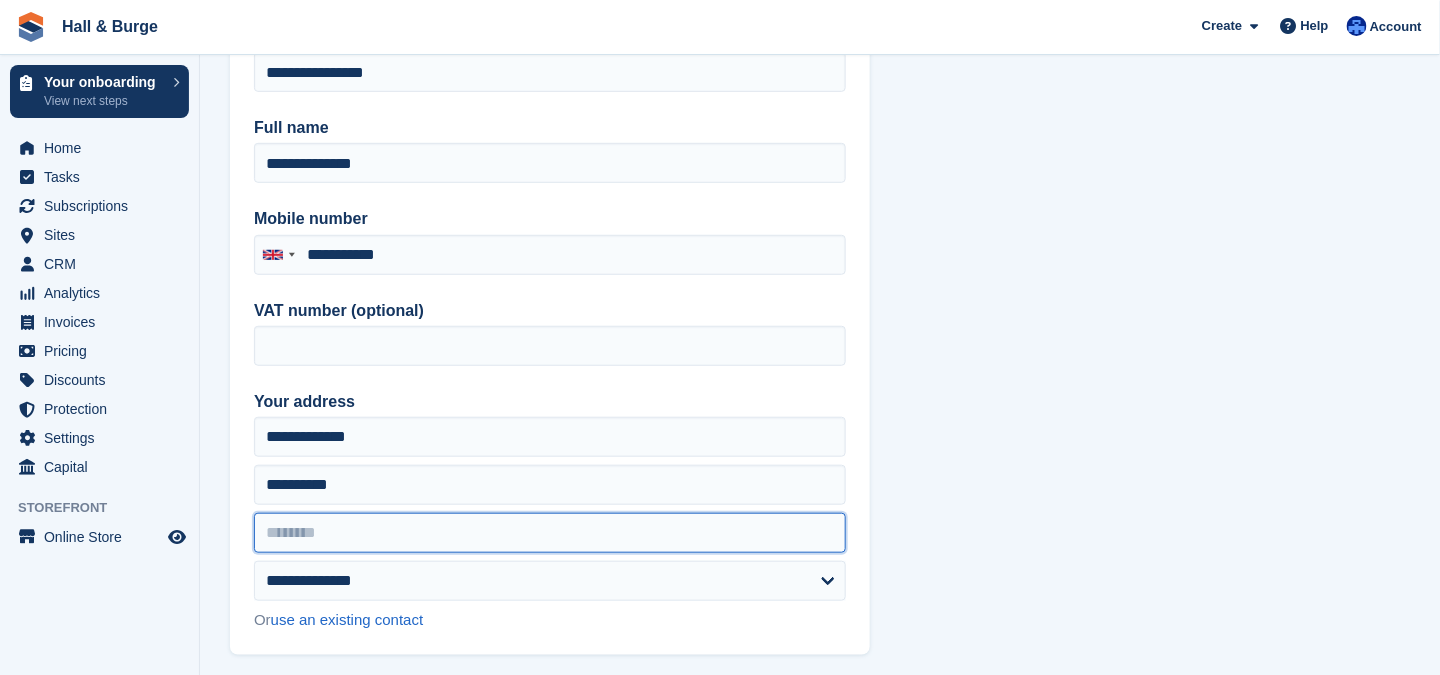 click at bounding box center [550, 533] 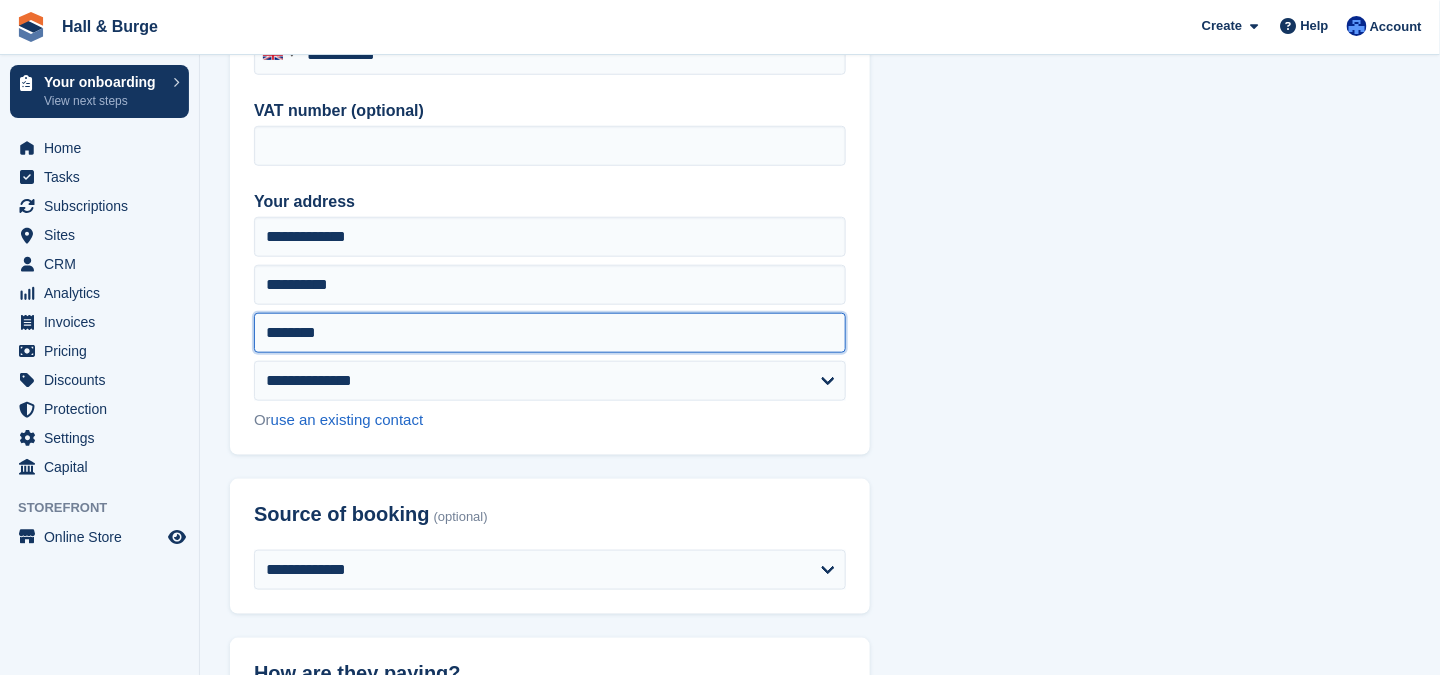 scroll, scrollTop: 600, scrollLeft: 0, axis: vertical 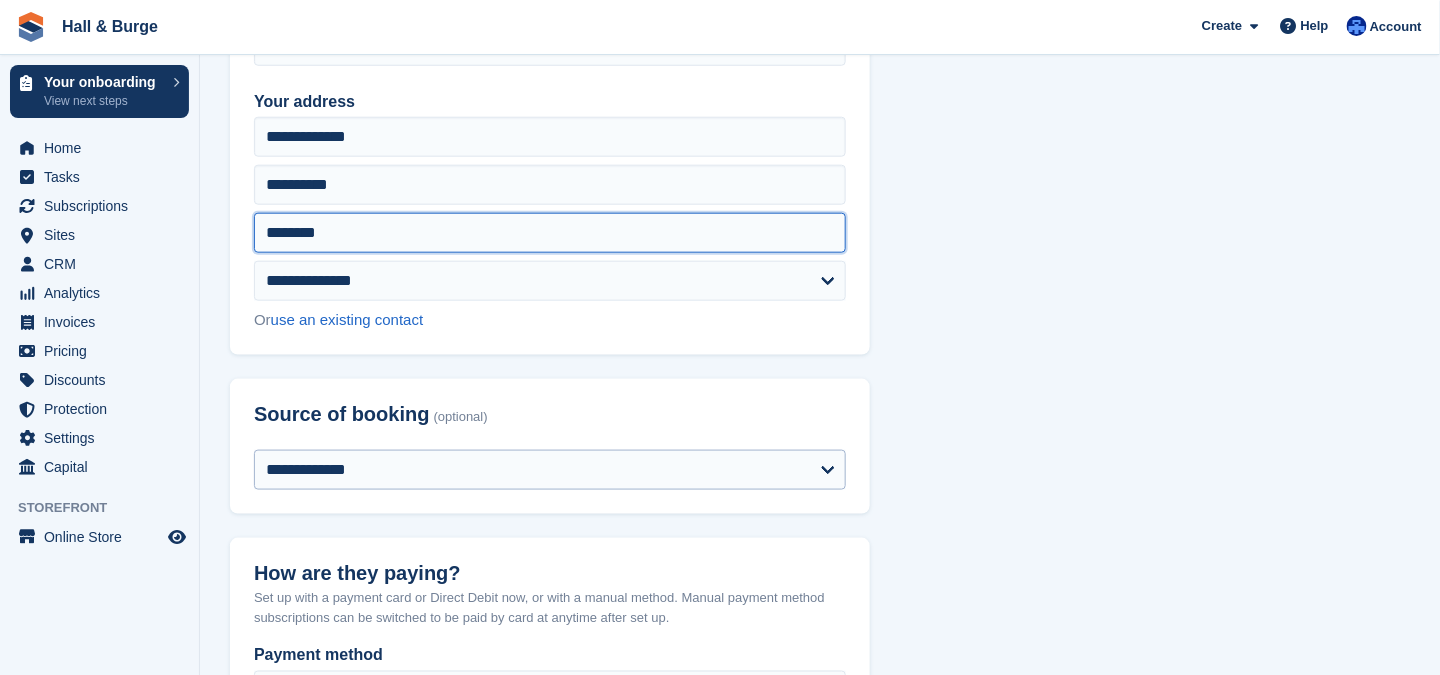 type on "********" 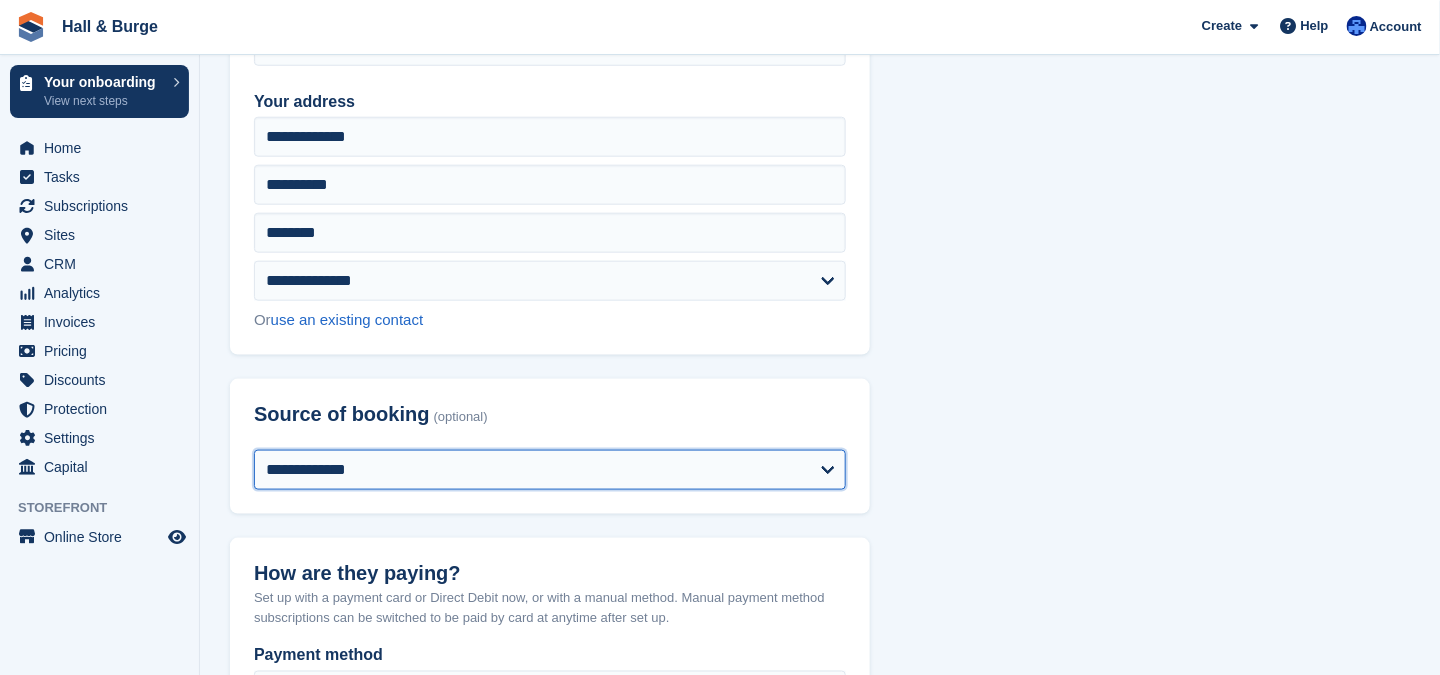 click on "**********" at bounding box center [550, 470] 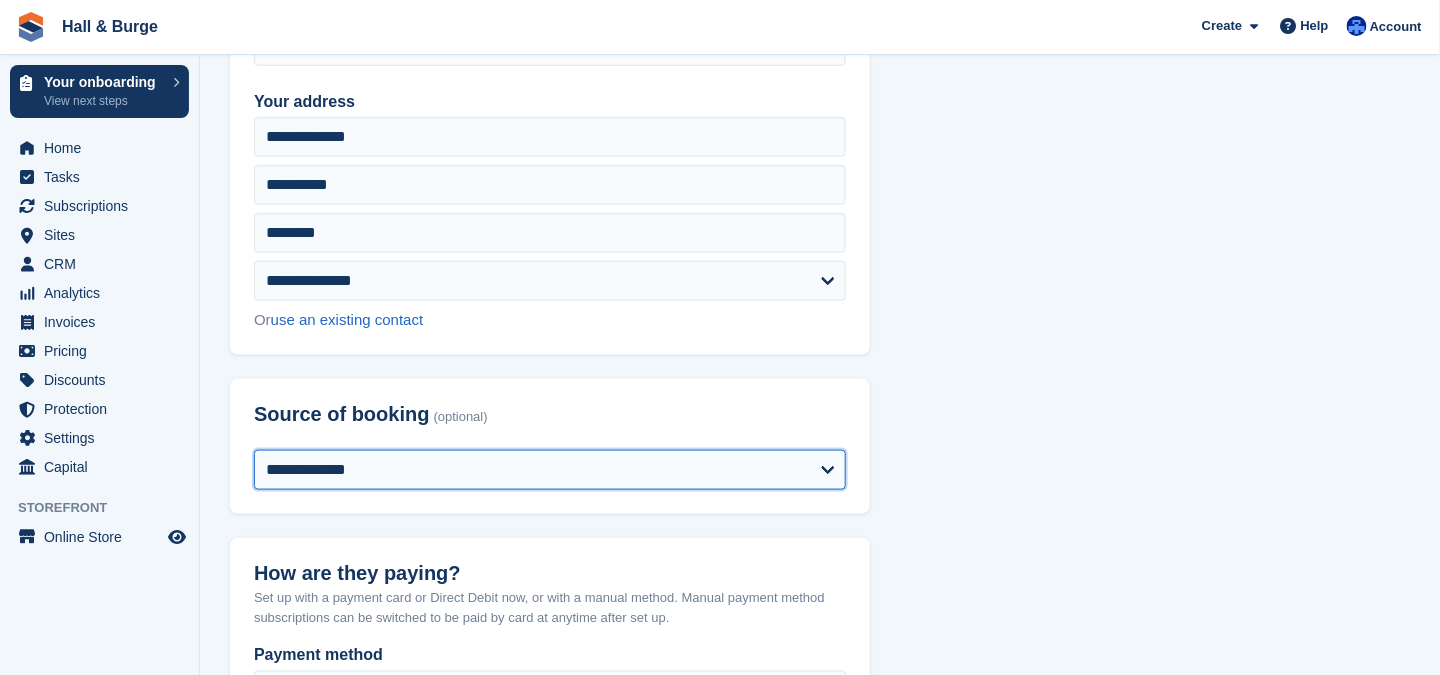 select on "*****" 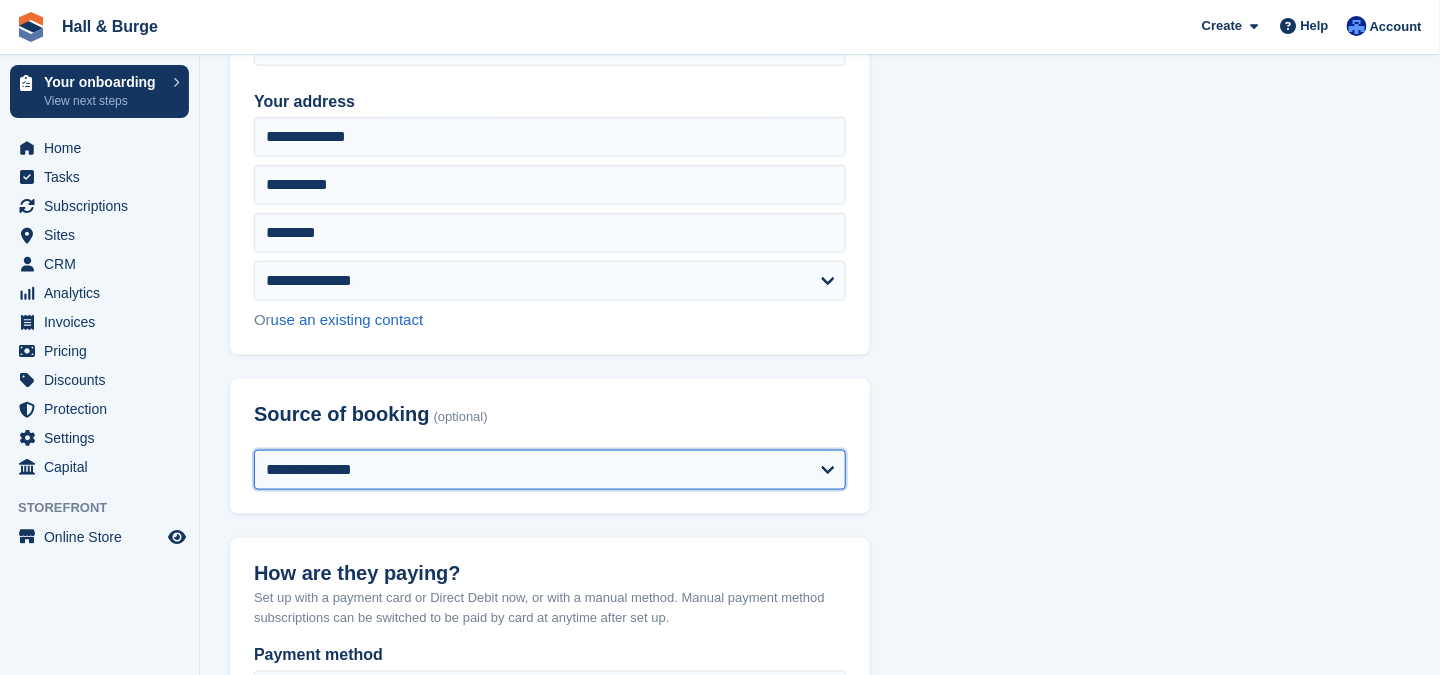 click on "**********" at bounding box center (550, 470) 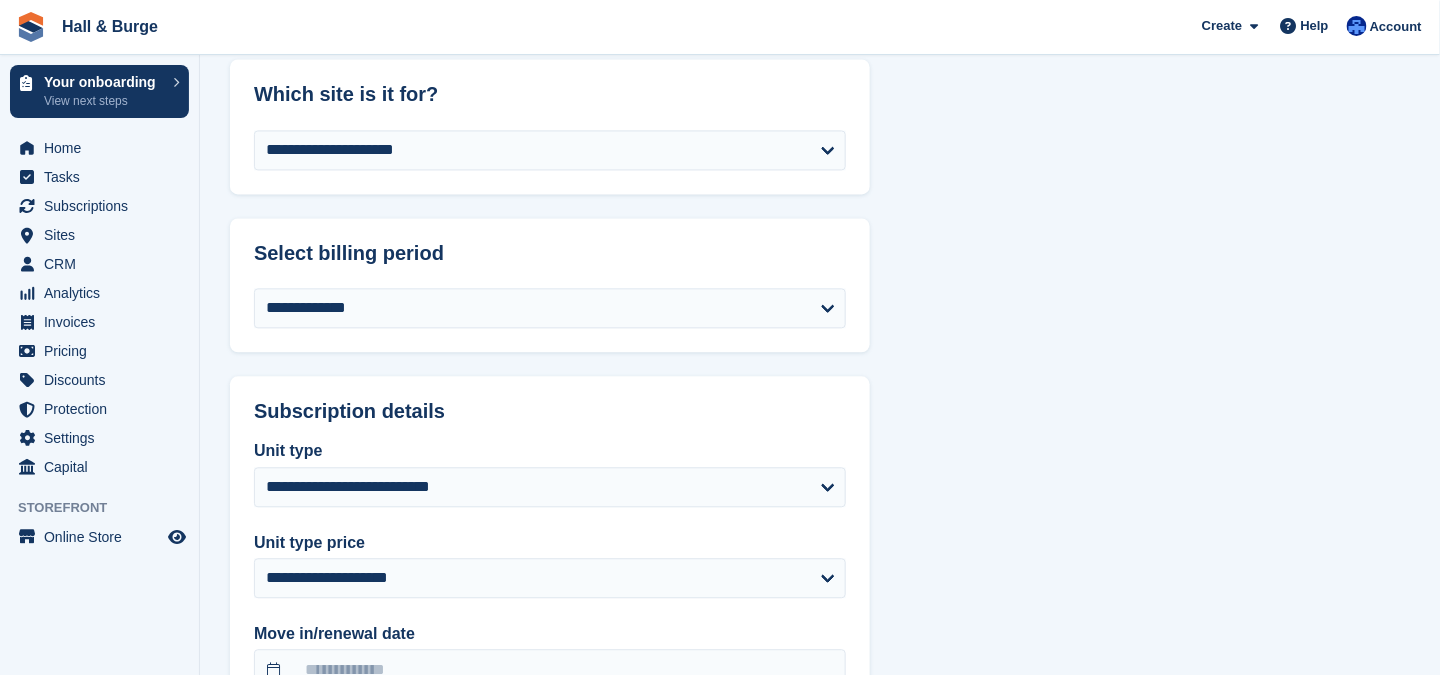 scroll, scrollTop: 1400, scrollLeft: 0, axis: vertical 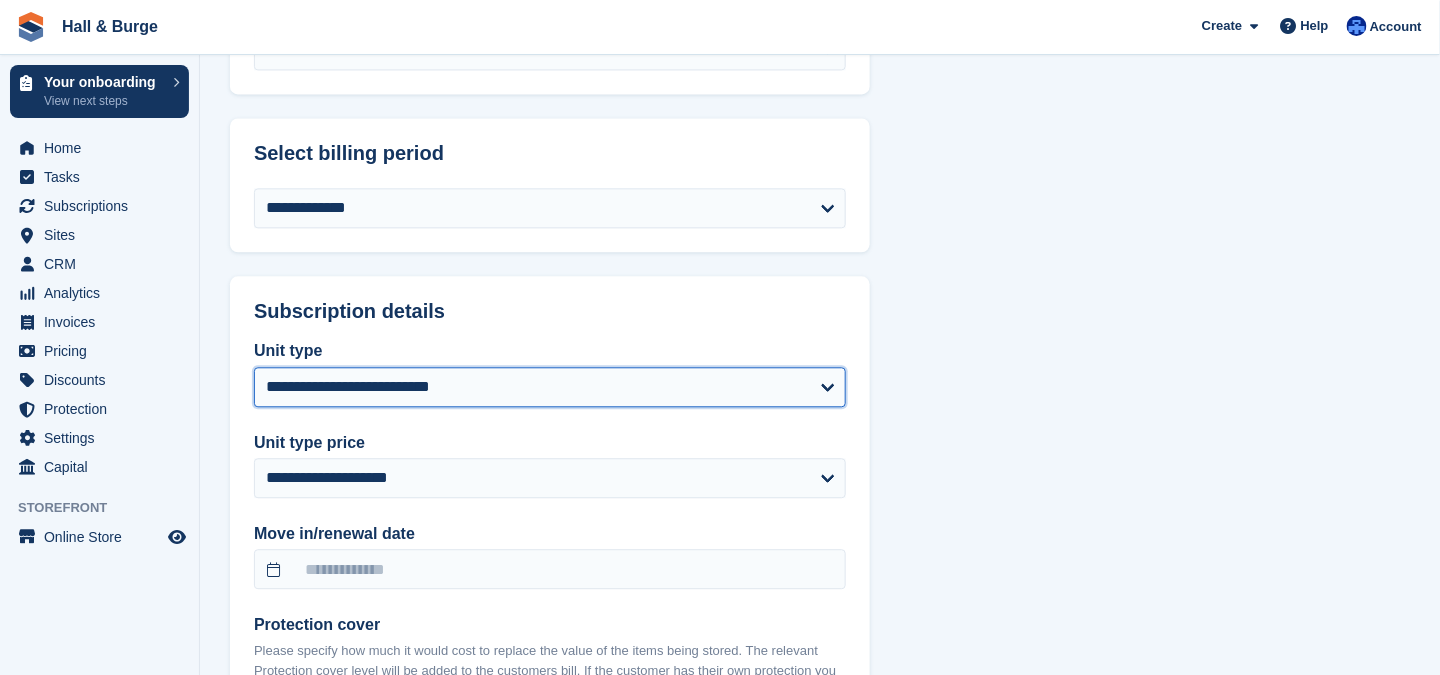 click on "**********" at bounding box center (550, 387) 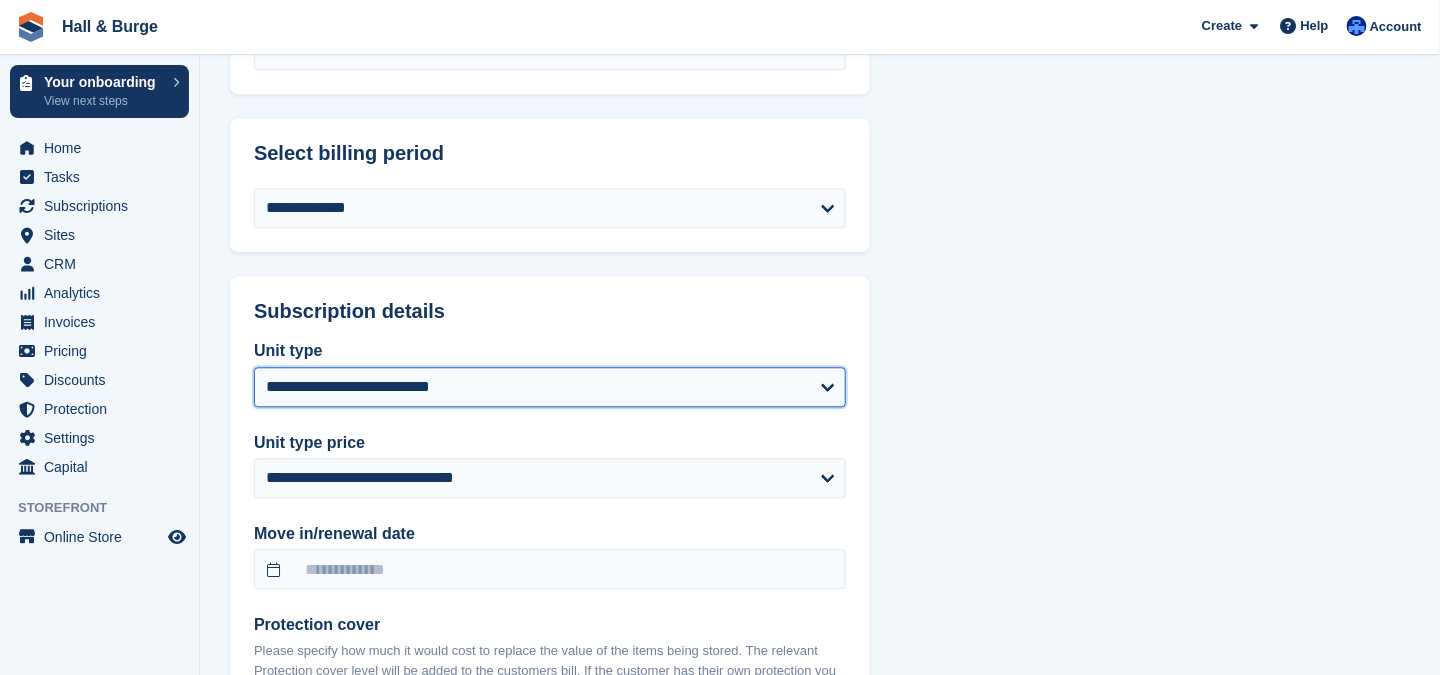 scroll, scrollTop: 1500, scrollLeft: 0, axis: vertical 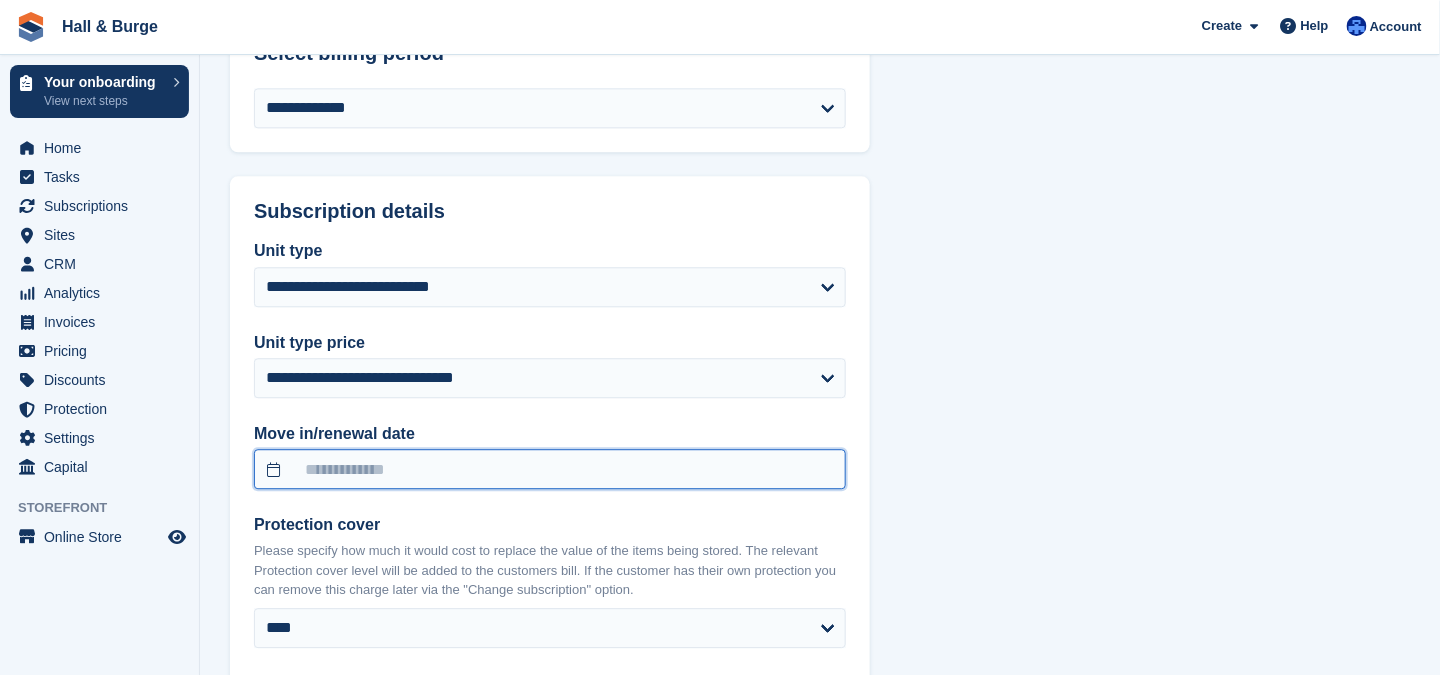 click at bounding box center (550, 469) 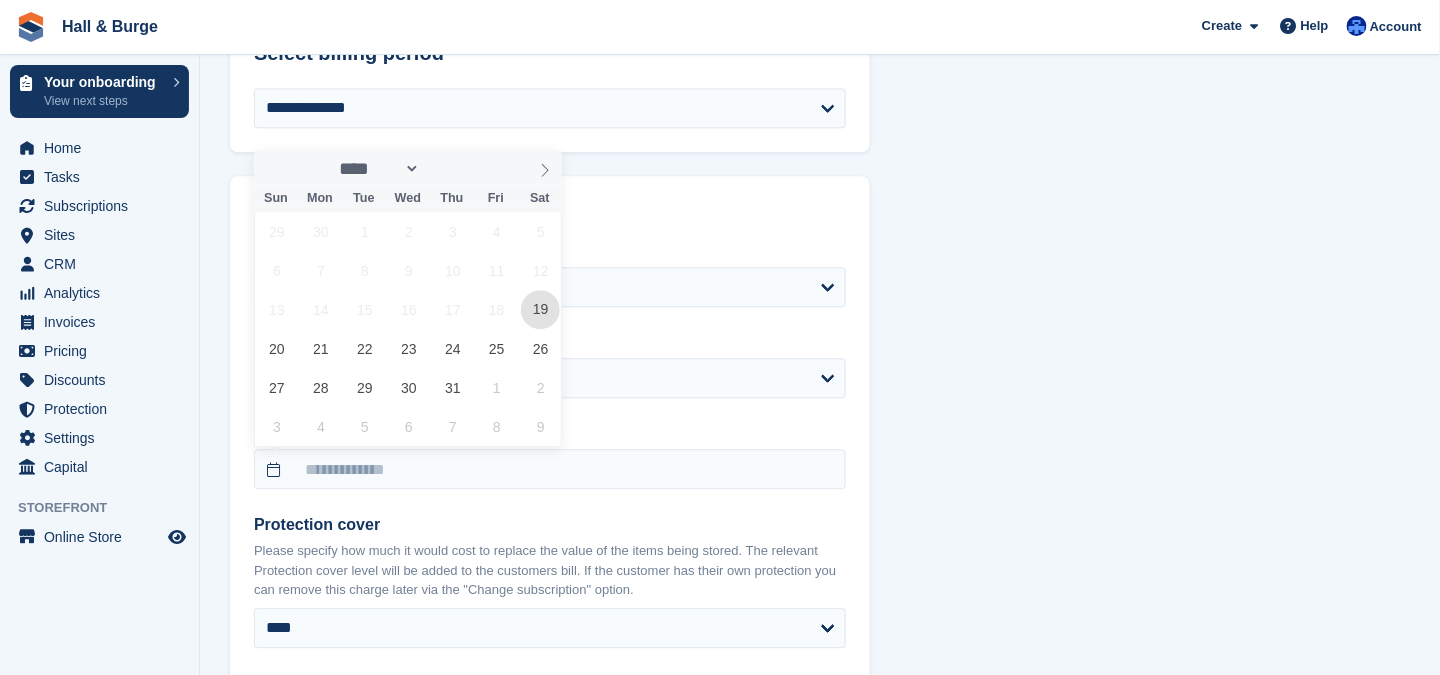 click on "19" at bounding box center (540, 309) 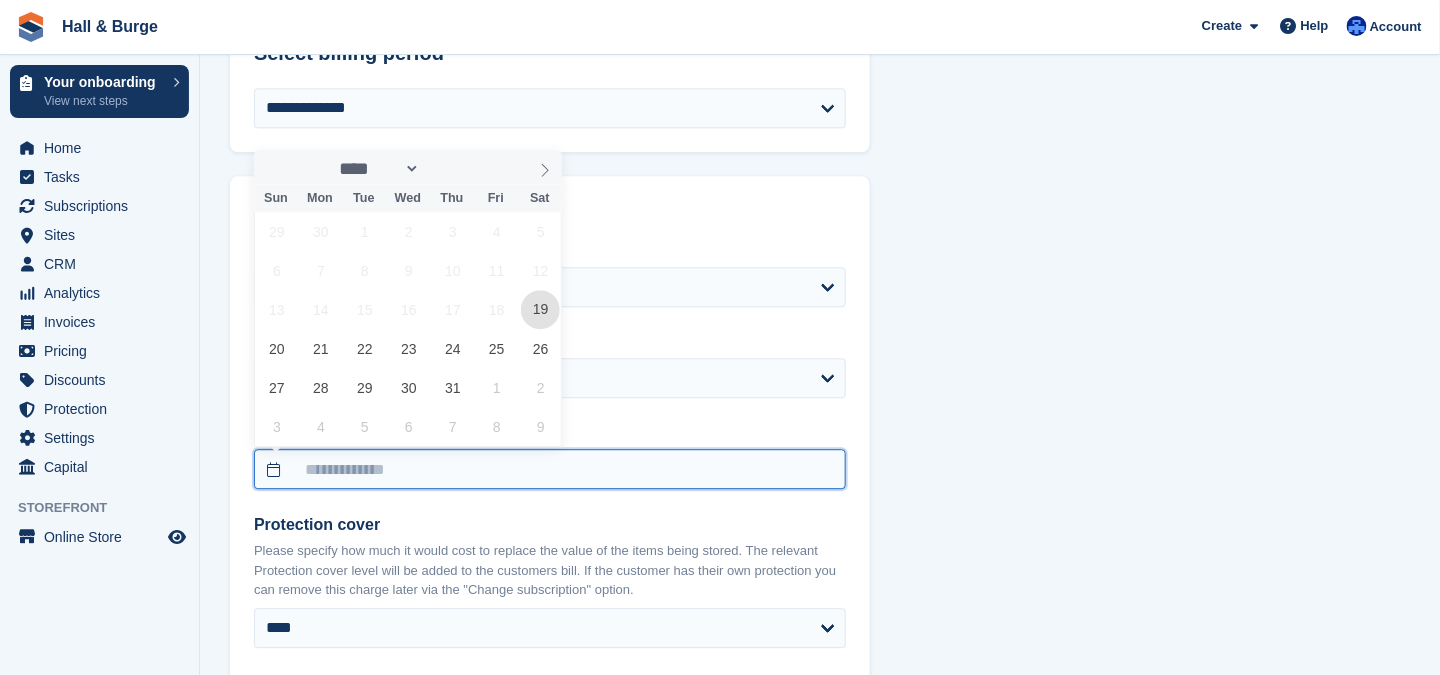 type on "**********" 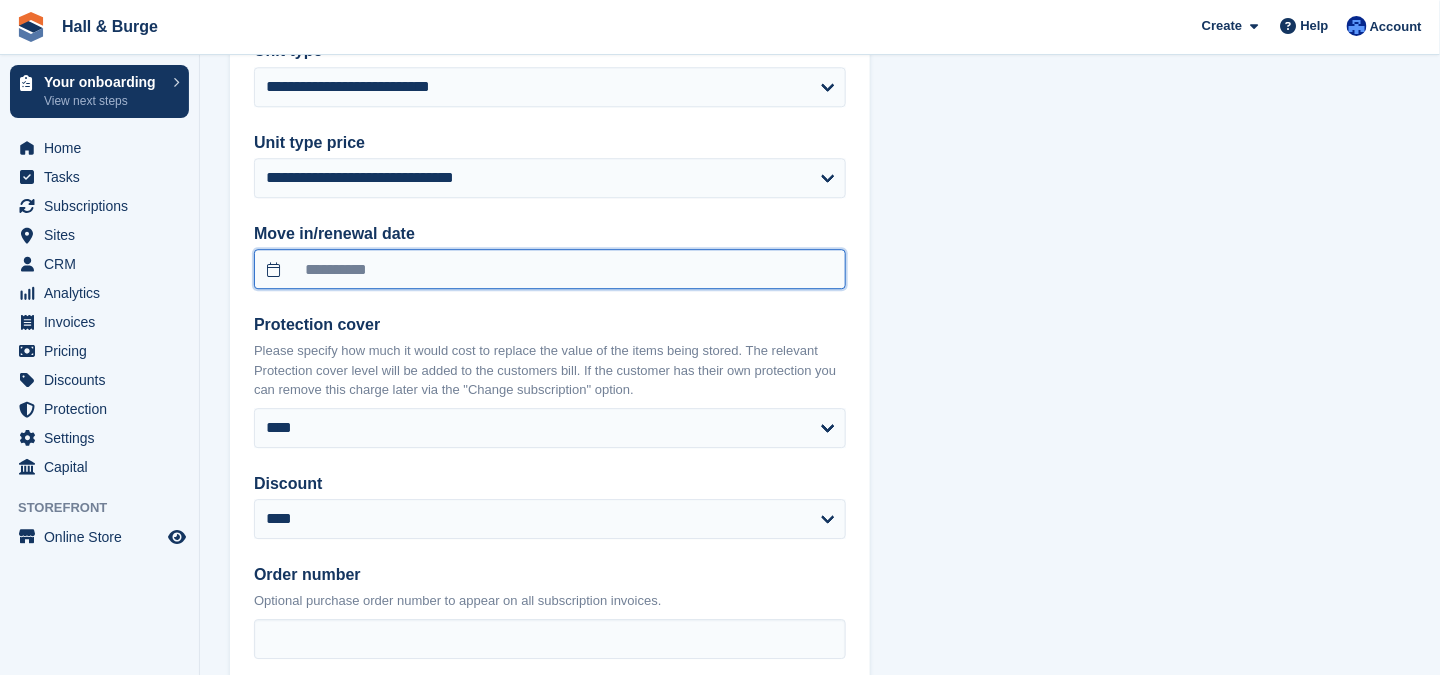 scroll, scrollTop: 1800, scrollLeft: 0, axis: vertical 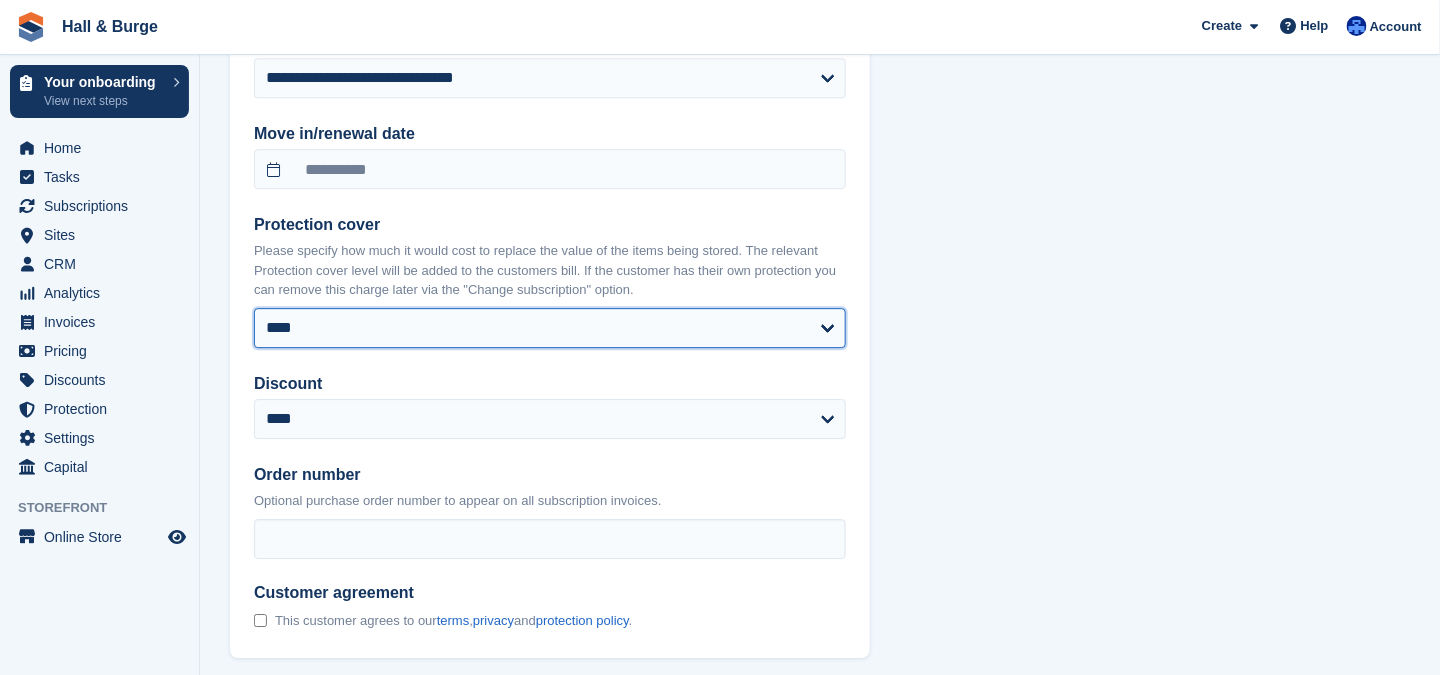 click on "****
******
******
******
******
******
******
******
******
*******
*******
*******
*******
*******
*******
*******" at bounding box center [550, 328] 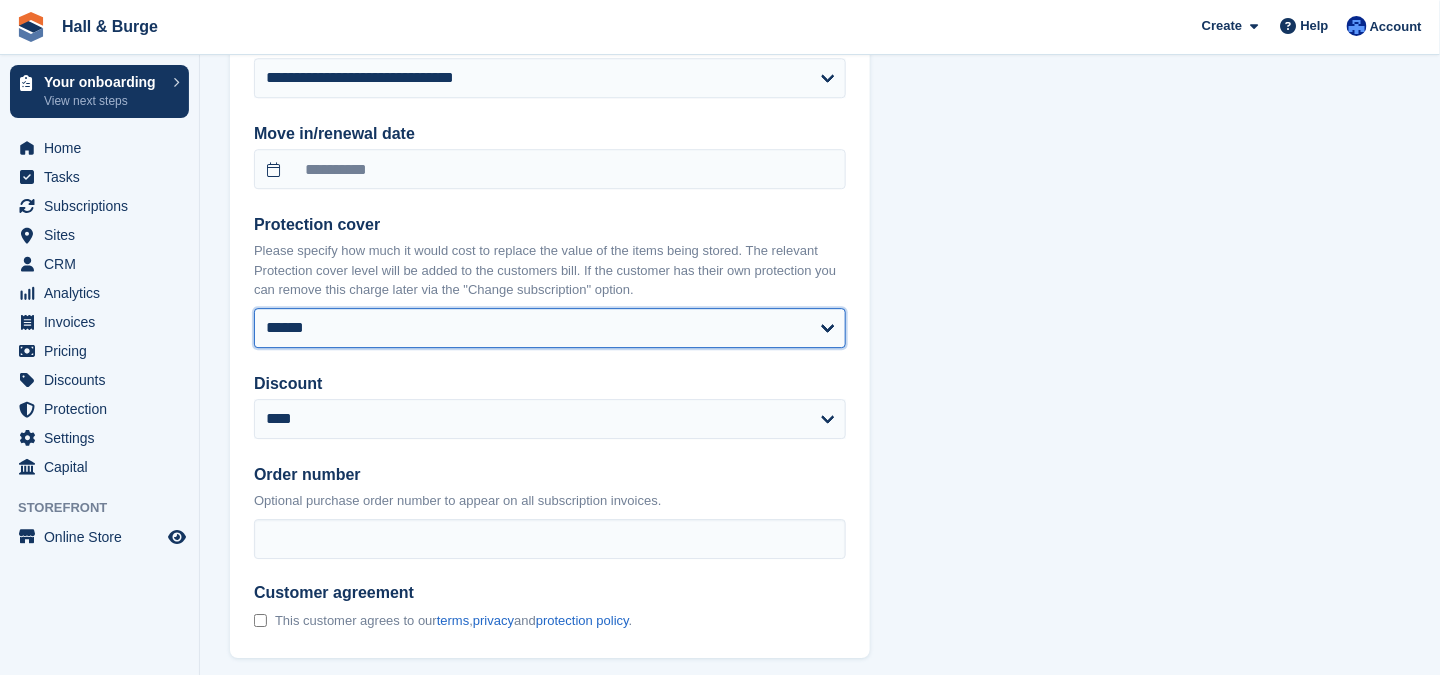 click on "****
******
******
******
******
******
******
******
******
*******
*******
*******
*******
*******
*******
*******" at bounding box center [550, 328] 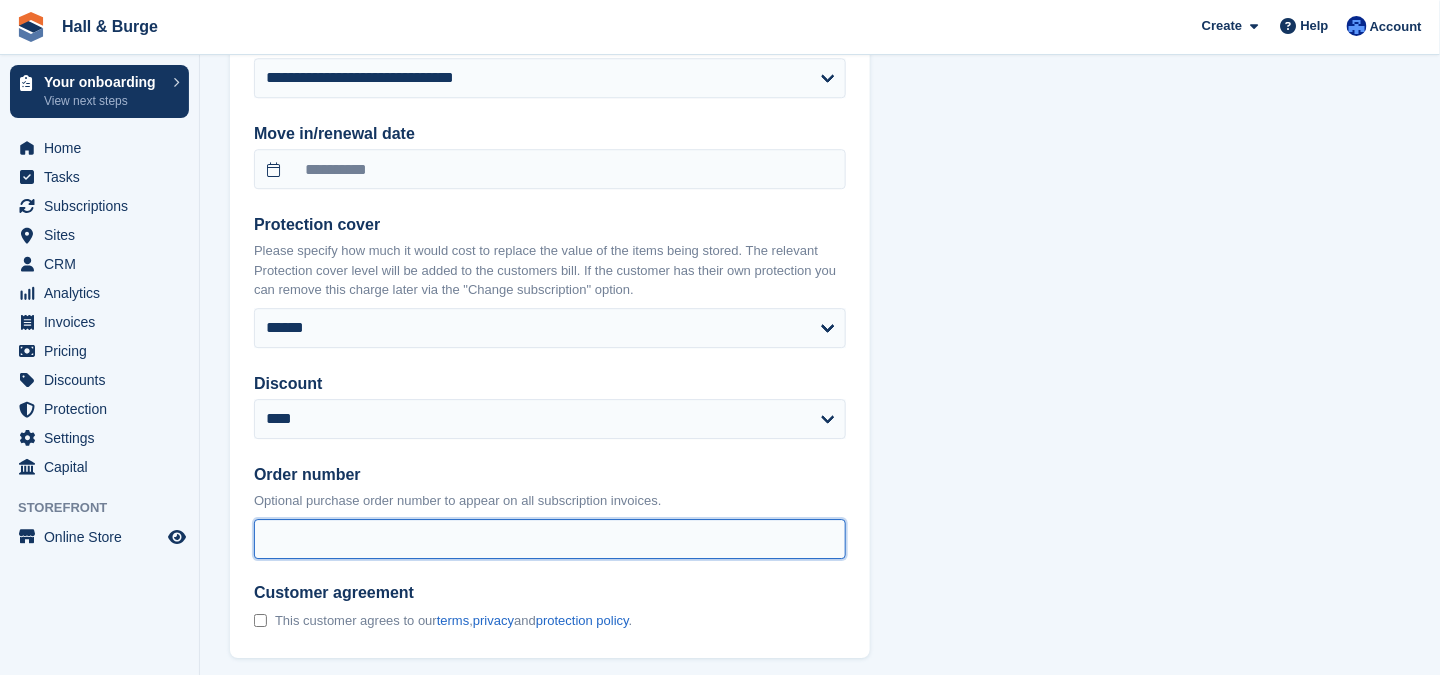 click on "Order number" at bounding box center (550, 539) 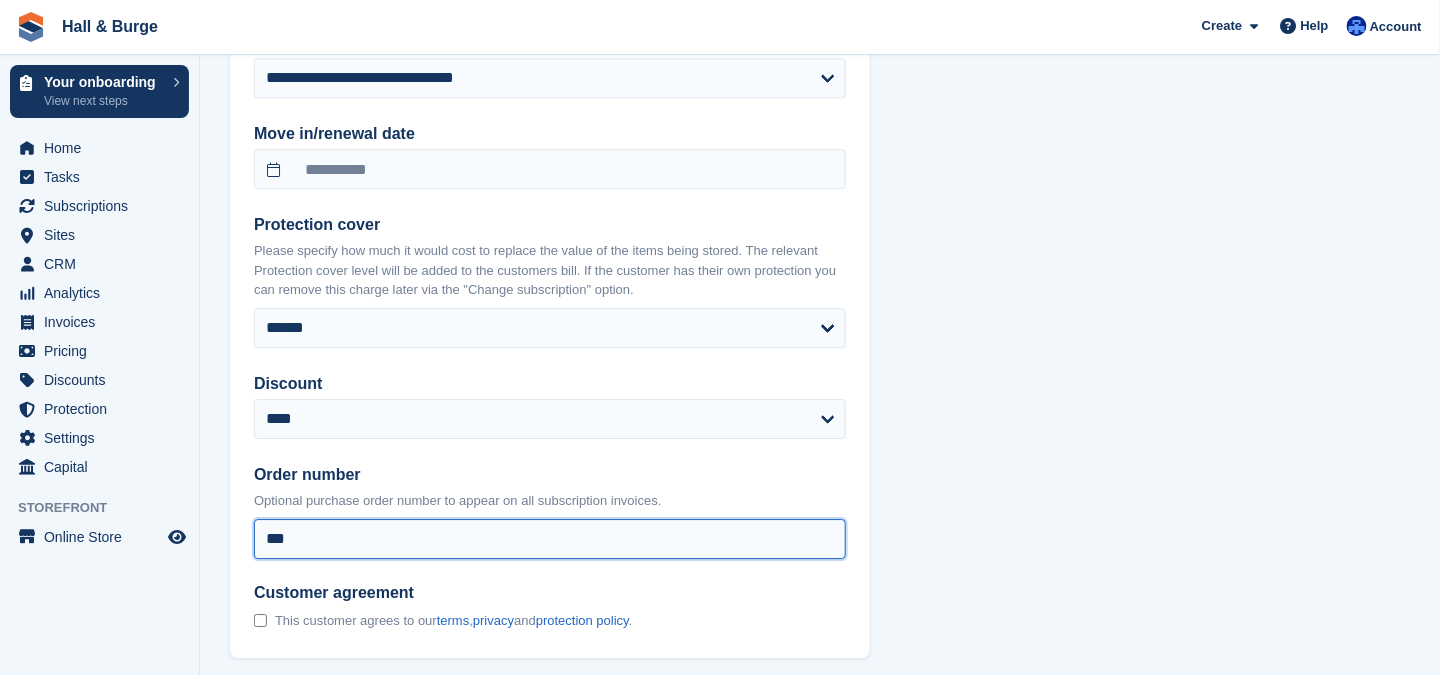scroll, scrollTop: 1900, scrollLeft: 0, axis: vertical 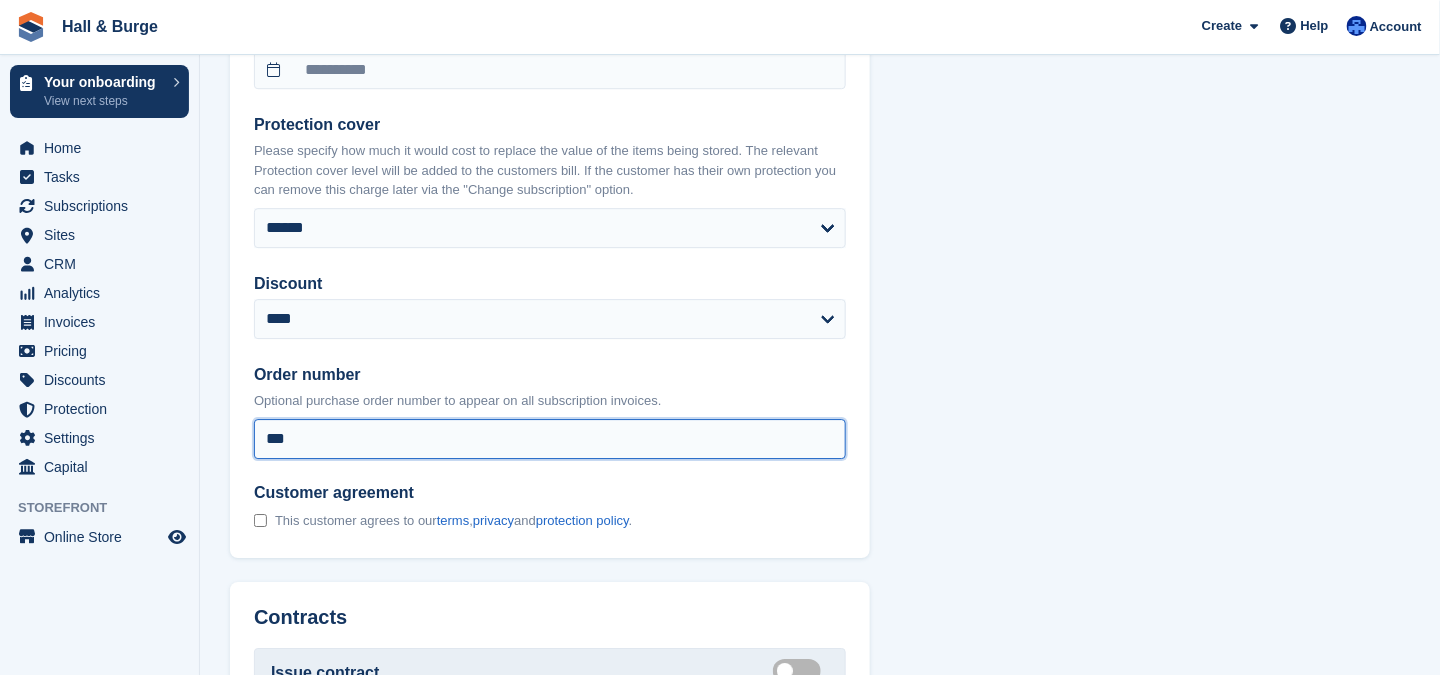 type on "***" 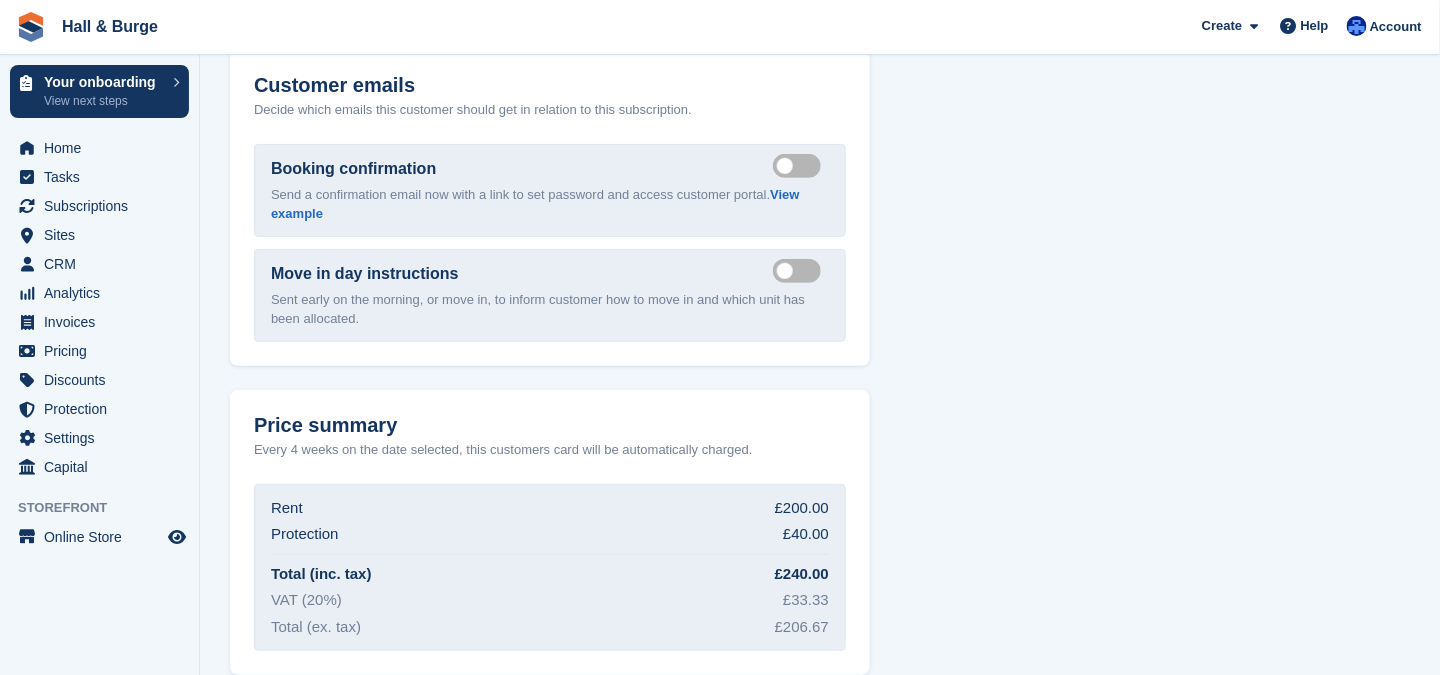 scroll, scrollTop: 2800, scrollLeft: 0, axis: vertical 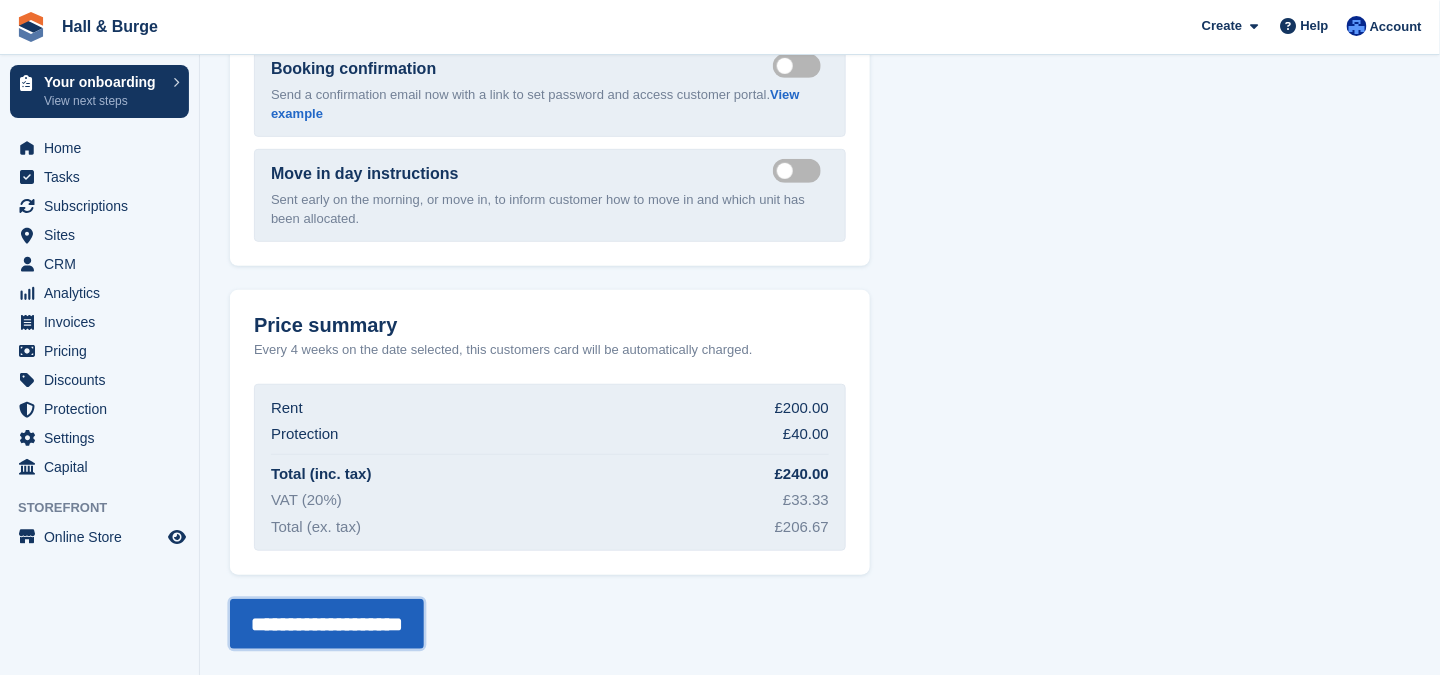 click on "**********" at bounding box center (327, 624) 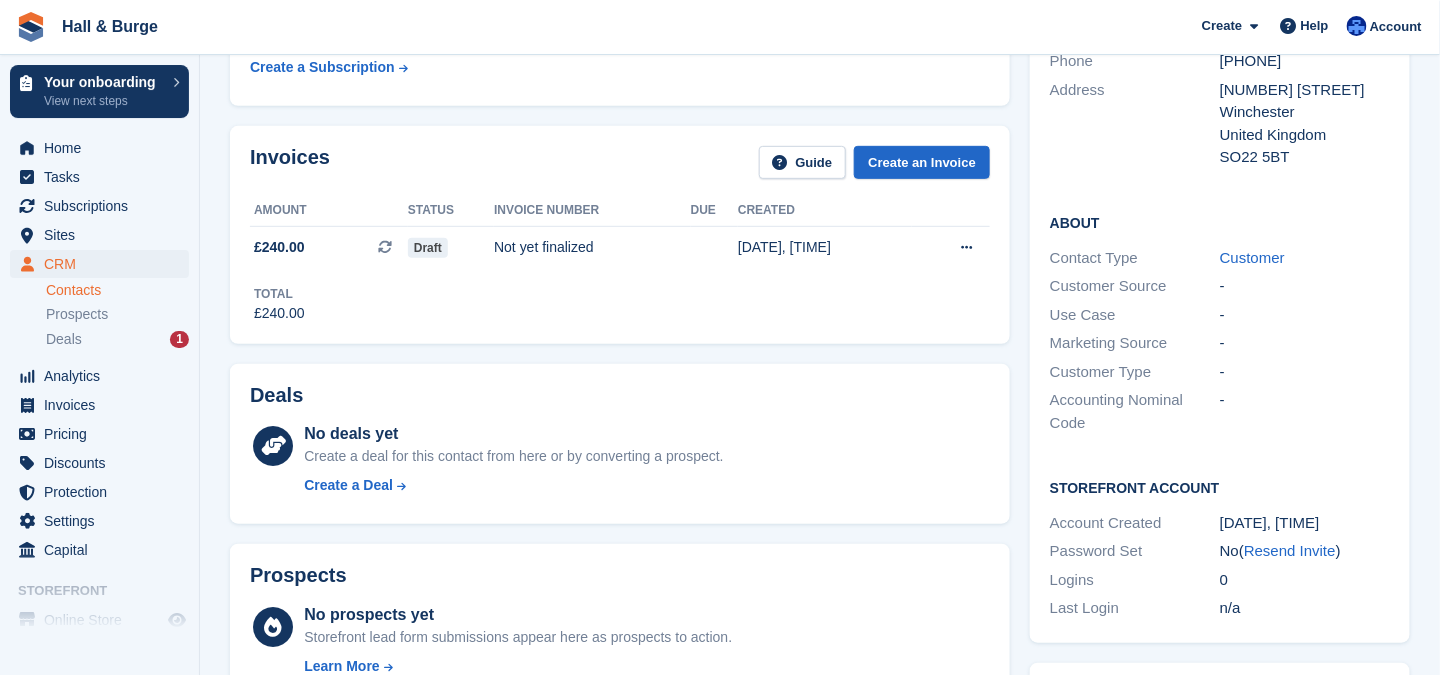 scroll, scrollTop: 0, scrollLeft: 0, axis: both 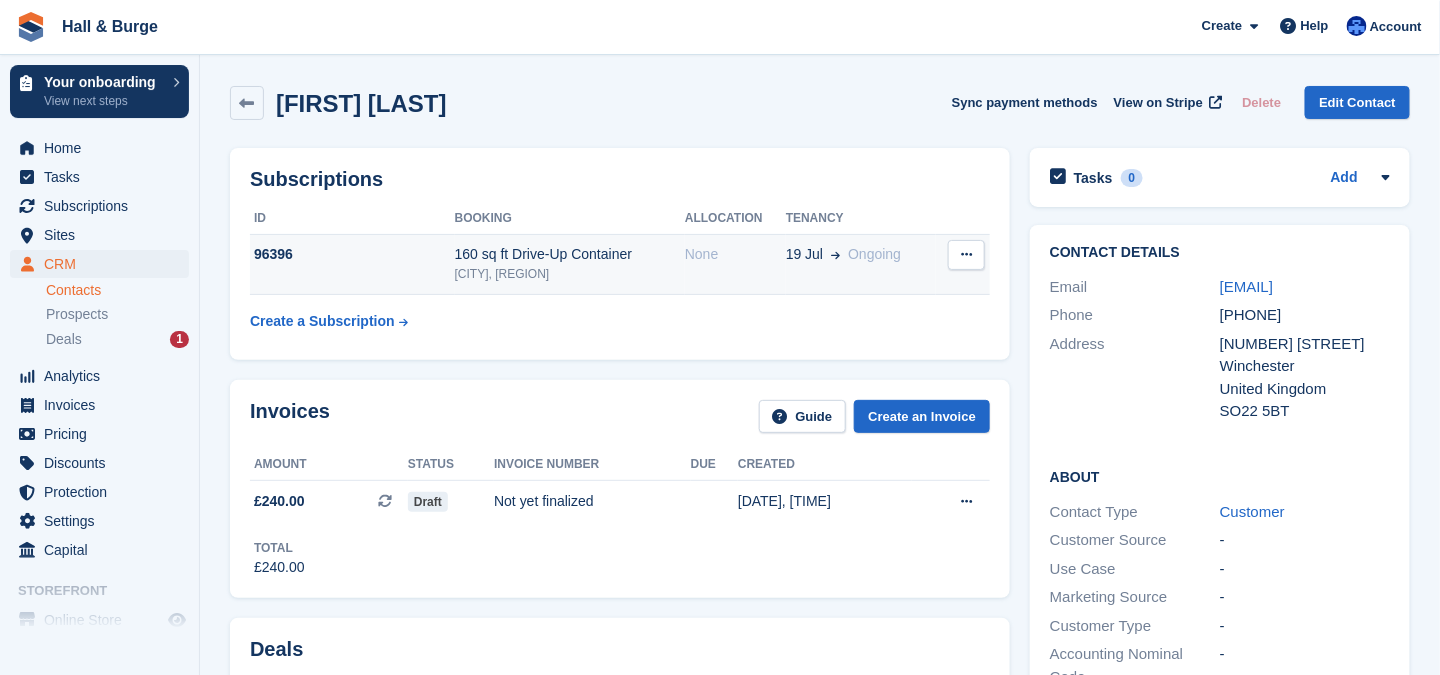 click on "96396" at bounding box center [352, 254] 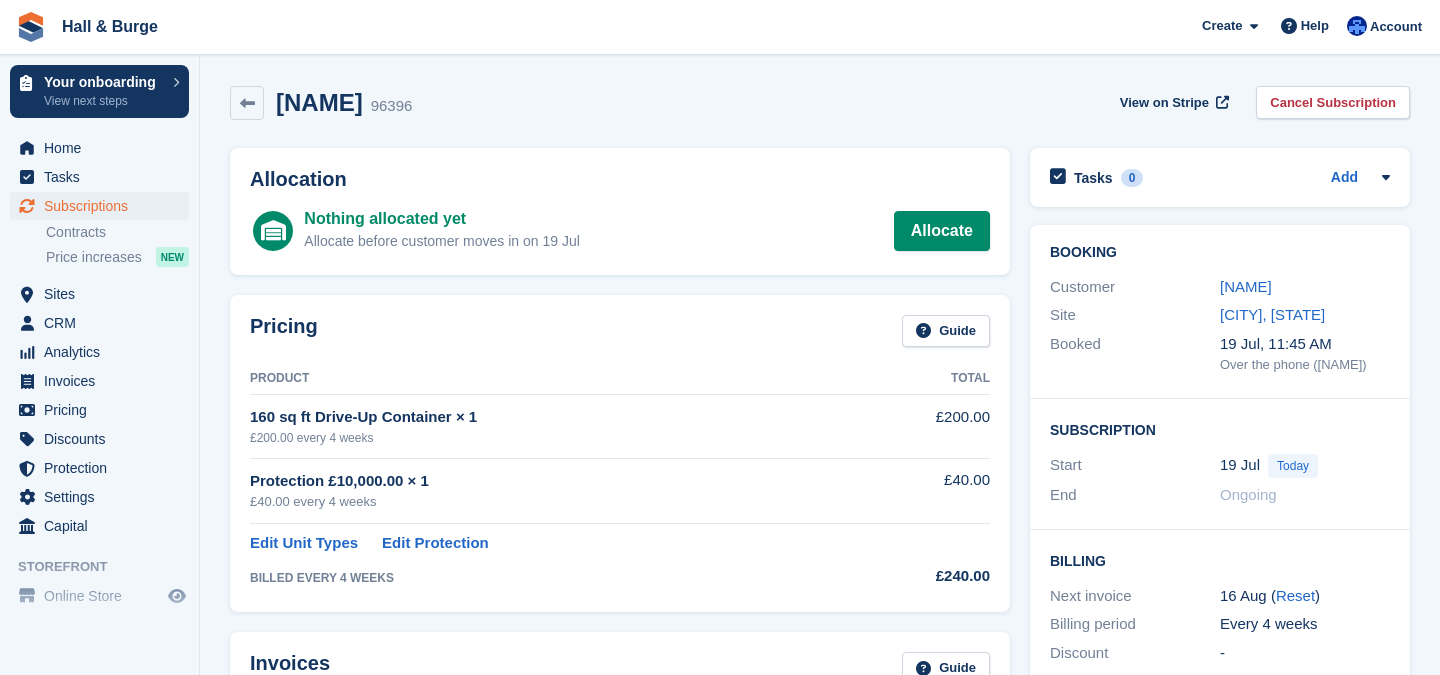 scroll, scrollTop: 0, scrollLeft: 0, axis: both 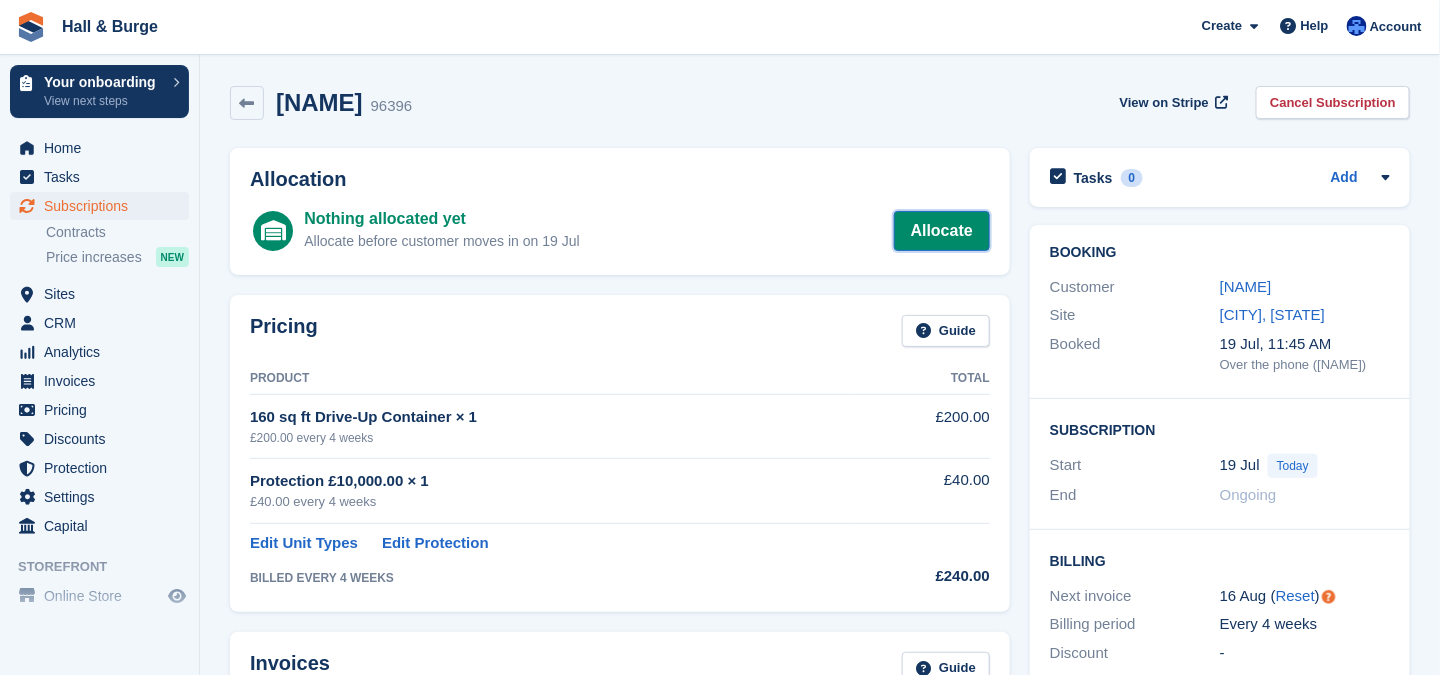 click on "Allocate" at bounding box center (942, 231) 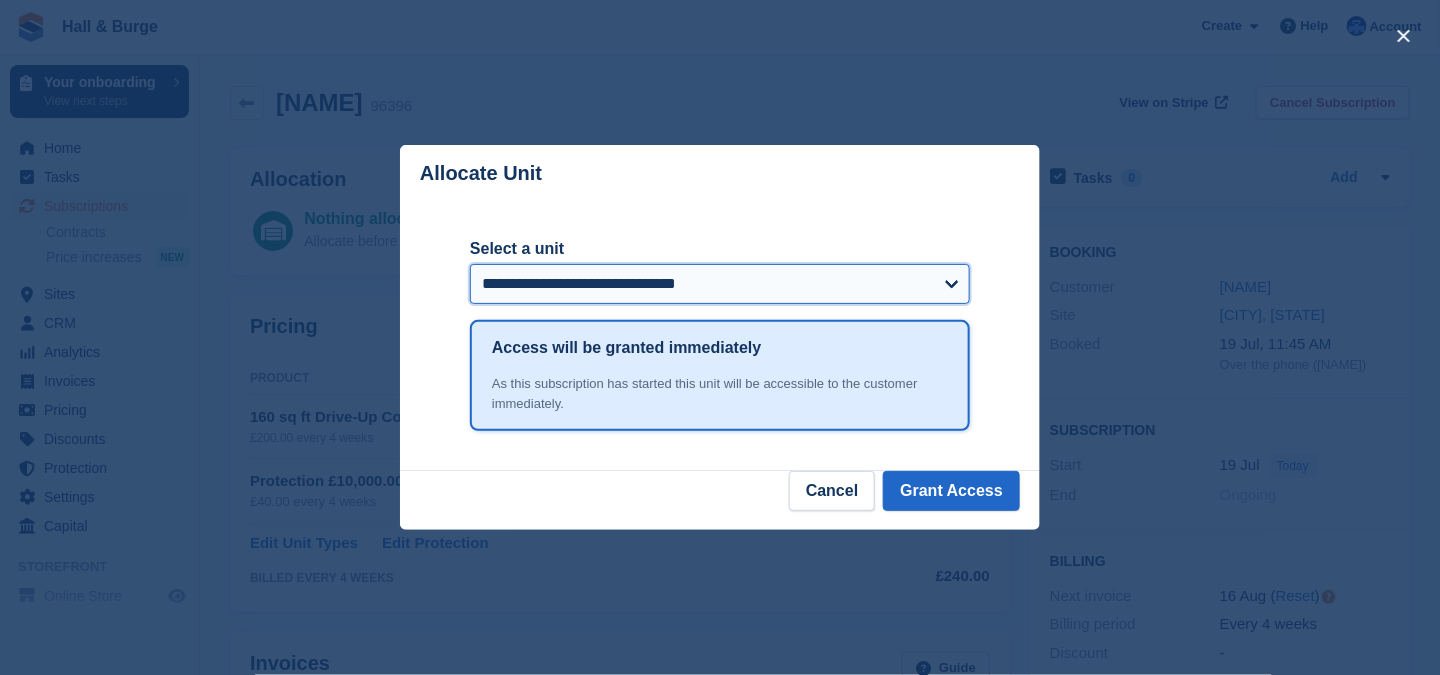 click on "**********" at bounding box center (720, 284) 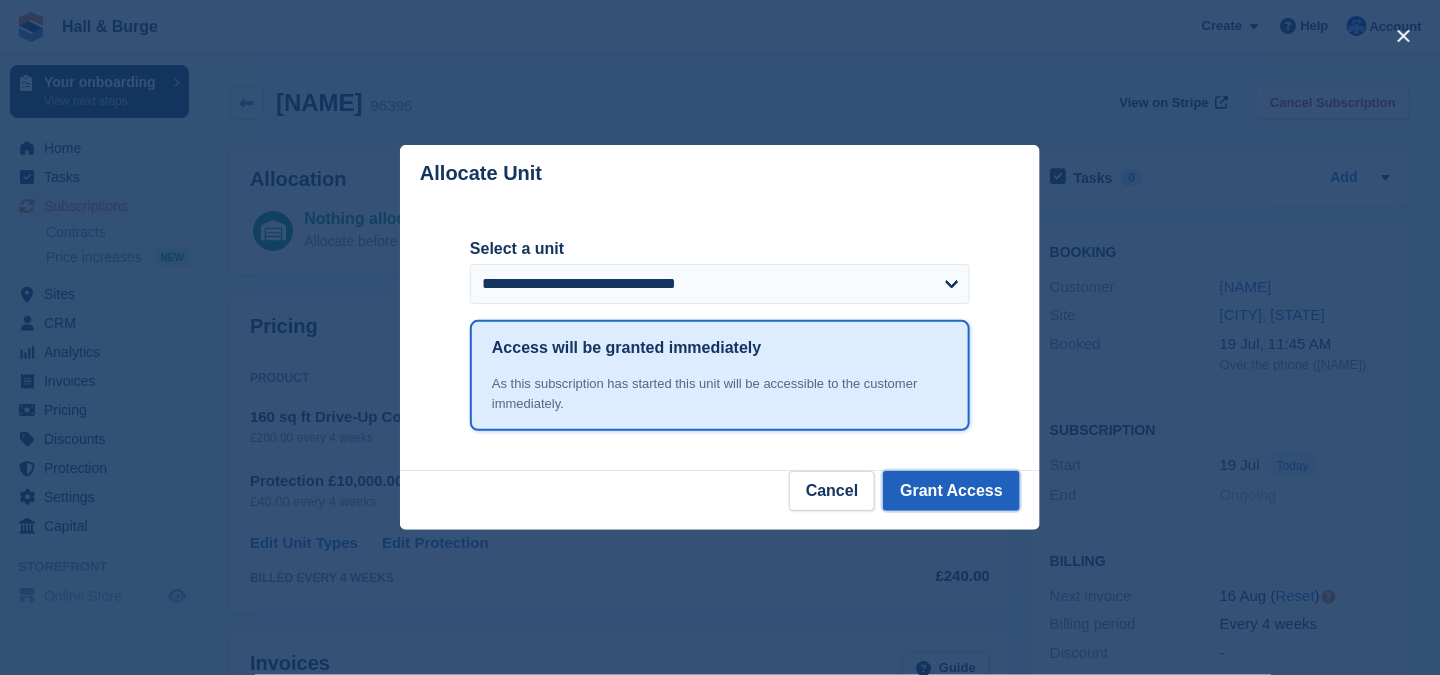 click on "Grant Access" at bounding box center (951, 491) 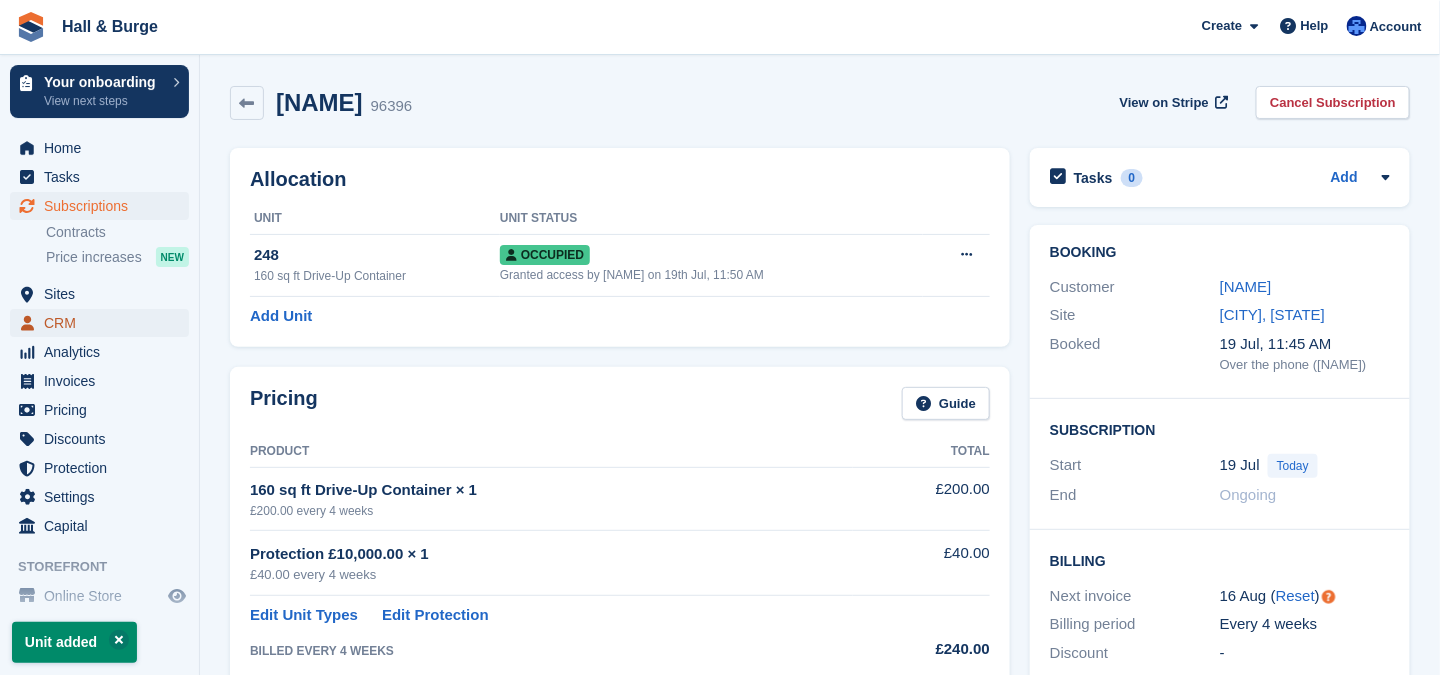 click on "CRM" at bounding box center (104, 323) 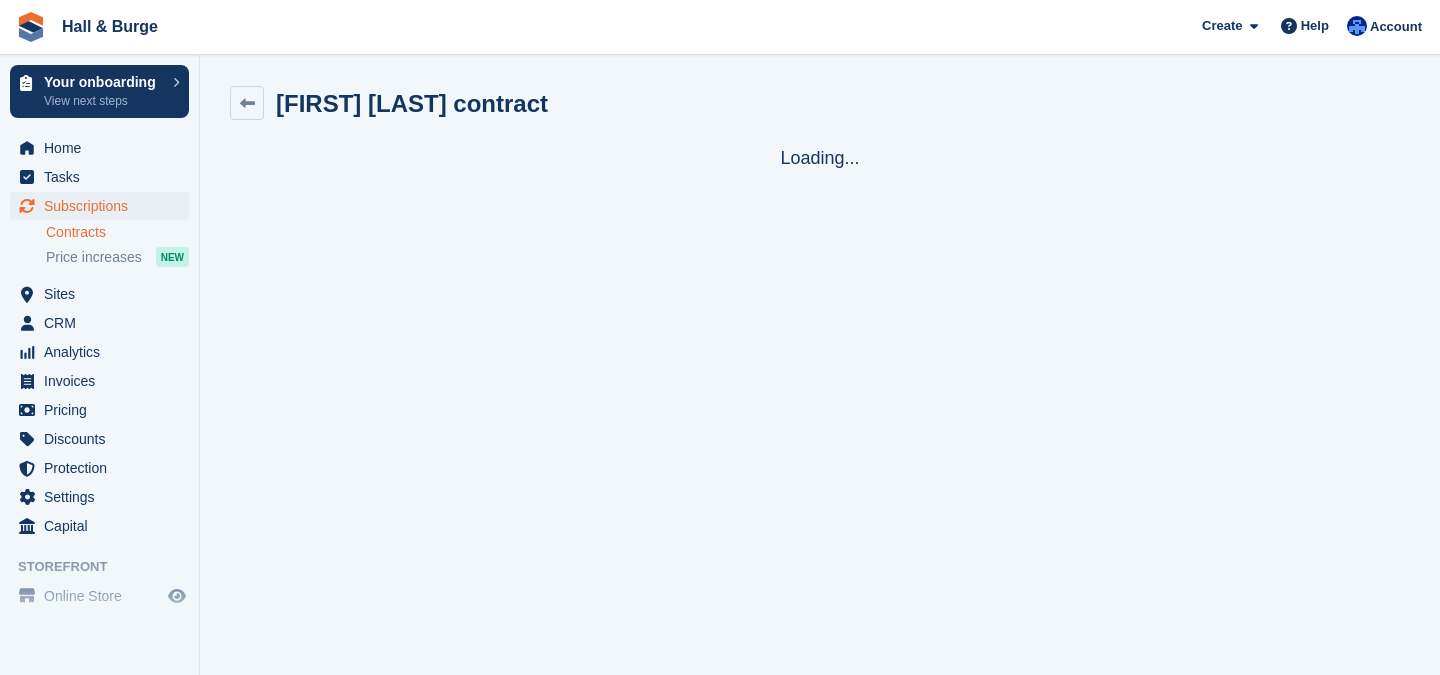scroll, scrollTop: 0, scrollLeft: 0, axis: both 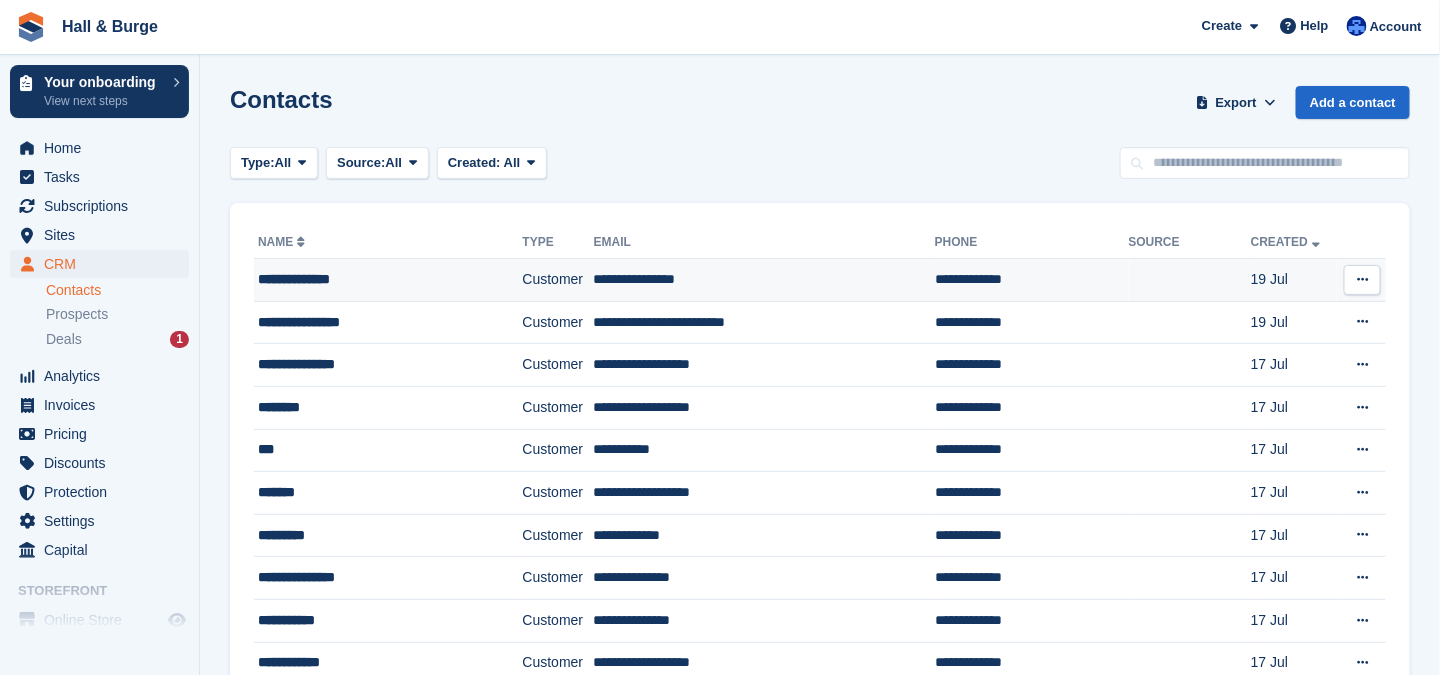click on "**********" at bounding box center (370, 279) 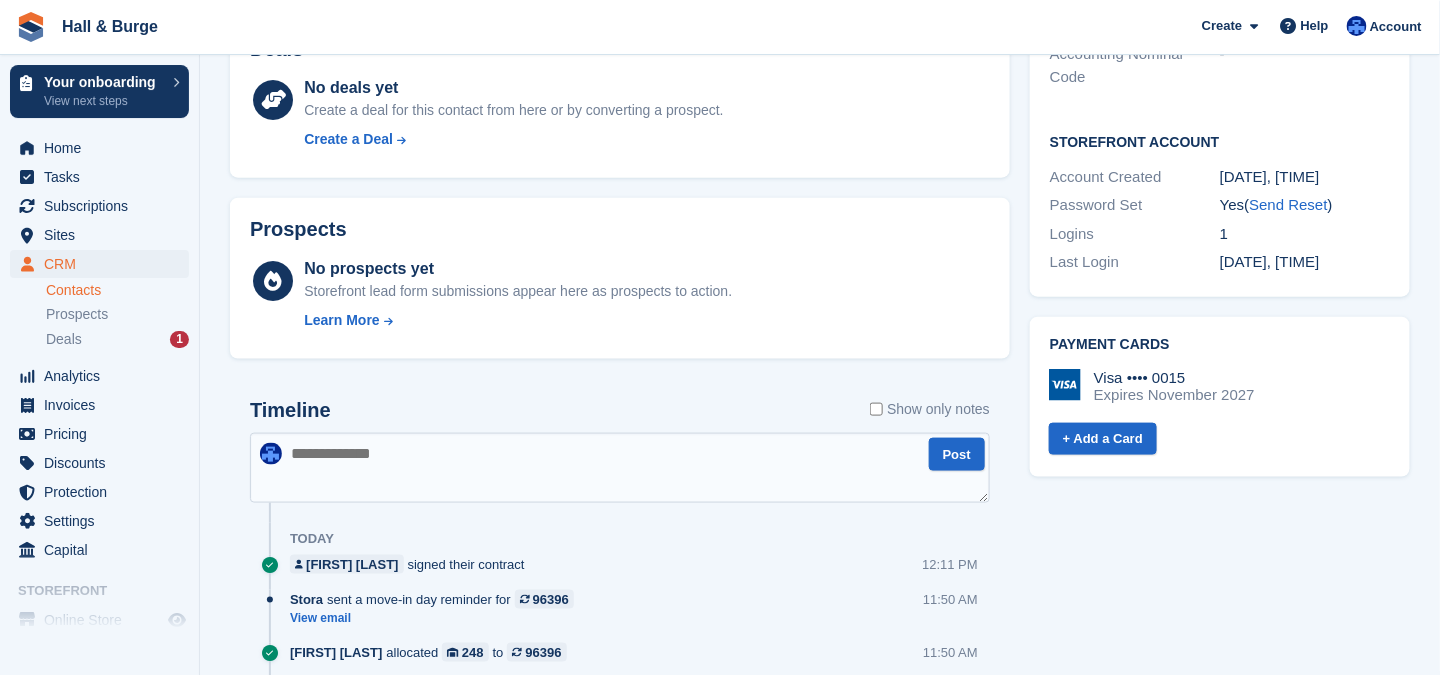 scroll, scrollTop: 900, scrollLeft: 0, axis: vertical 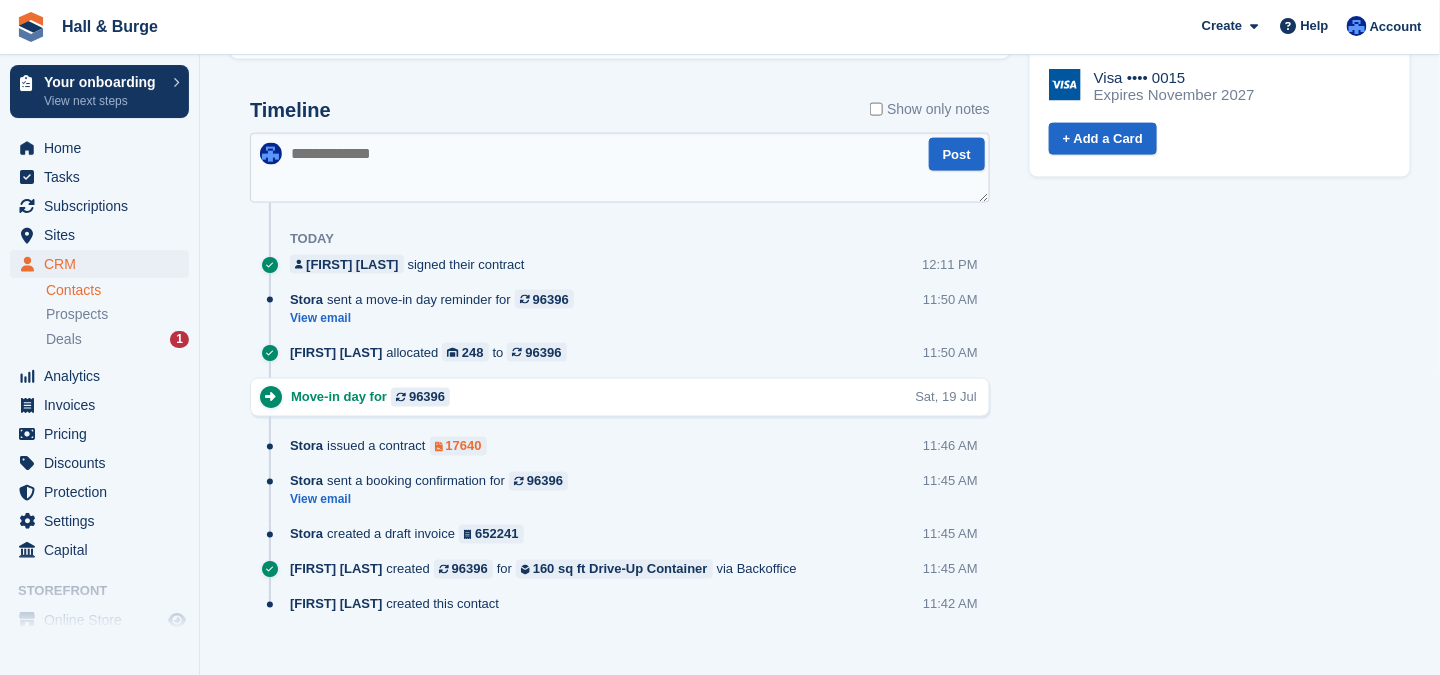 click on "17640" at bounding box center (464, 446) 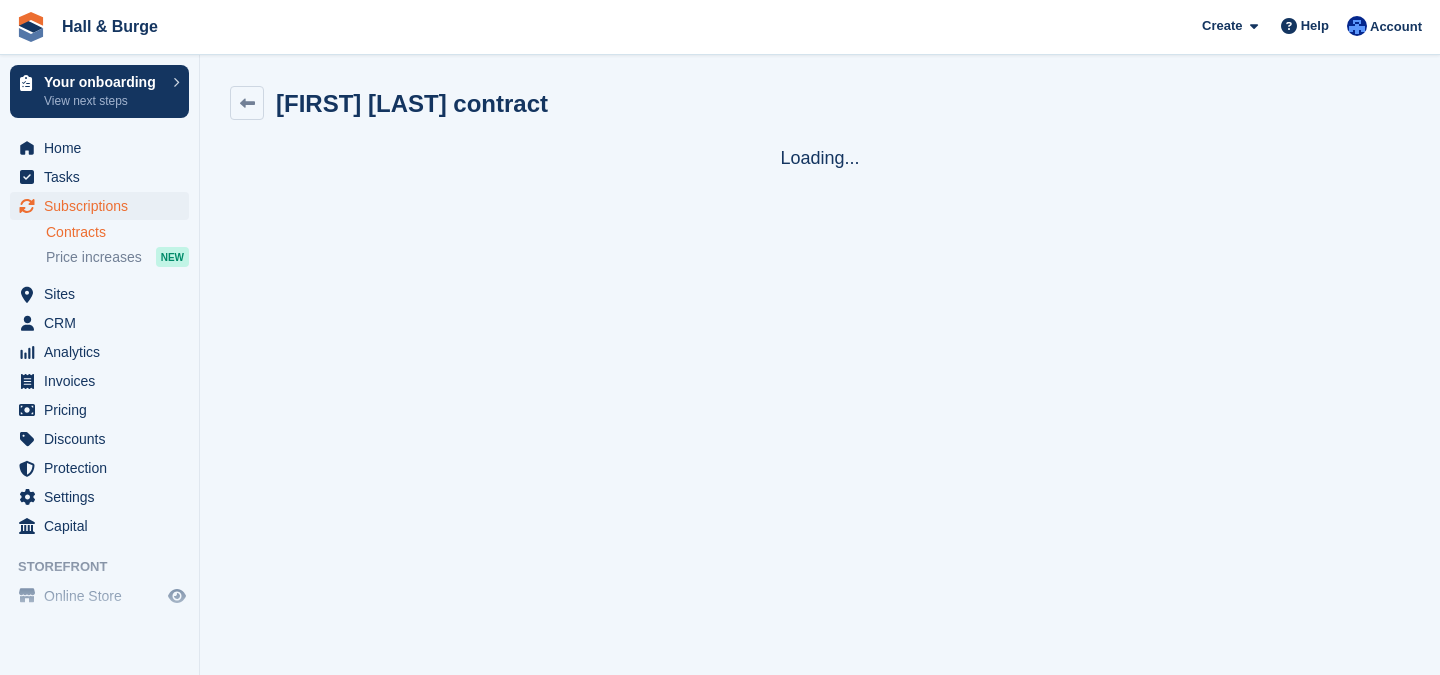 scroll, scrollTop: 0, scrollLeft: 0, axis: both 